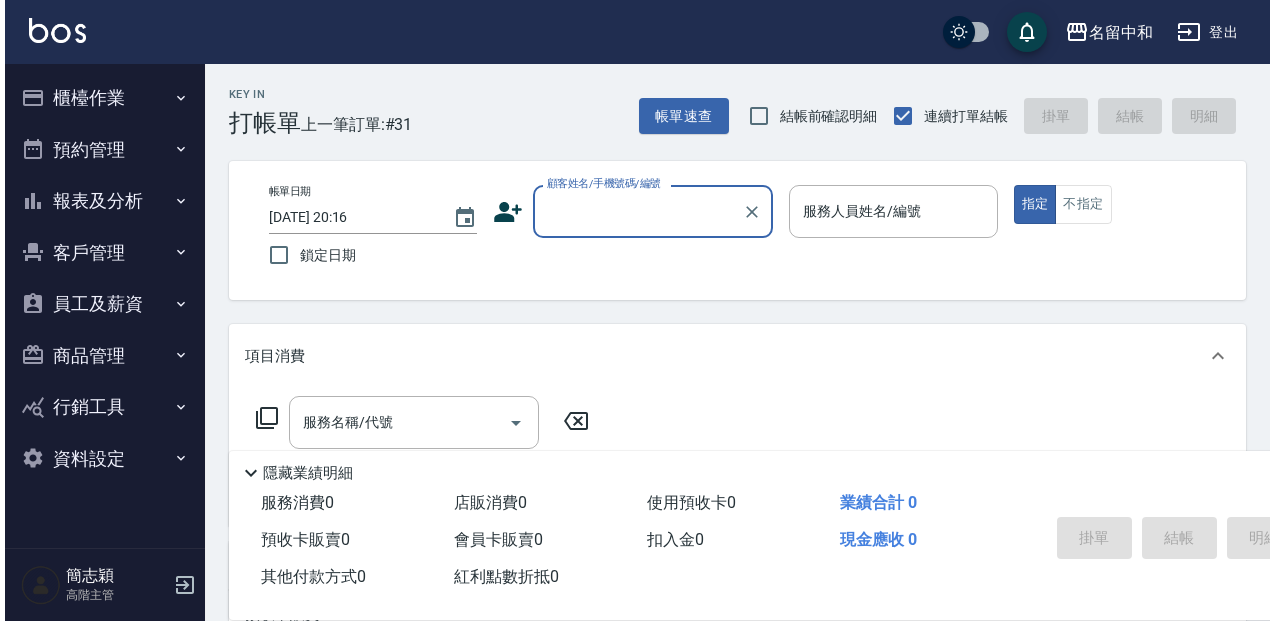 scroll, scrollTop: 0, scrollLeft: 0, axis: both 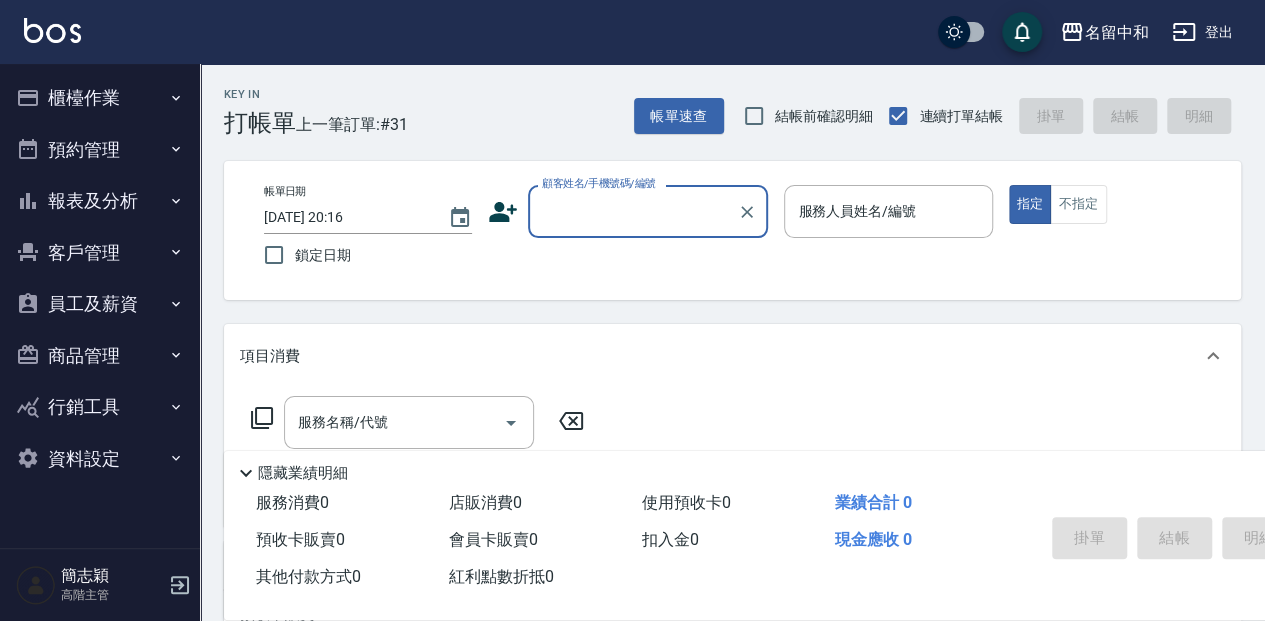 click on "櫃檯作業" at bounding box center (100, 98) 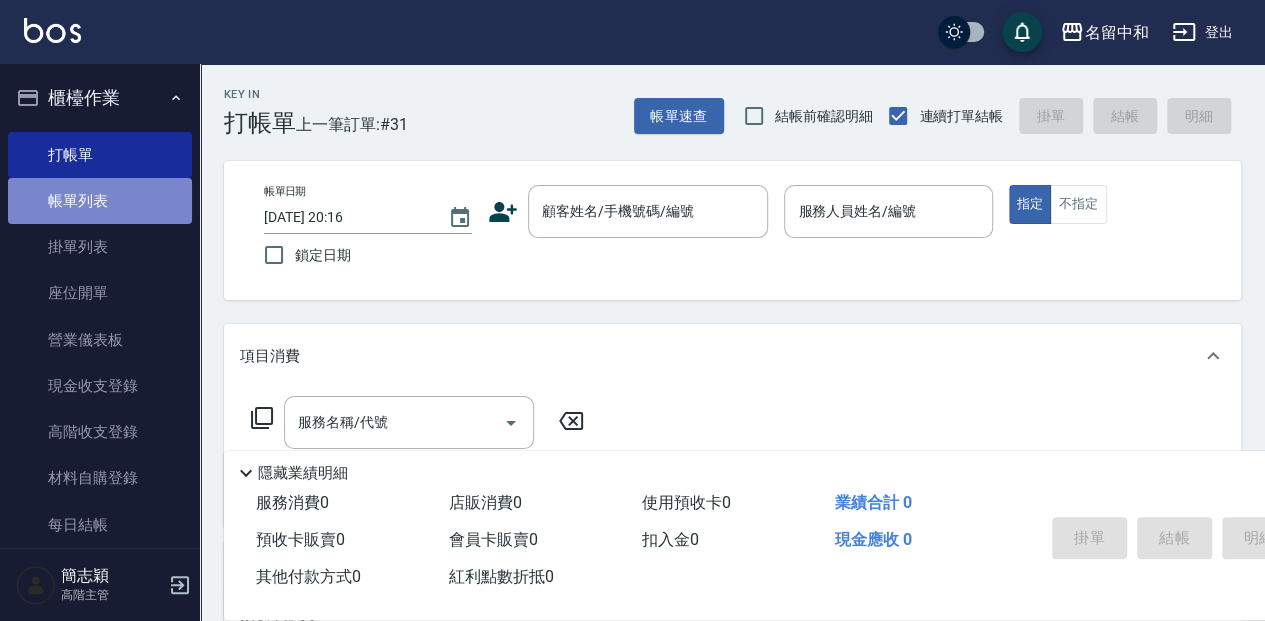 click on "帳單列表" at bounding box center (100, 201) 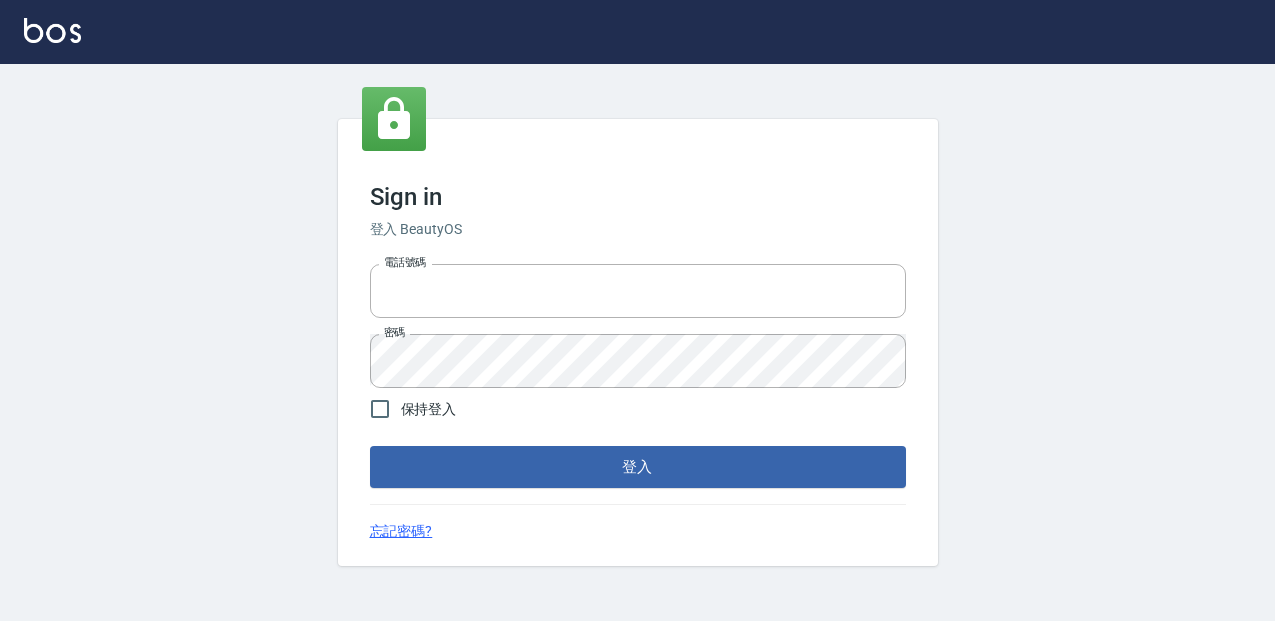 scroll, scrollTop: 0, scrollLeft: 0, axis: both 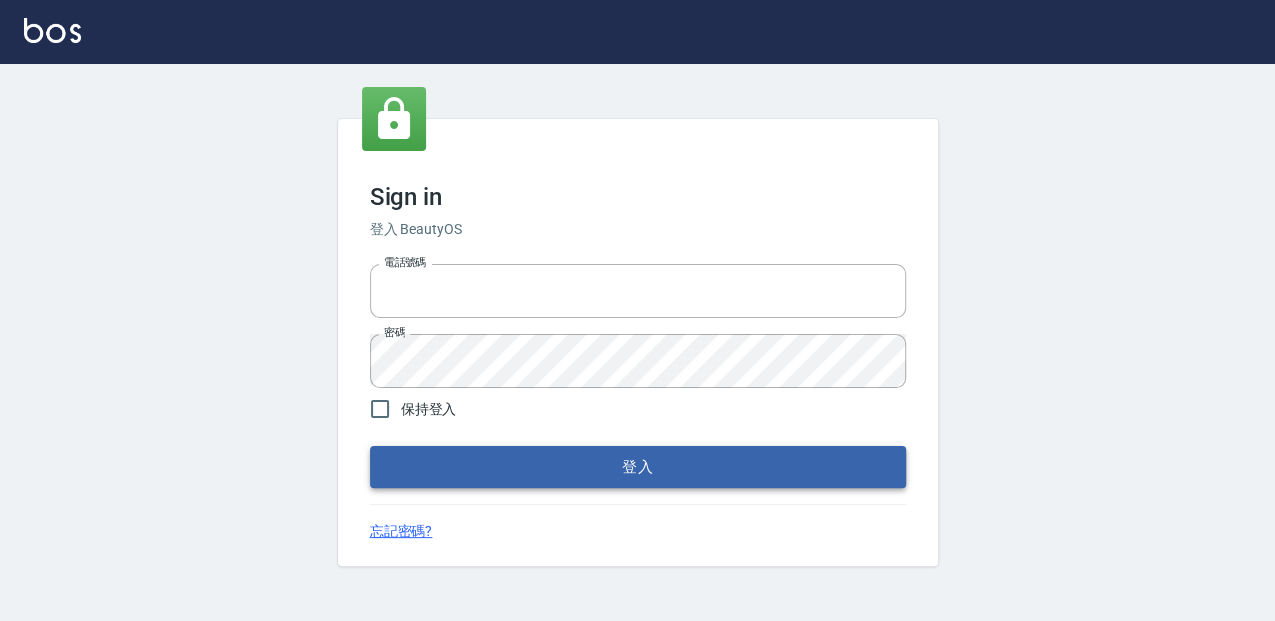 type on "0952331713" 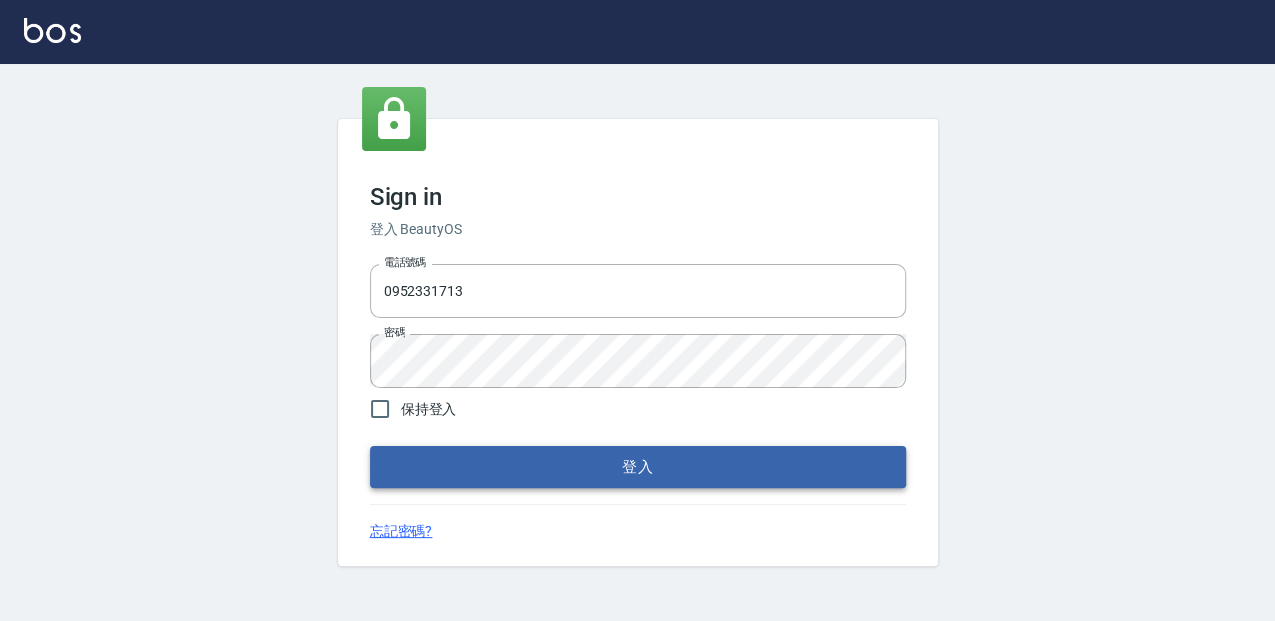 click on "登入" at bounding box center (638, 467) 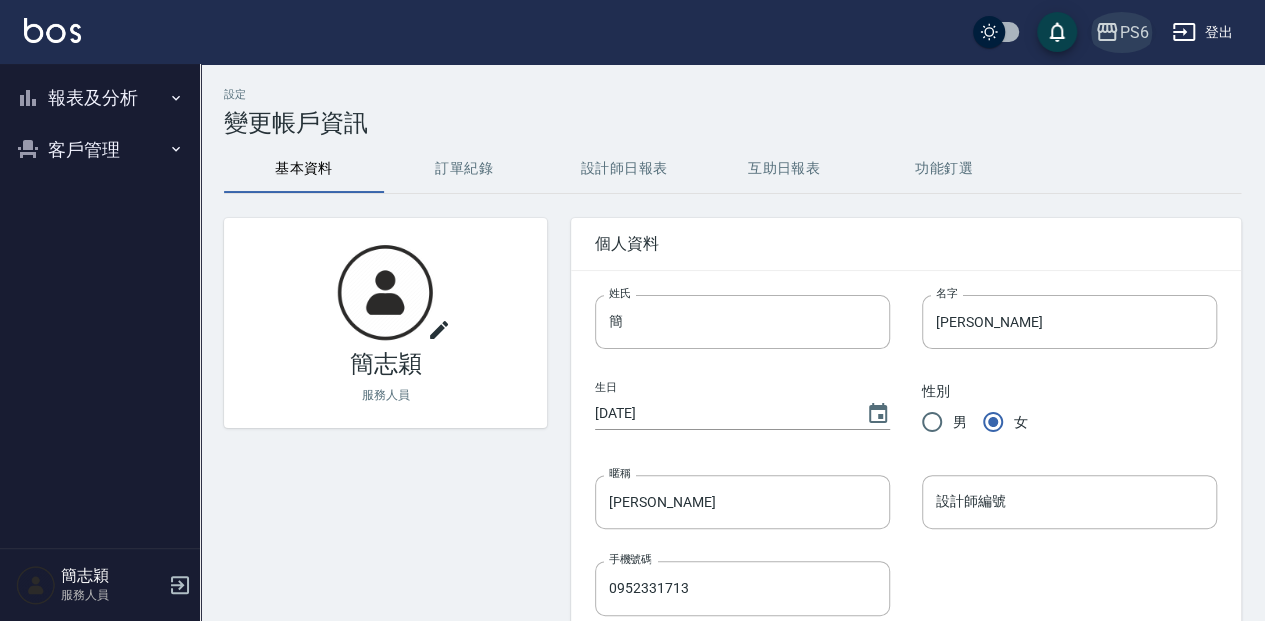 click 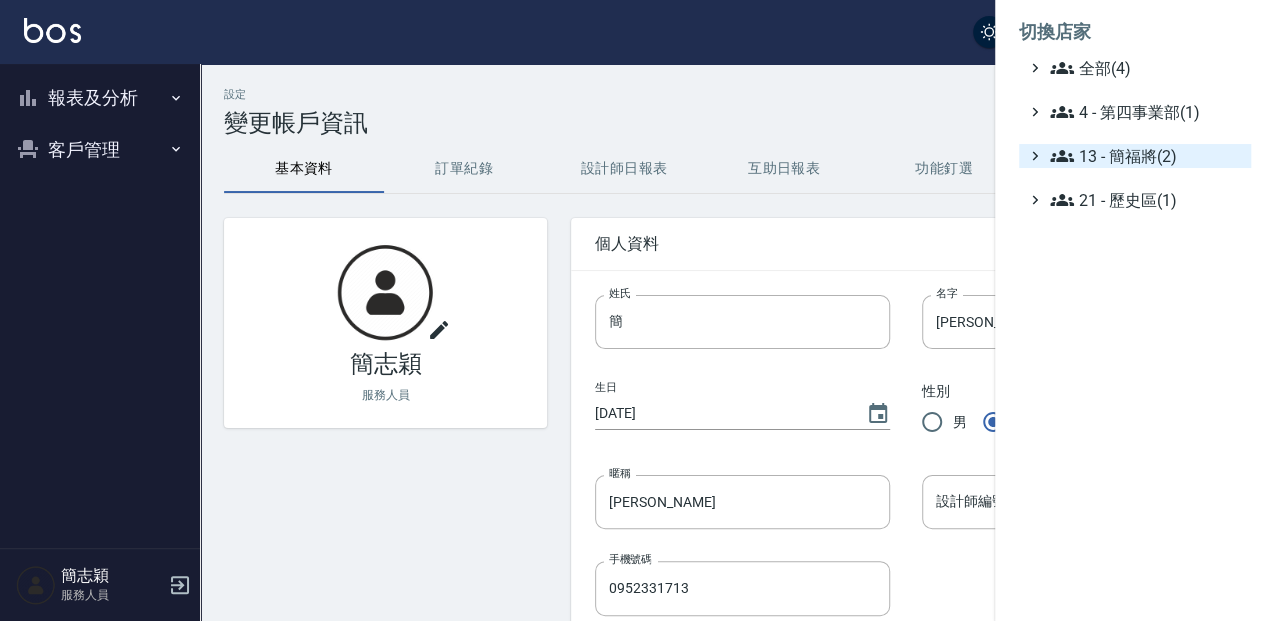 click on "13 - 簡福將(2)" at bounding box center (1146, 156) 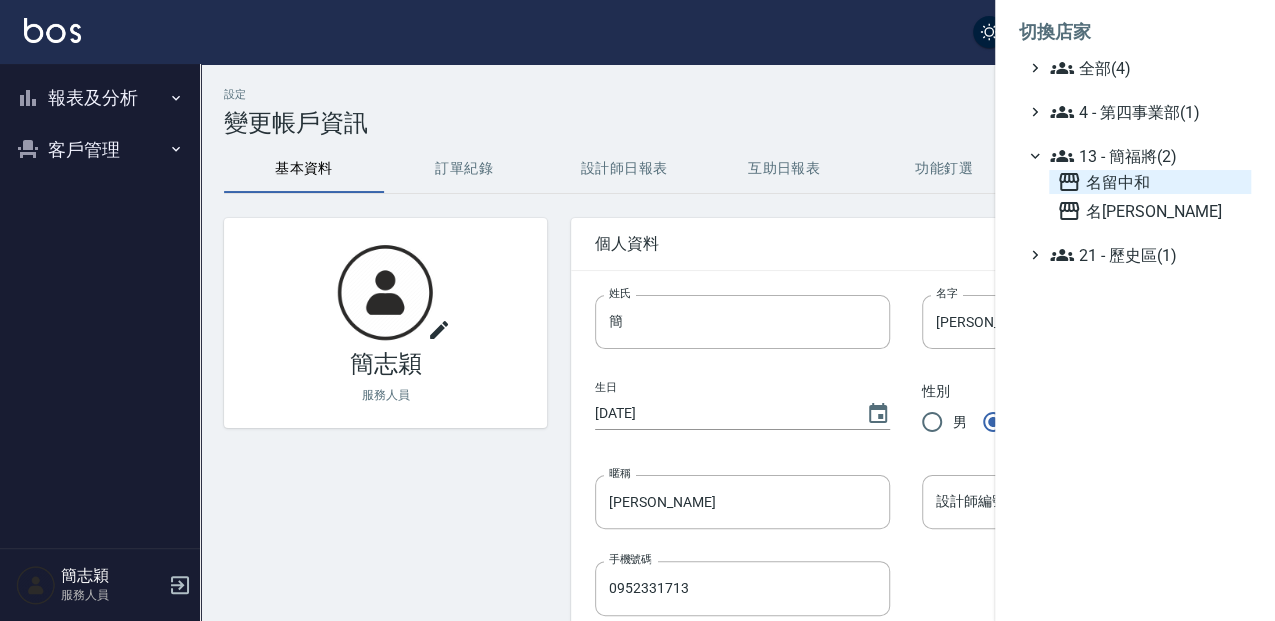 click on "名留中和" at bounding box center [1150, 182] 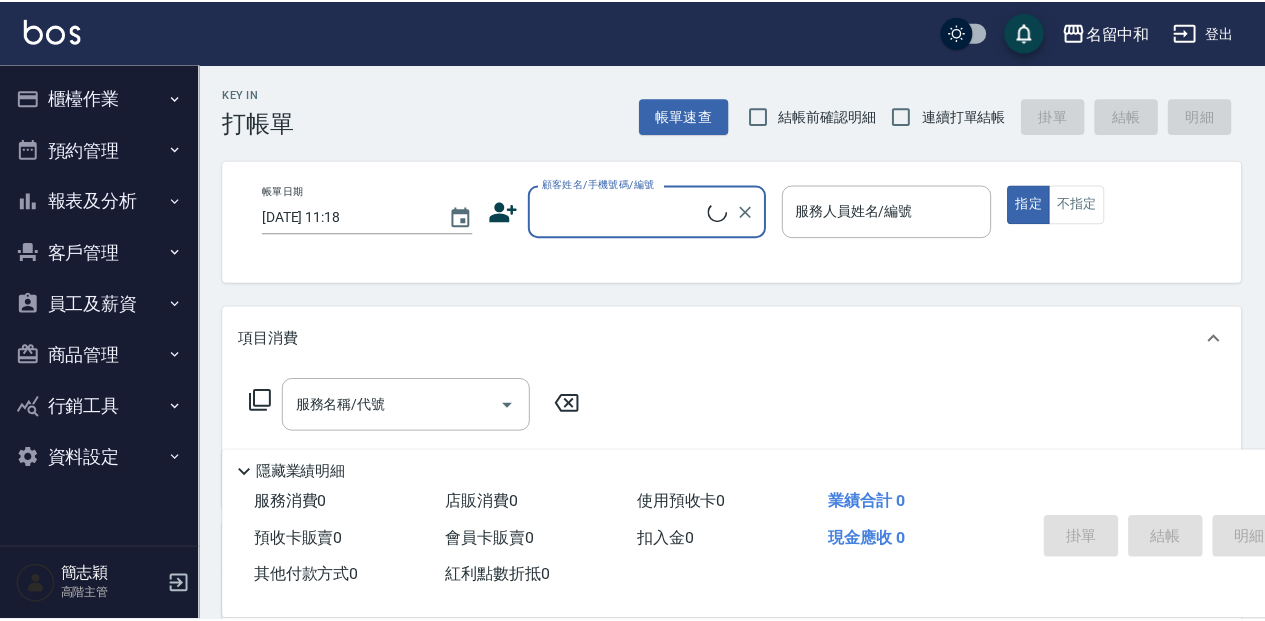 scroll, scrollTop: 0, scrollLeft: 0, axis: both 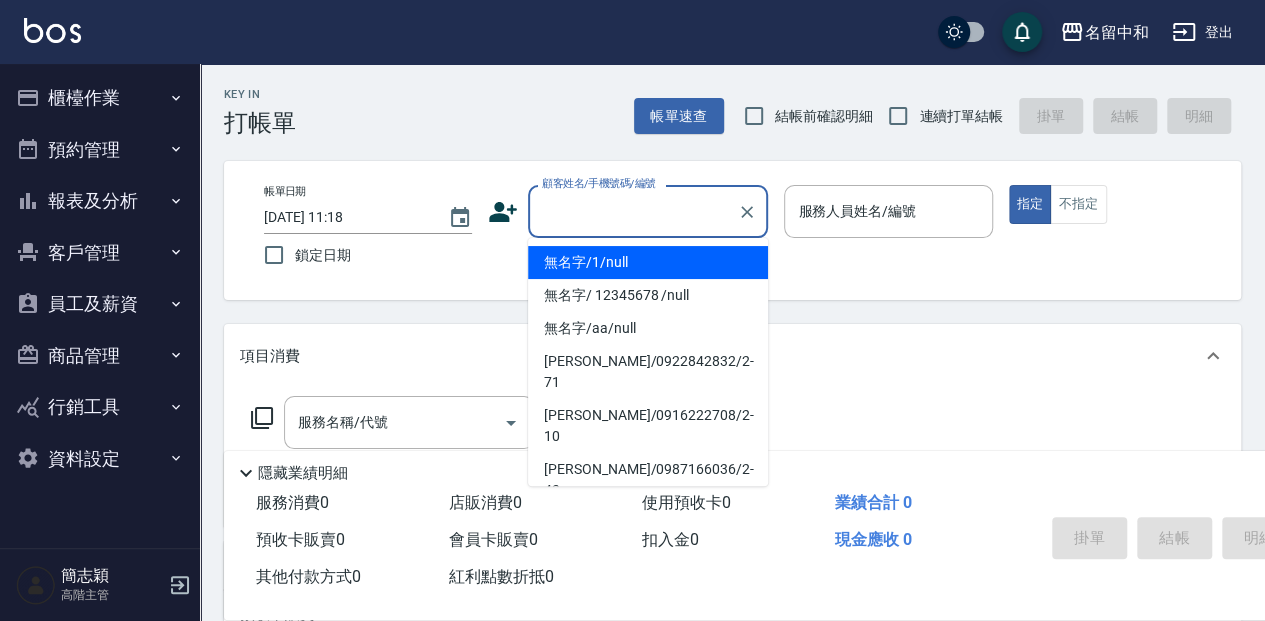 click on "顧客姓名/手機號碼/編號" at bounding box center [633, 211] 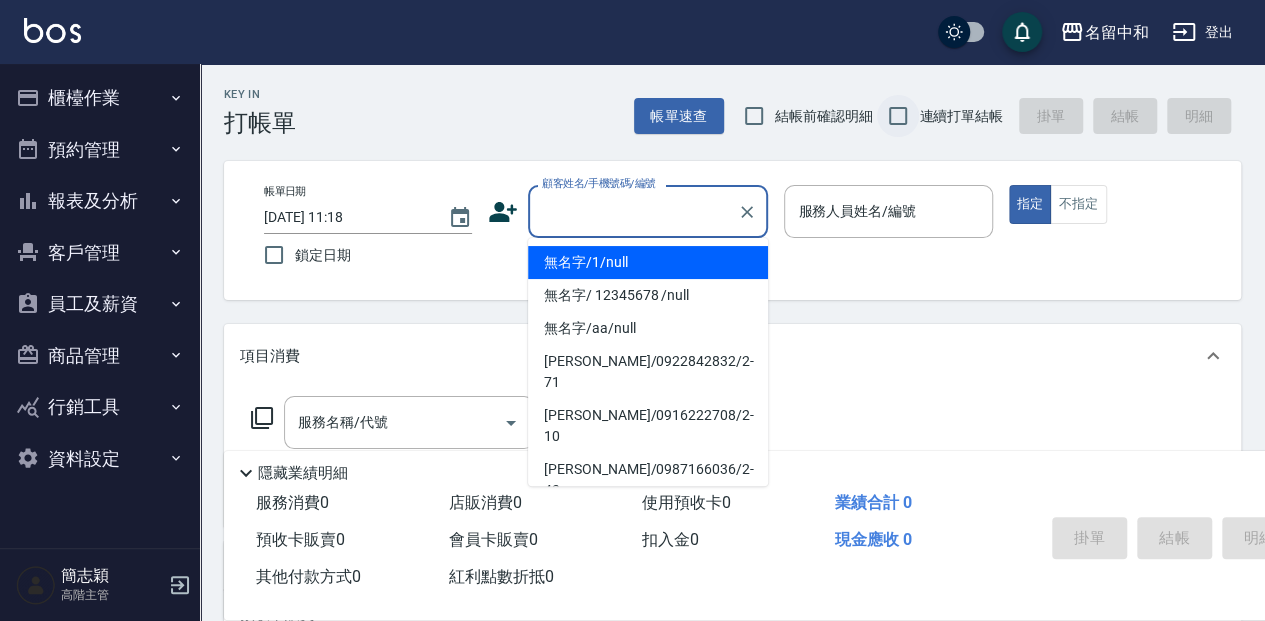 click on "連續打單結帳" at bounding box center [898, 116] 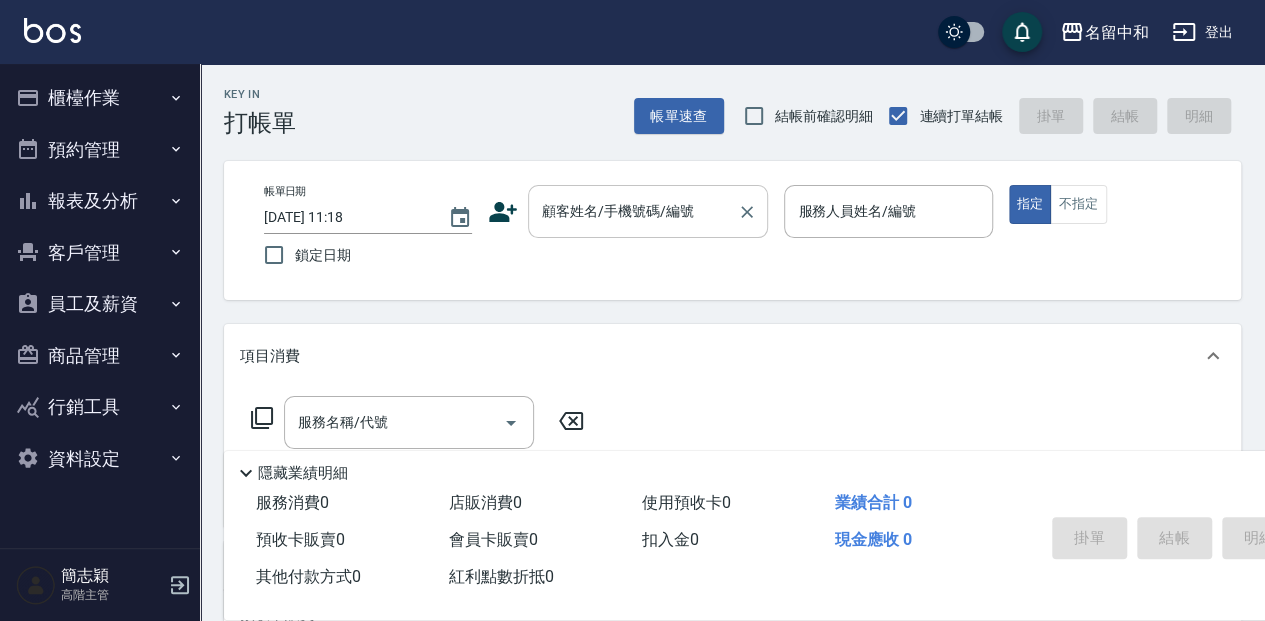 click on "顧客姓名/手機號碼/編號" at bounding box center [633, 211] 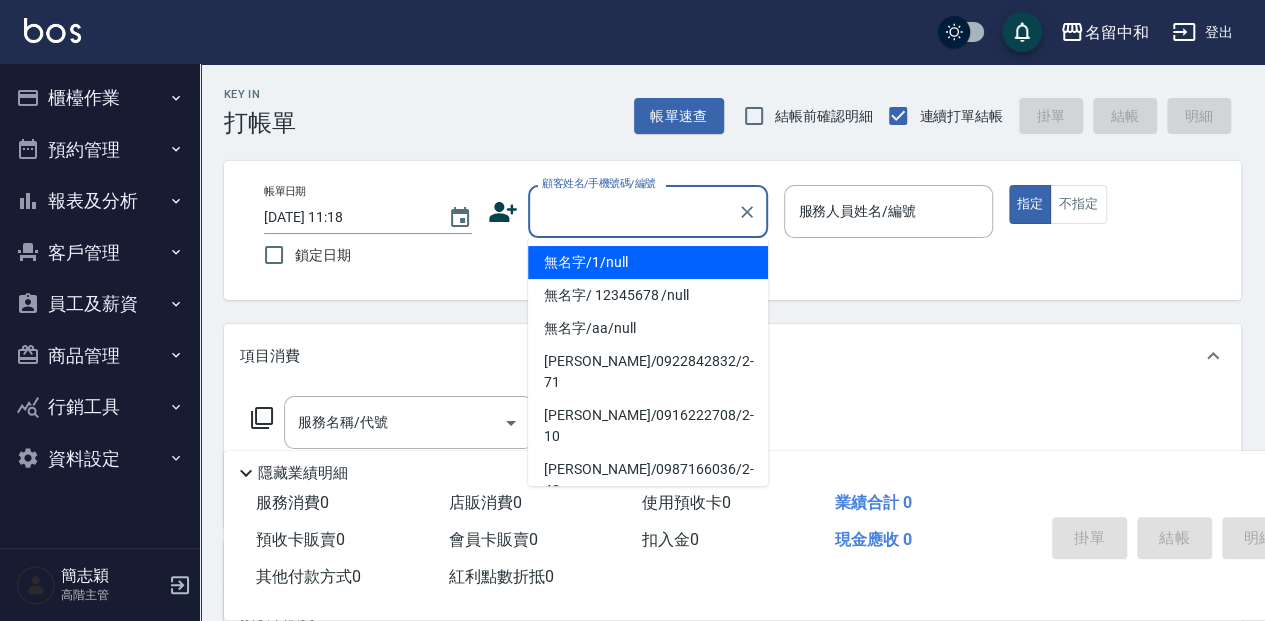 click on "無名字/1/null" at bounding box center [648, 262] 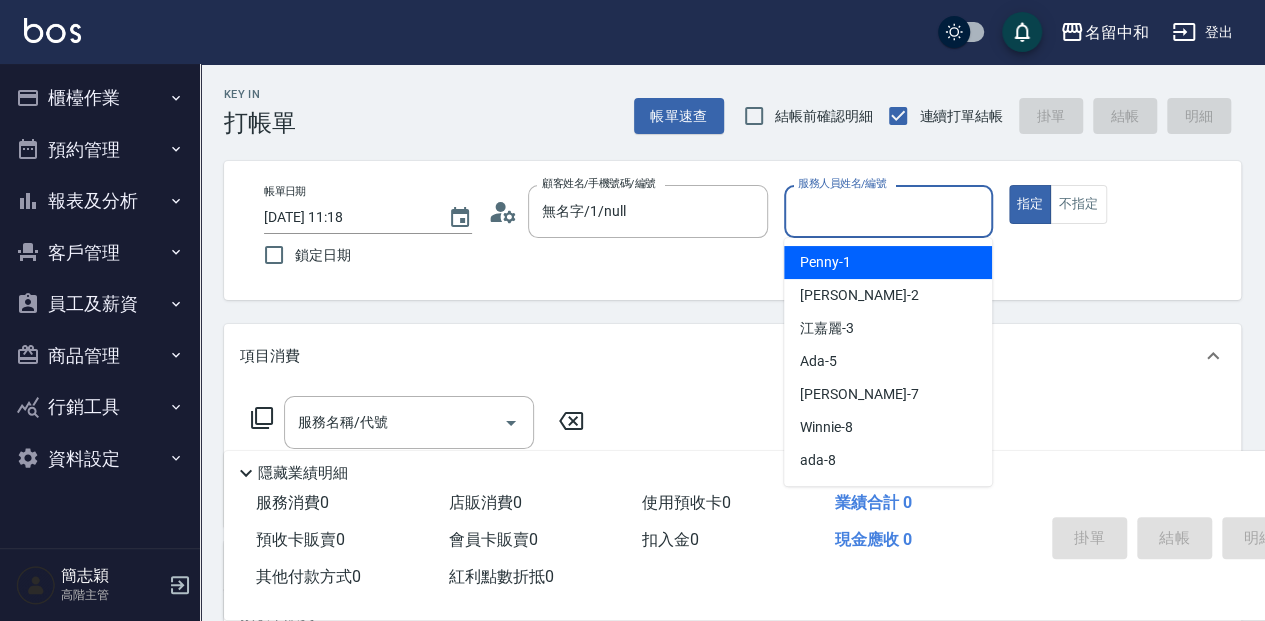 click on "服務人員姓名/編號" at bounding box center (888, 211) 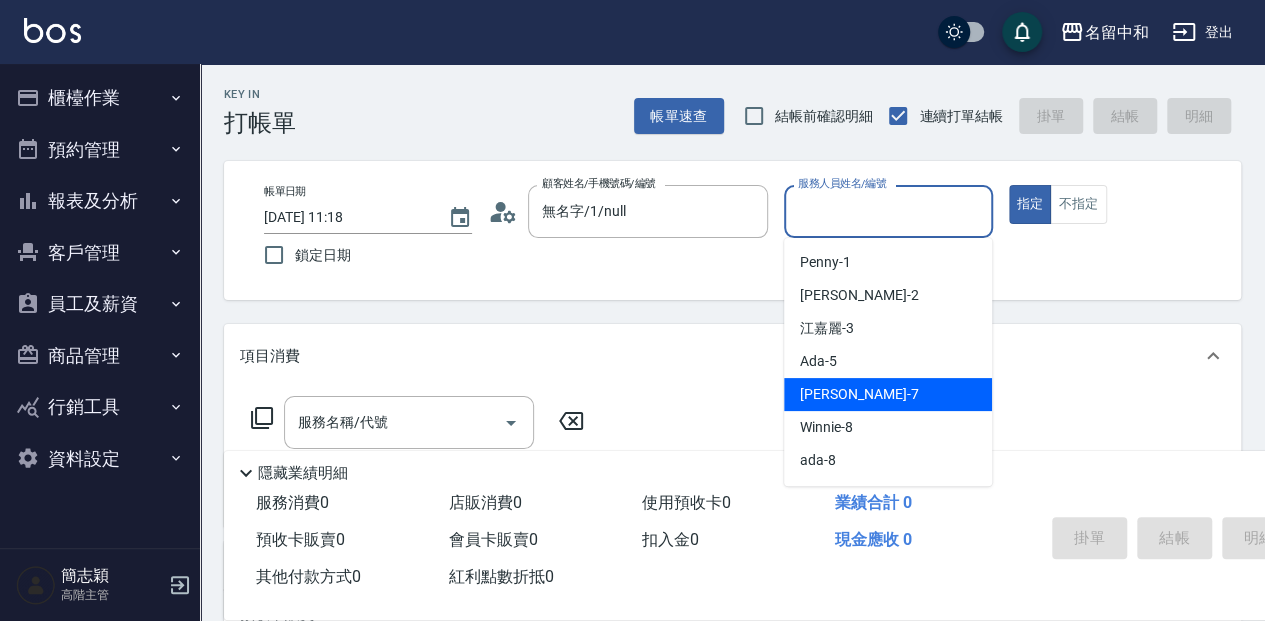 drag, startPoint x: 868, startPoint y: 388, endPoint x: 845, endPoint y: 385, distance: 23.194826 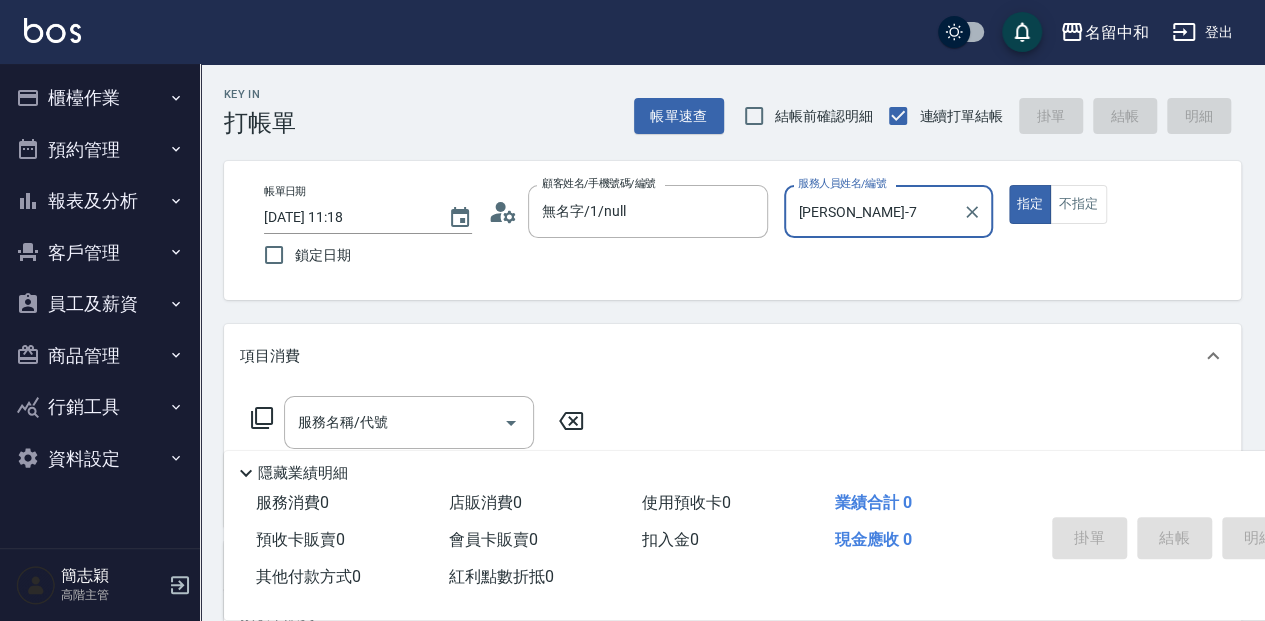 scroll, scrollTop: 66, scrollLeft: 0, axis: vertical 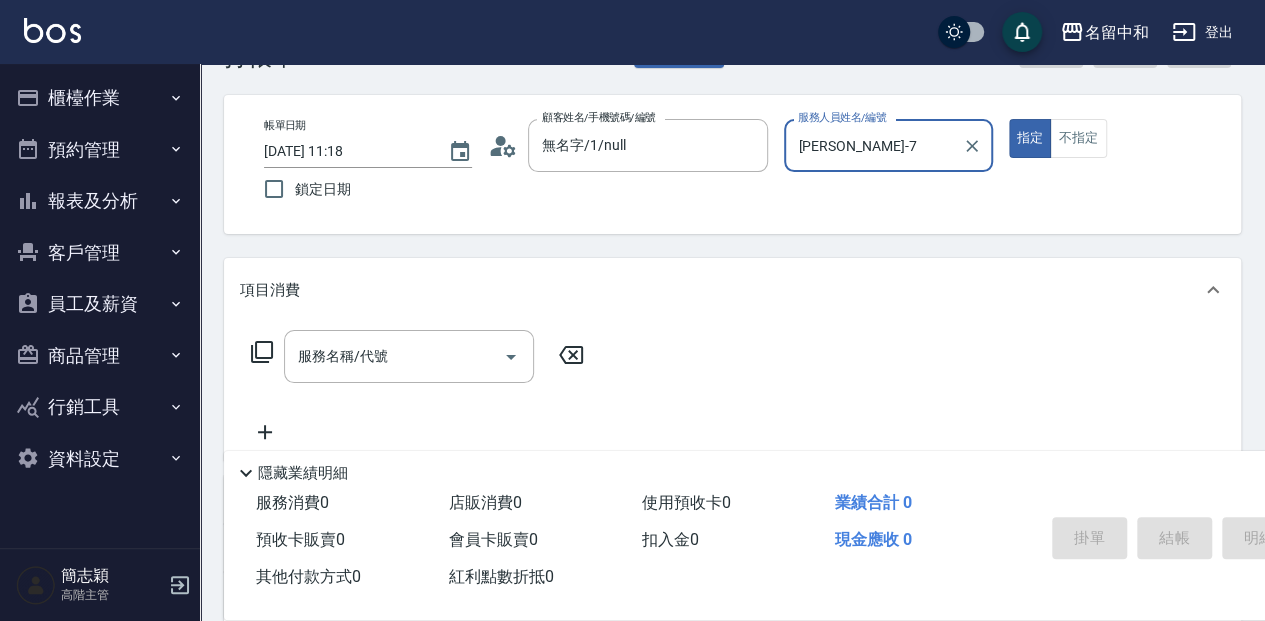 click on "服務名稱/代號" at bounding box center (394, 356) 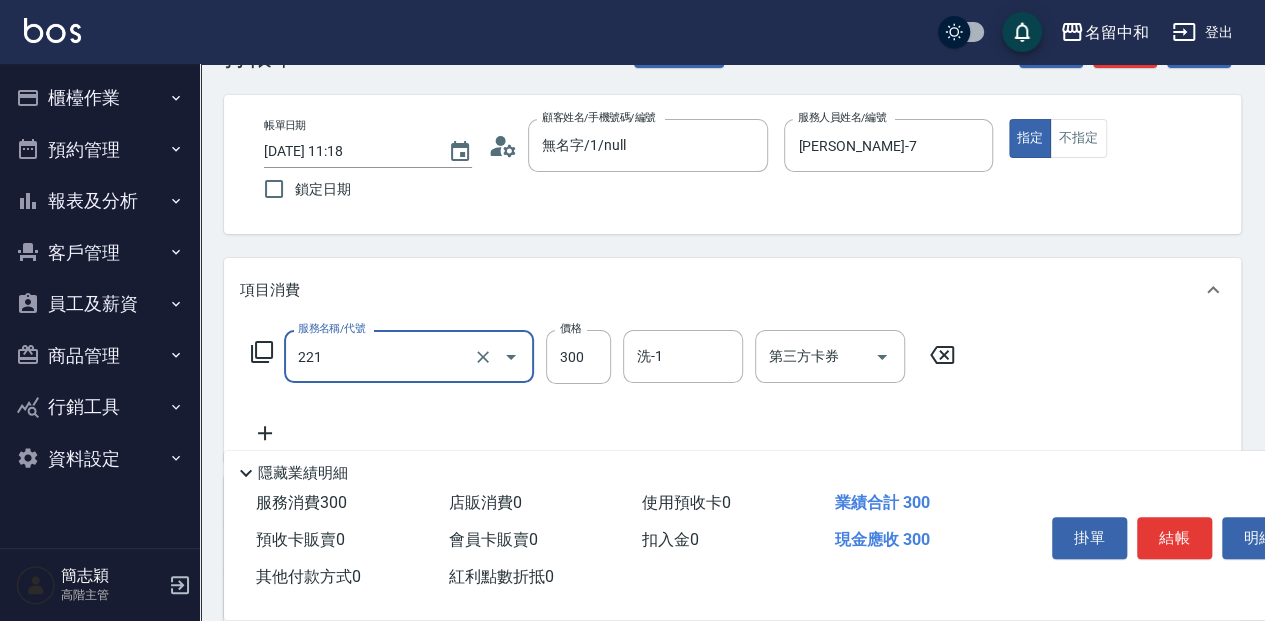 type on "洗髮300(221)" 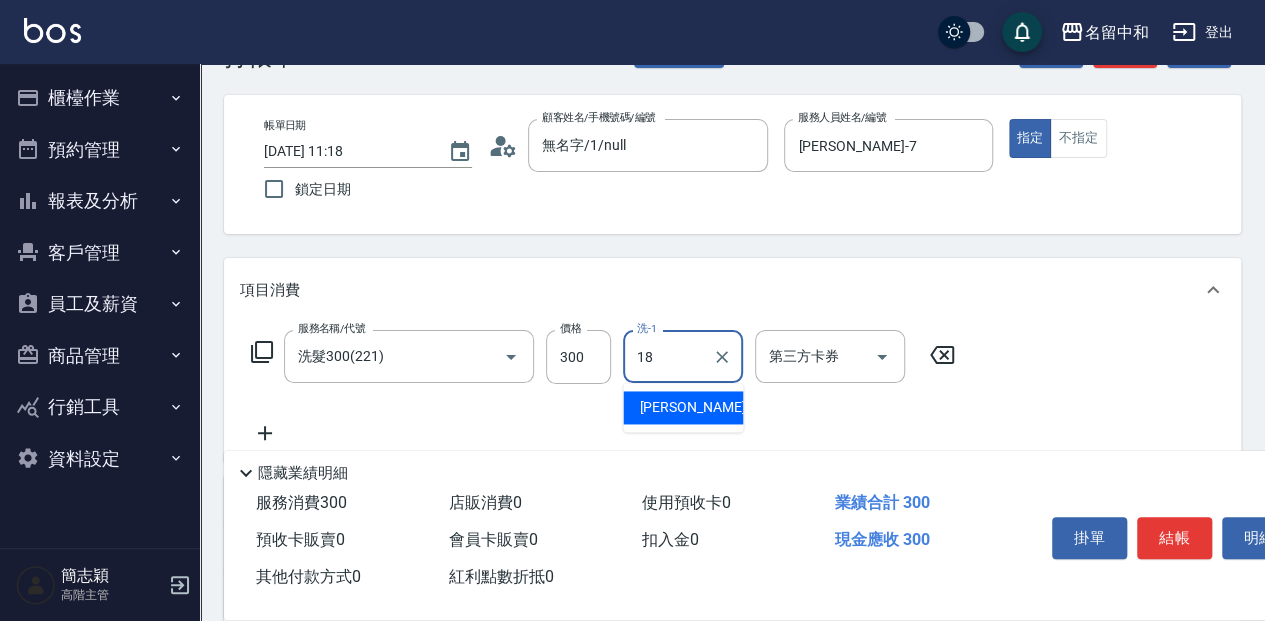 type on "[PERSON_NAME]-18" 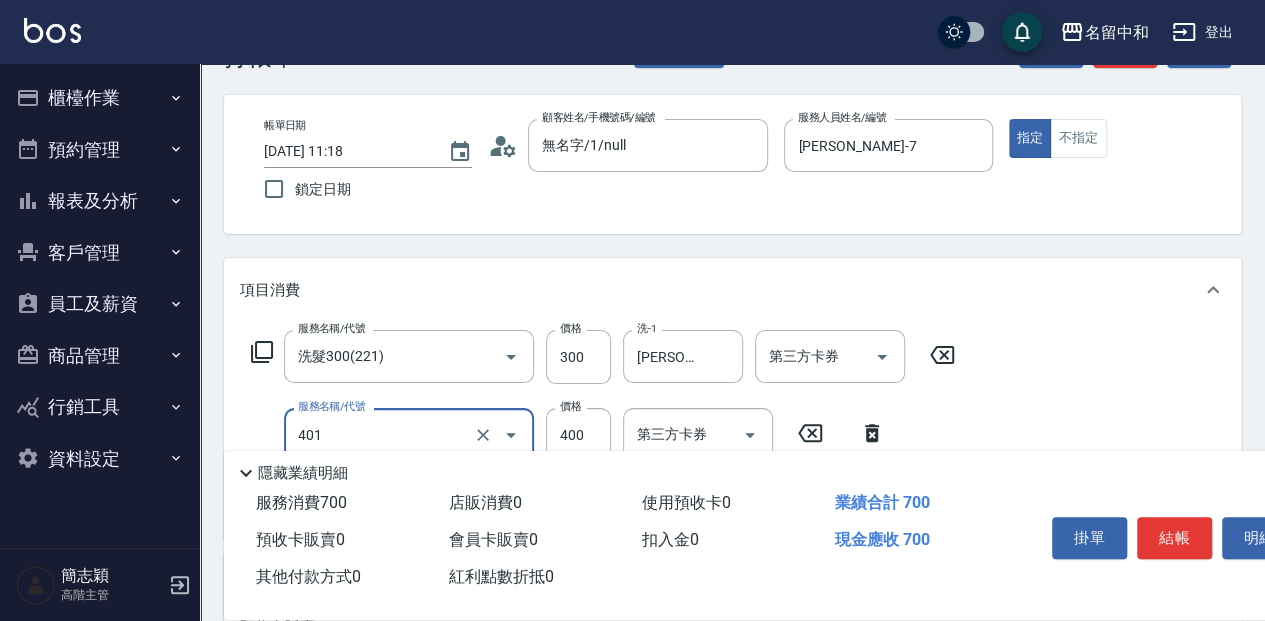 type on "剪髮(400)(401)" 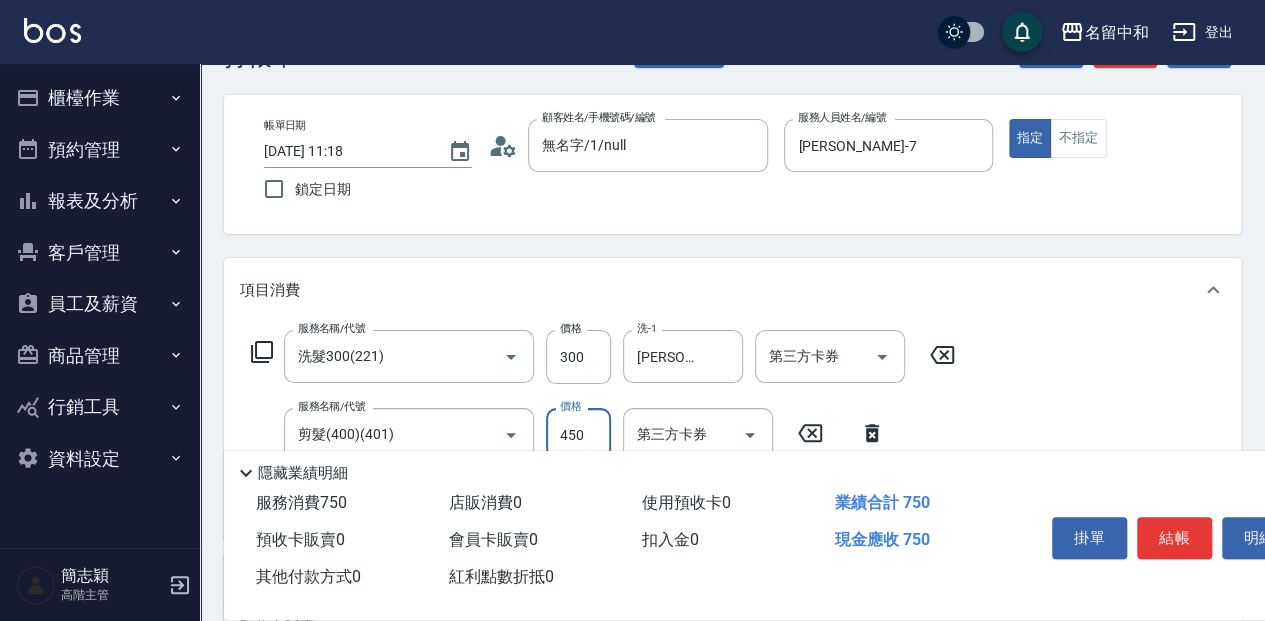 type on "450" 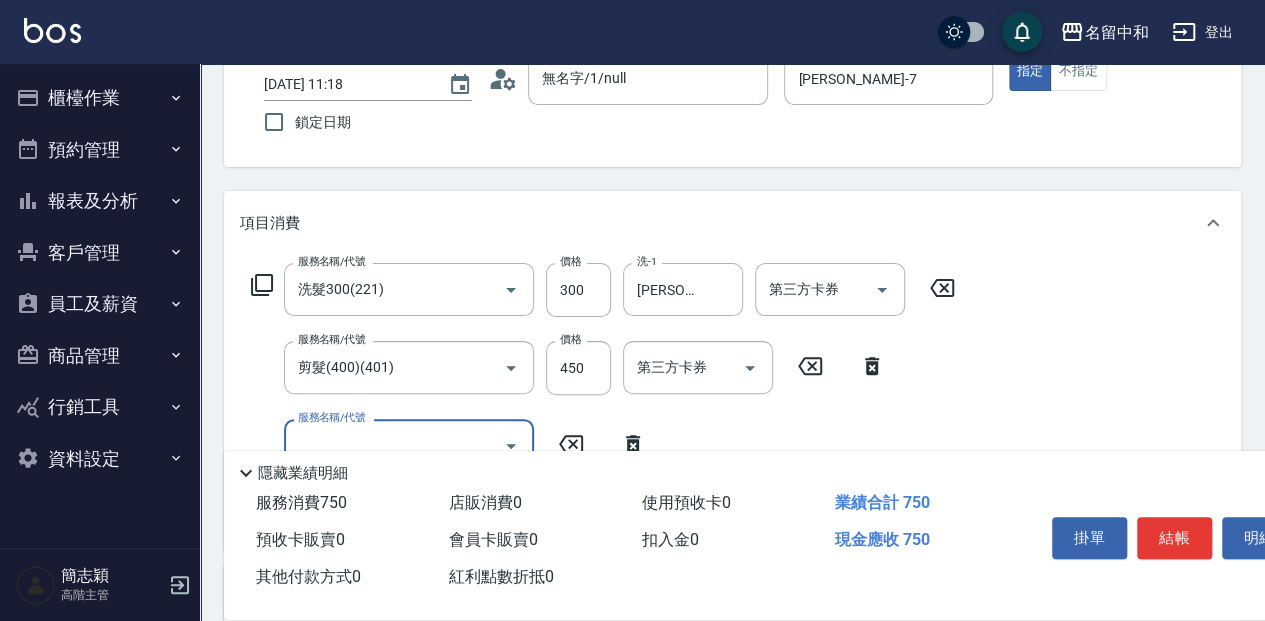 scroll, scrollTop: 200, scrollLeft: 0, axis: vertical 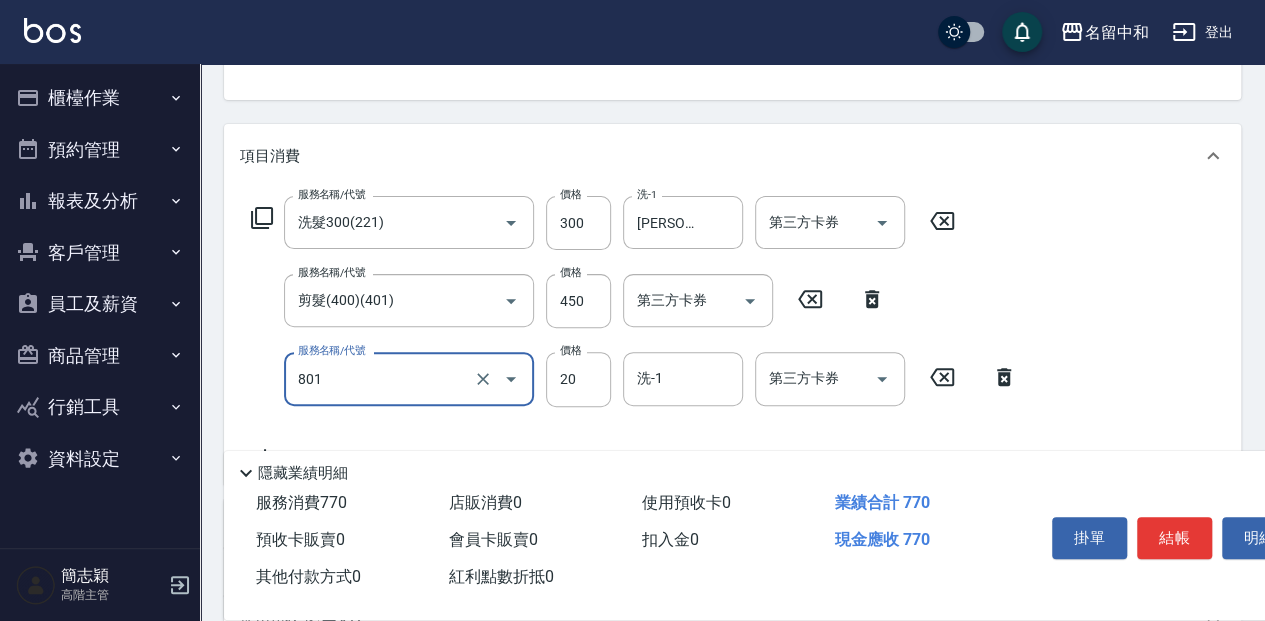 type on "潤絲20(801)" 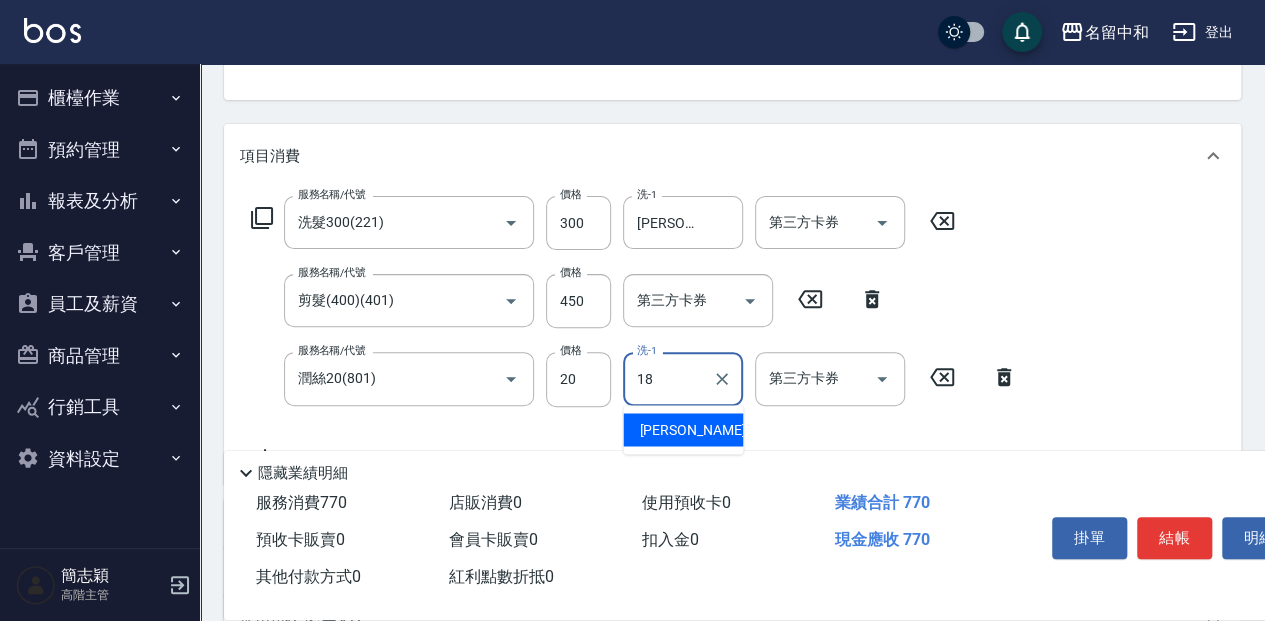 type on "[PERSON_NAME]-18" 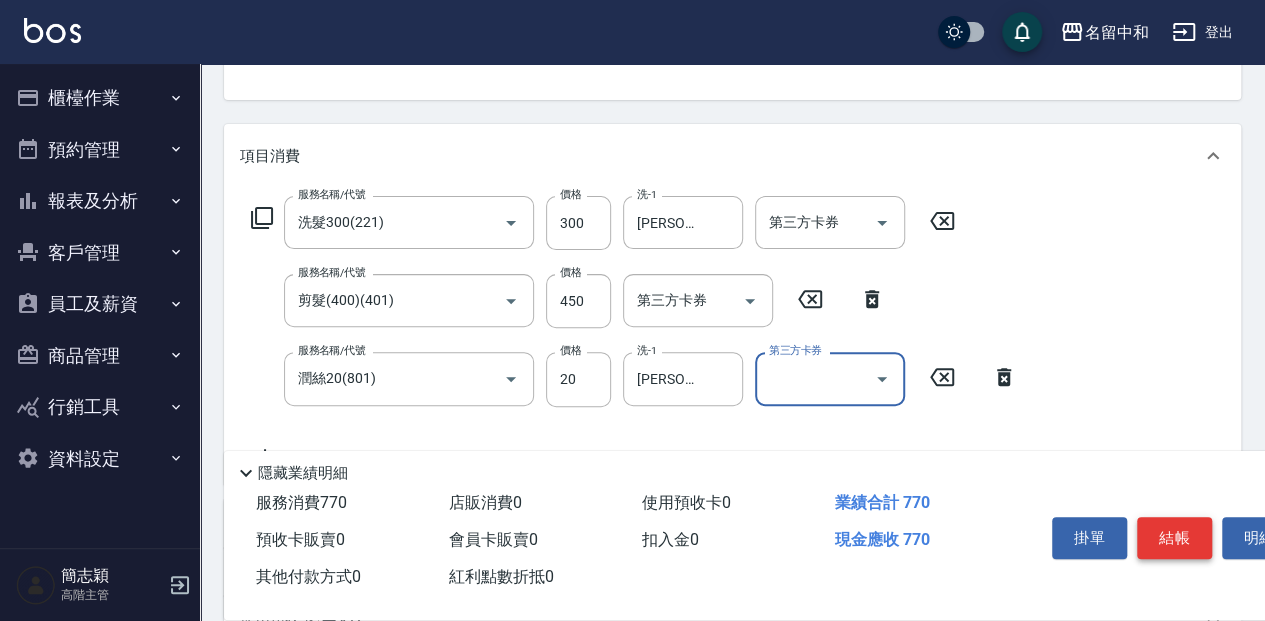 click on "結帳" at bounding box center (1174, 538) 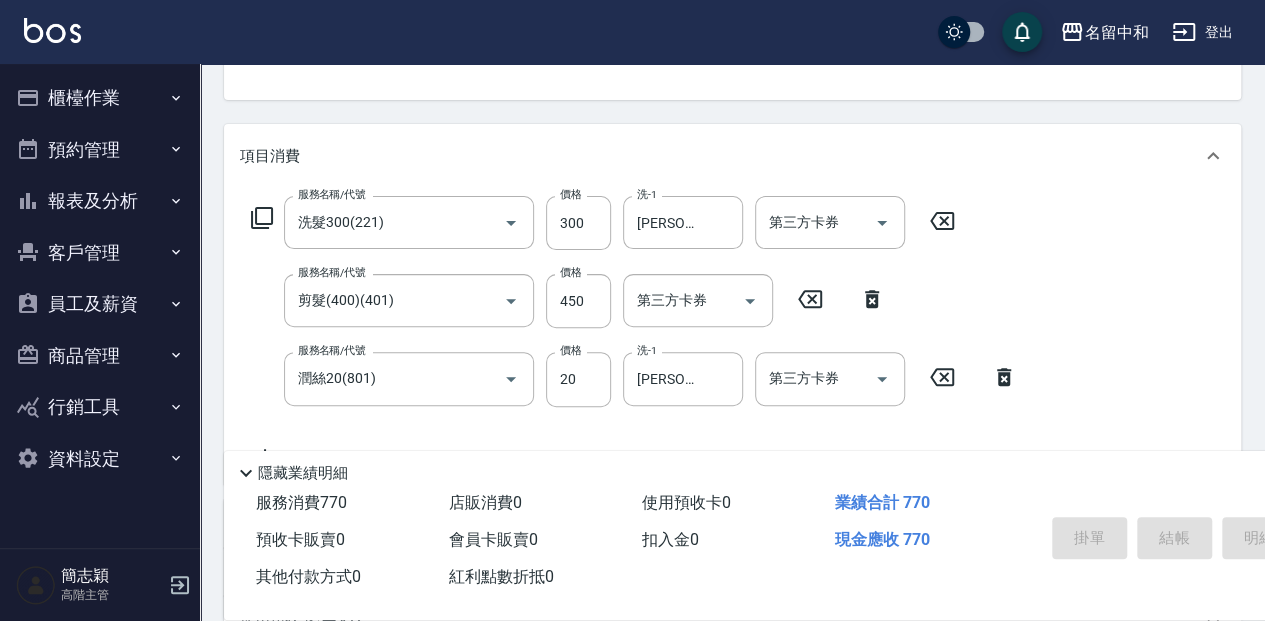 type 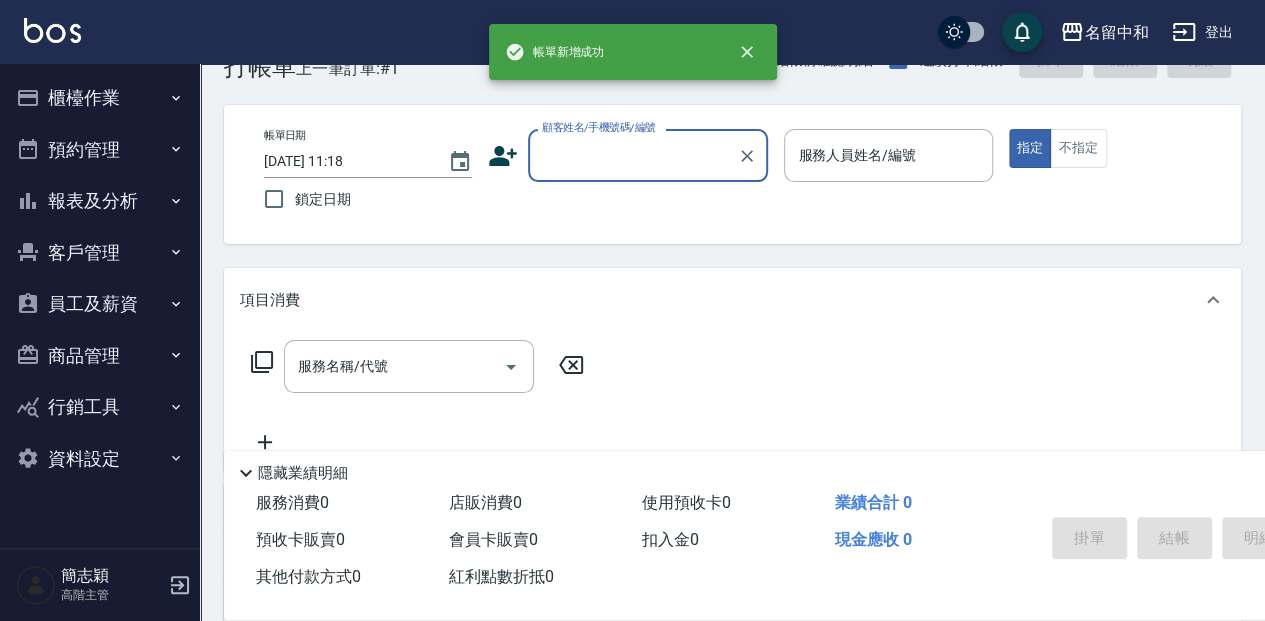 scroll, scrollTop: 0, scrollLeft: 0, axis: both 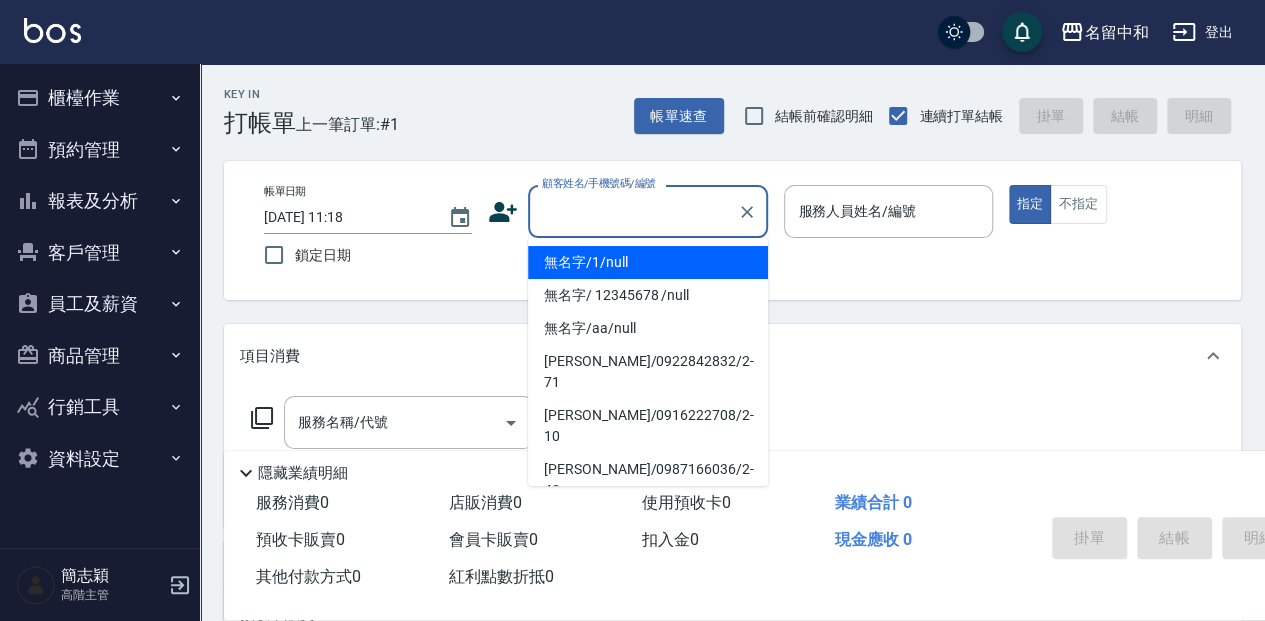 click on "顧客姓名/手機號碼/編號" at bounding box center (633, 211) 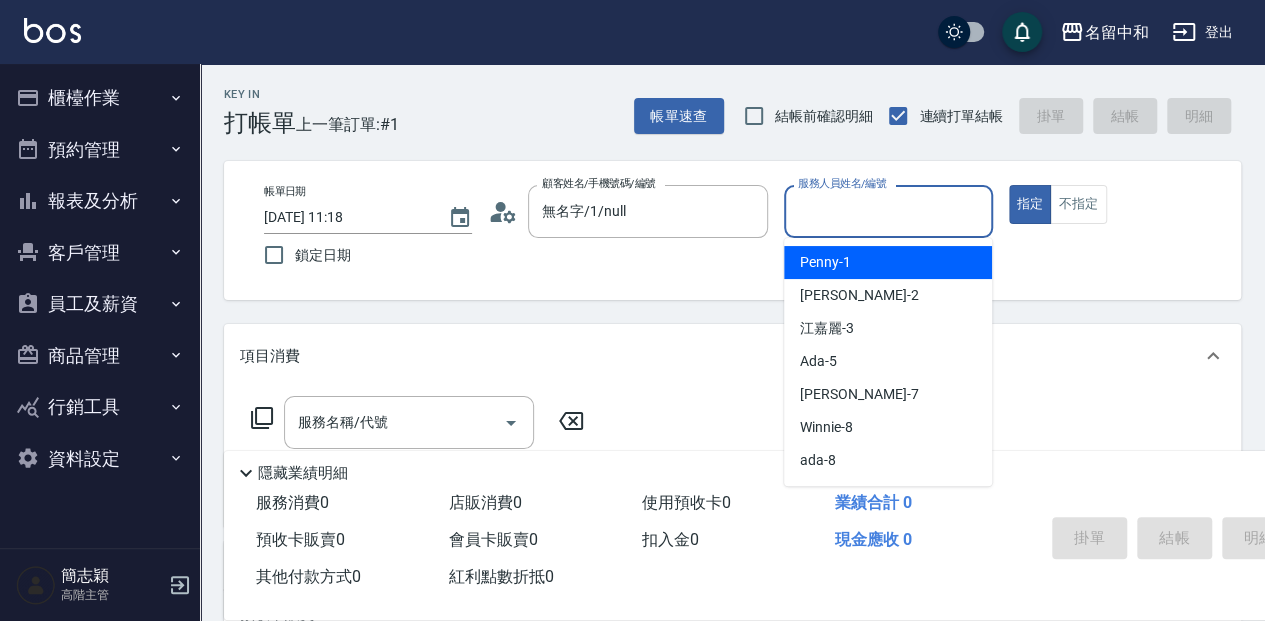 click on "服務人員姓名/編號" at bounding box center [888, 211] 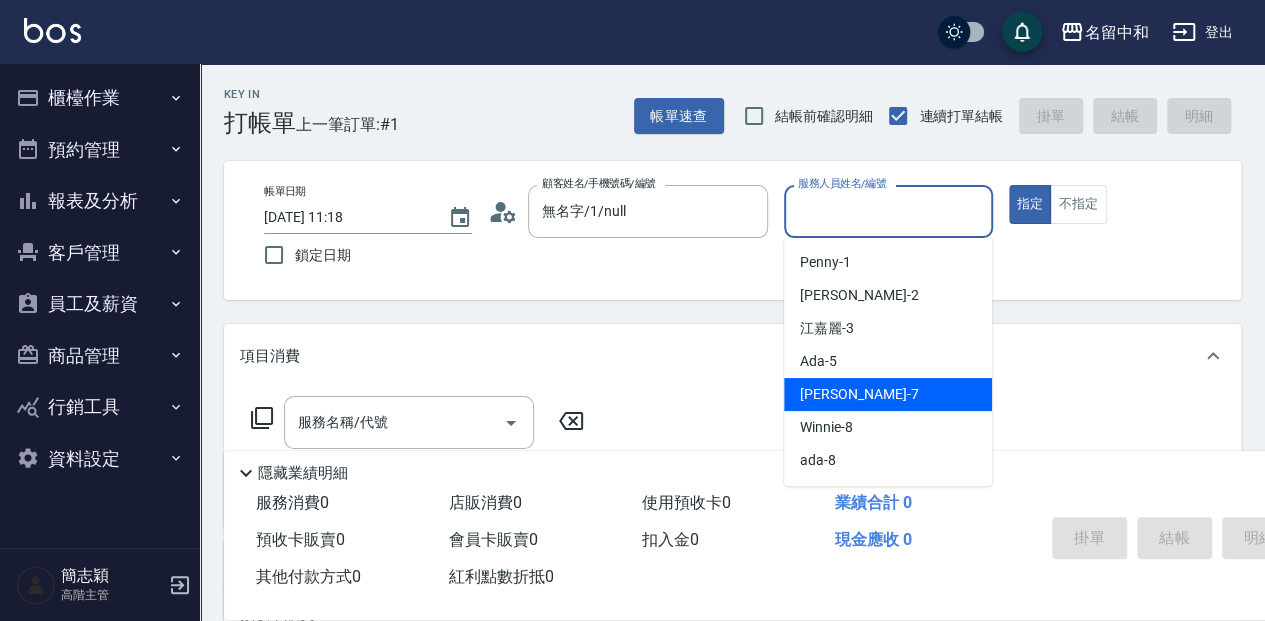 drag, startPoint x: 924, startPoint y: 400, endPoint x: 992, endPoint y: 356, distance: 80.99383 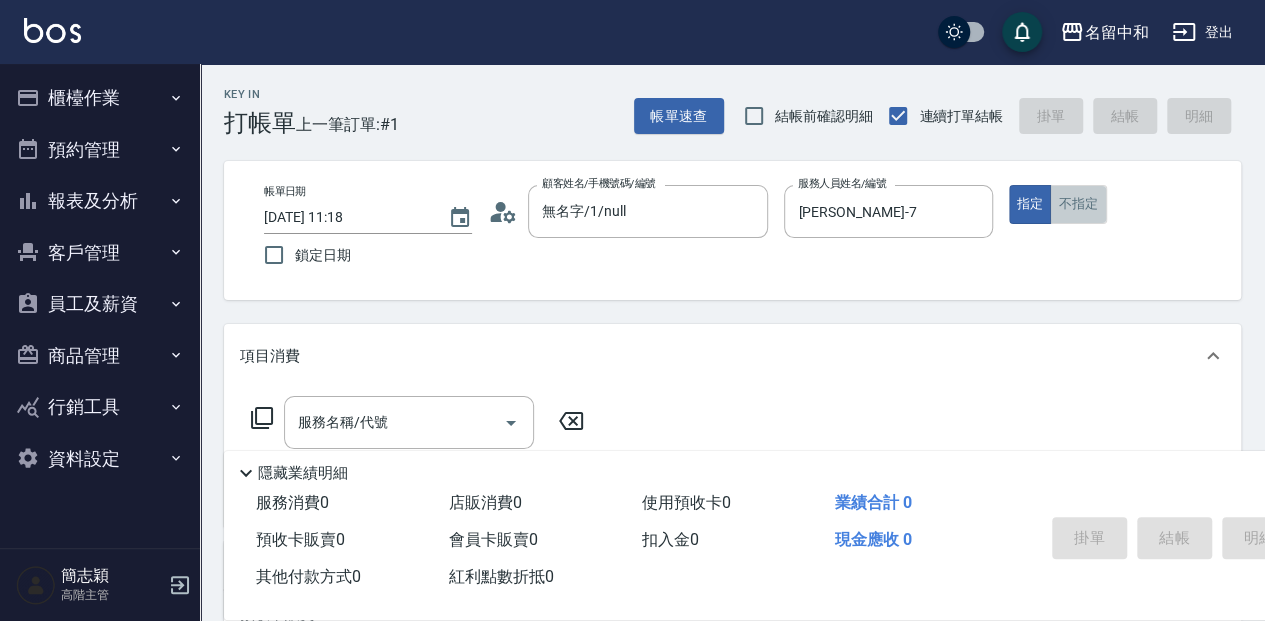 click on "不指定" at bounding box center [1078, 204] 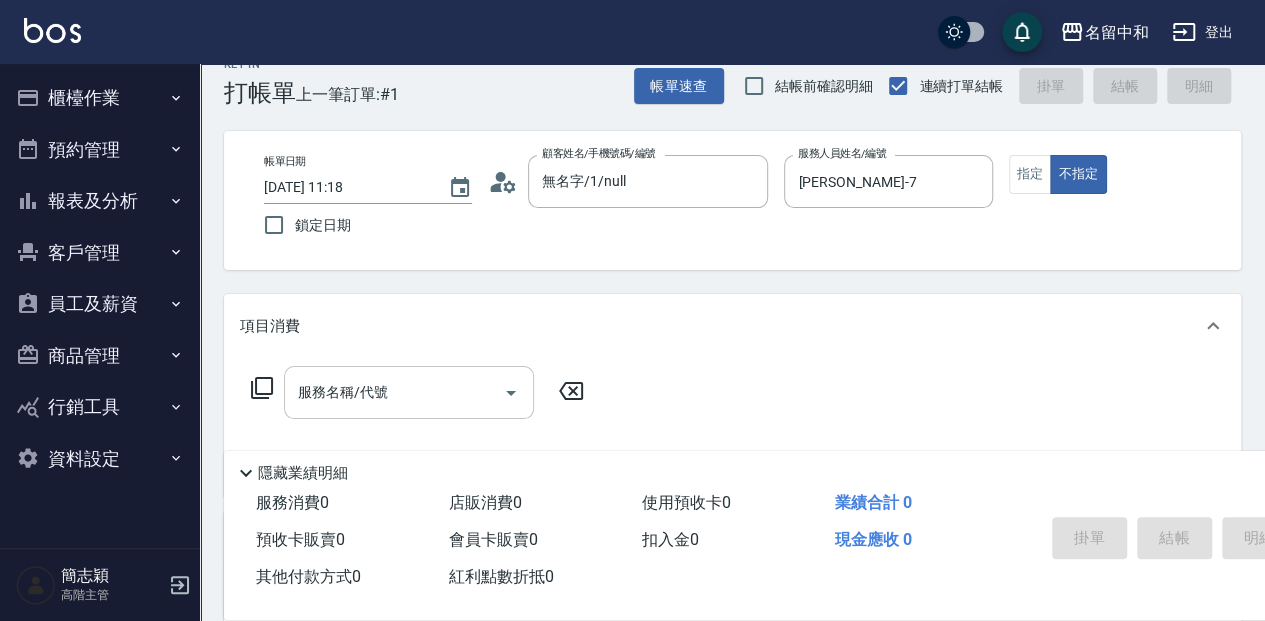 scroll, scrollTop: 66, scrollLeft: 0, axis: vertical 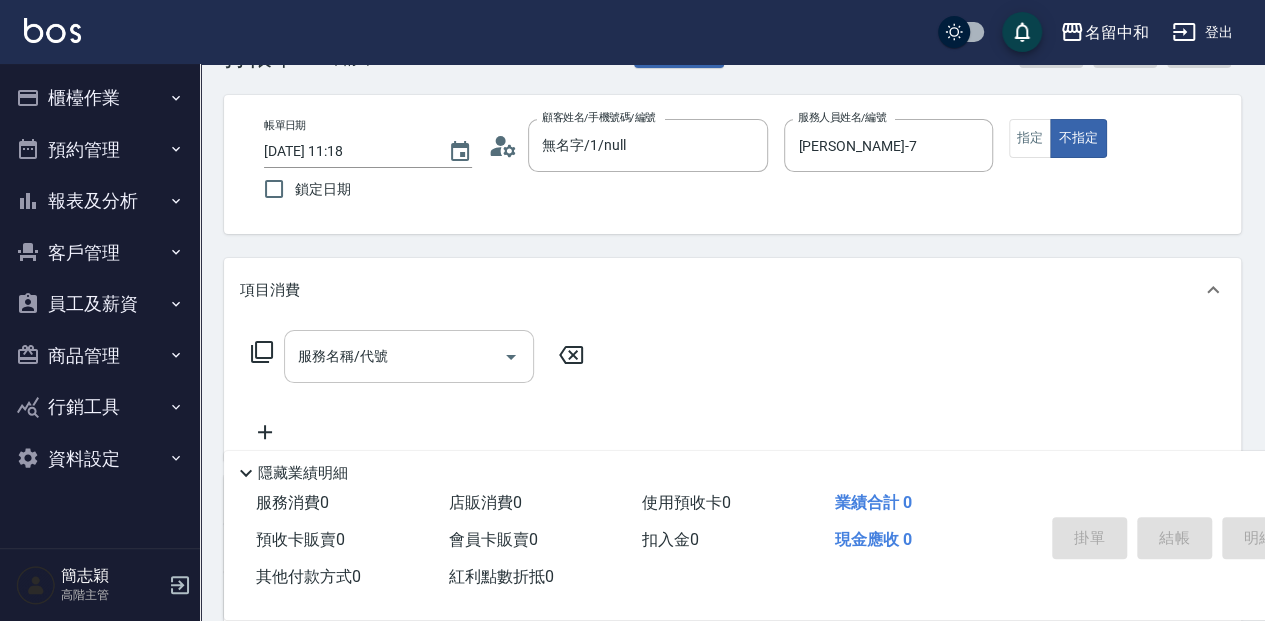 drag, startPoint x: 428, startPoint y: 351, endPoint x: 1274, endPoint y: 428, distance: 849.4969 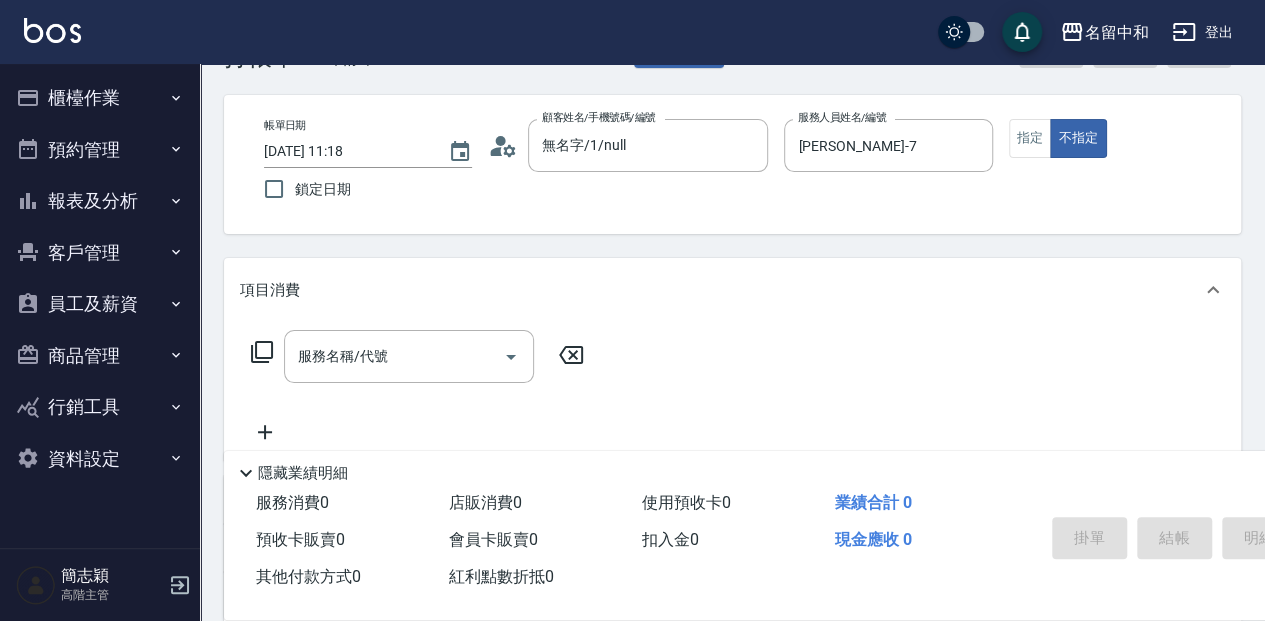 click on "服務名稱/代號" at bounding box center (394, 356) 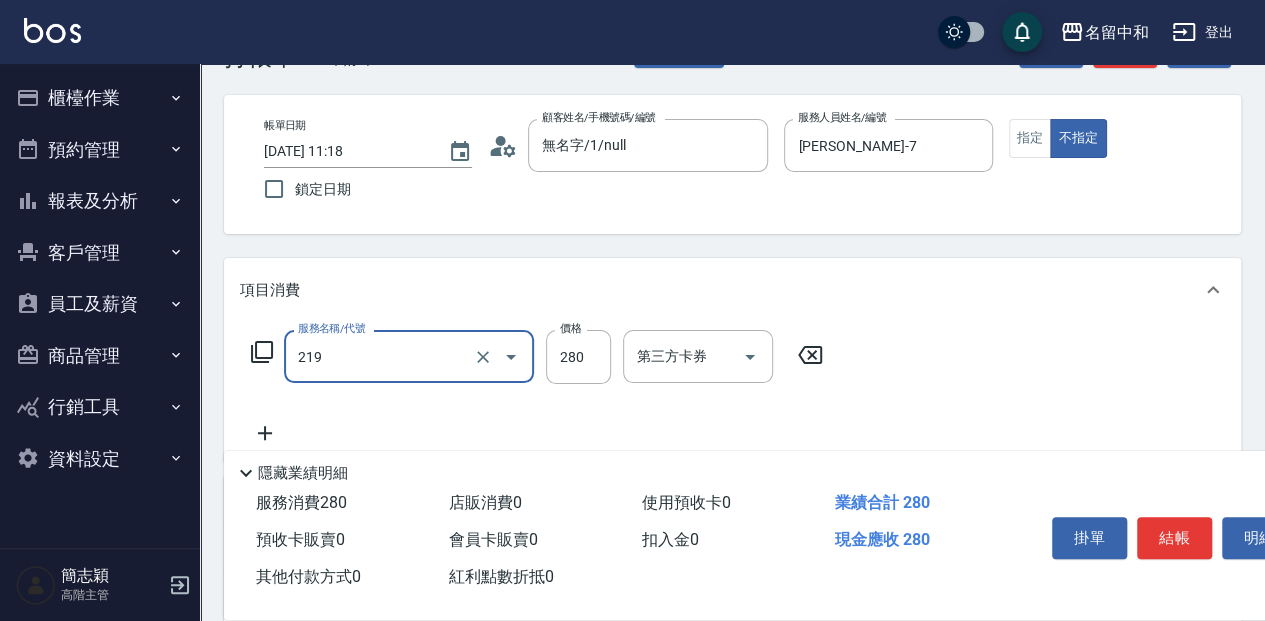type on "洗髮280(219)" 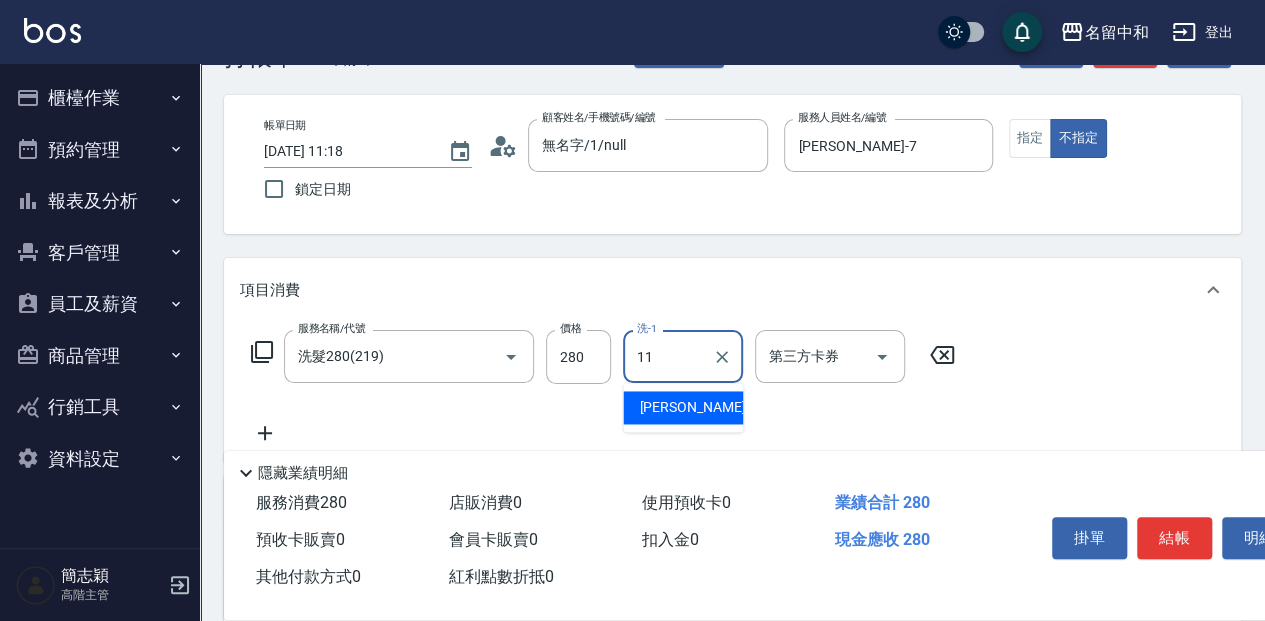 type on "家綸-11" 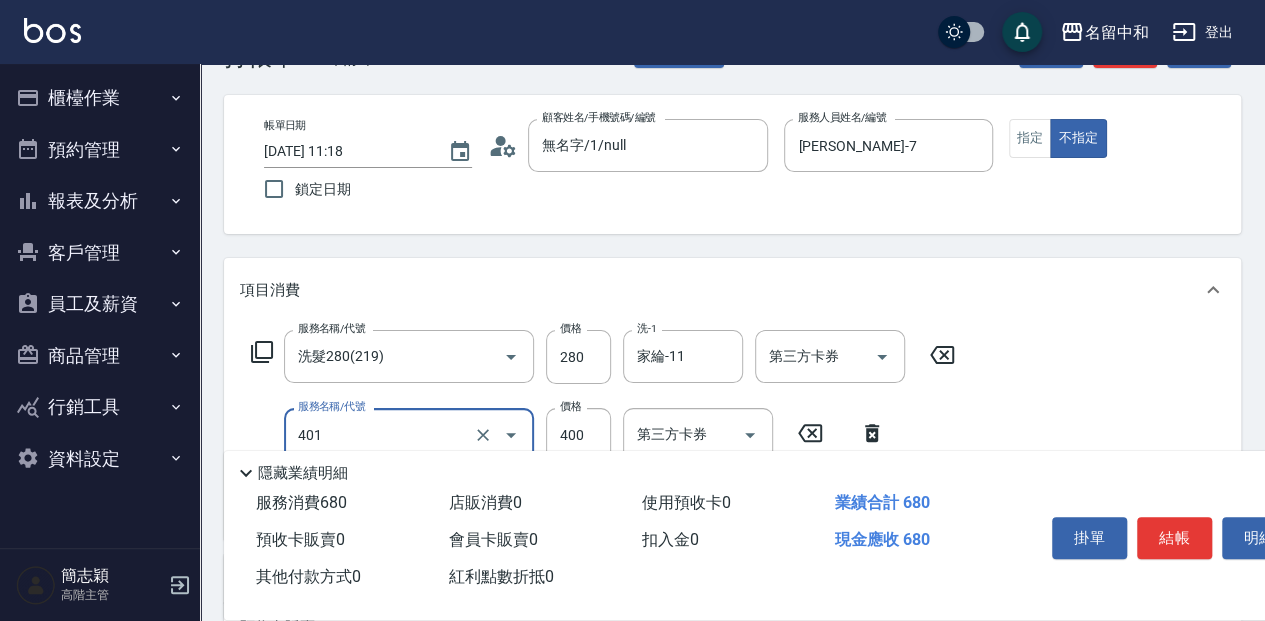 type on "剪髮(400)(401)" 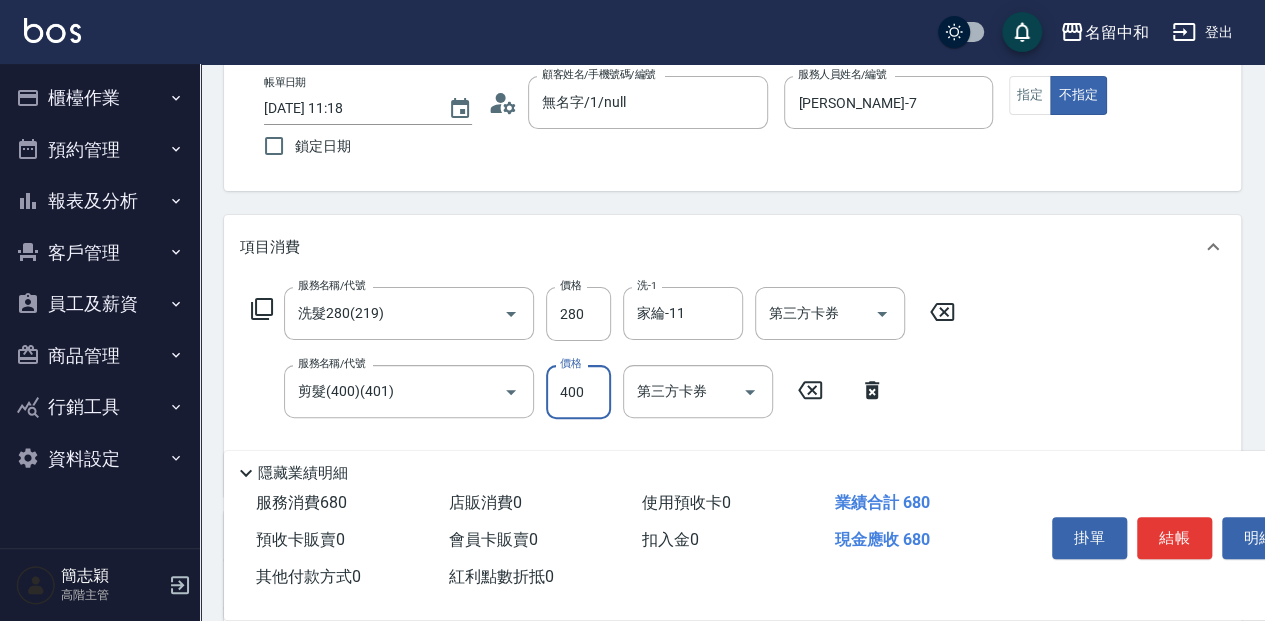scroll, scrollTop: 133, scrollLeft: 0, axis: vertical 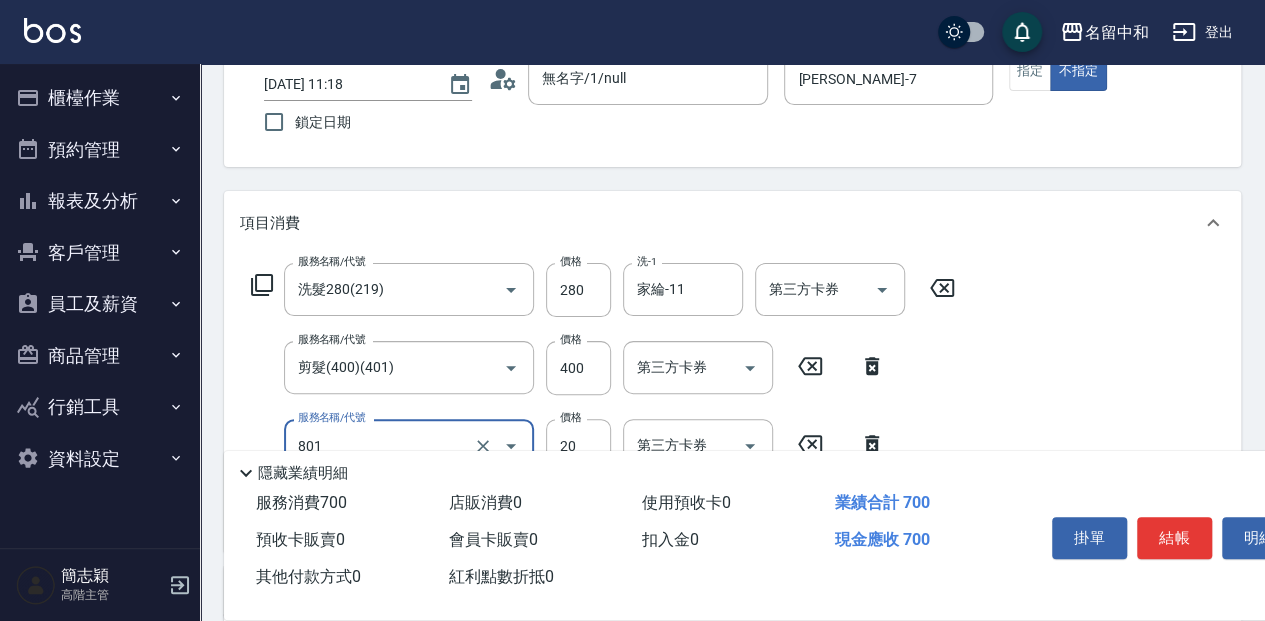 type on "潤絲20(801)" 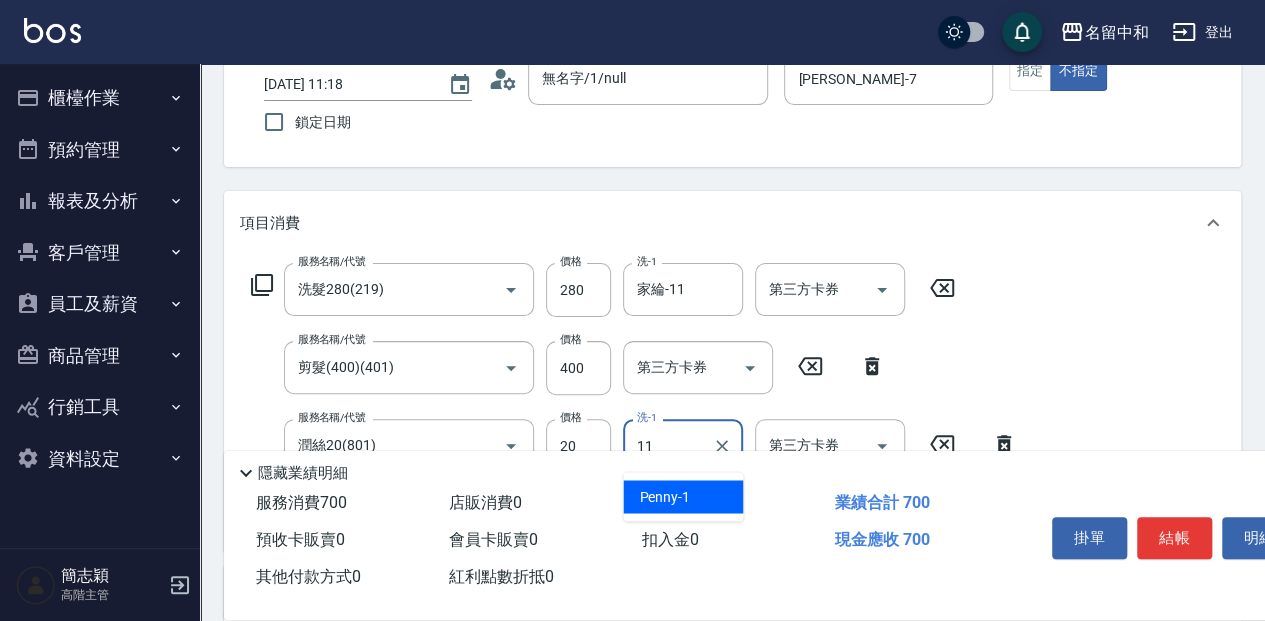 type on "家綸-11" 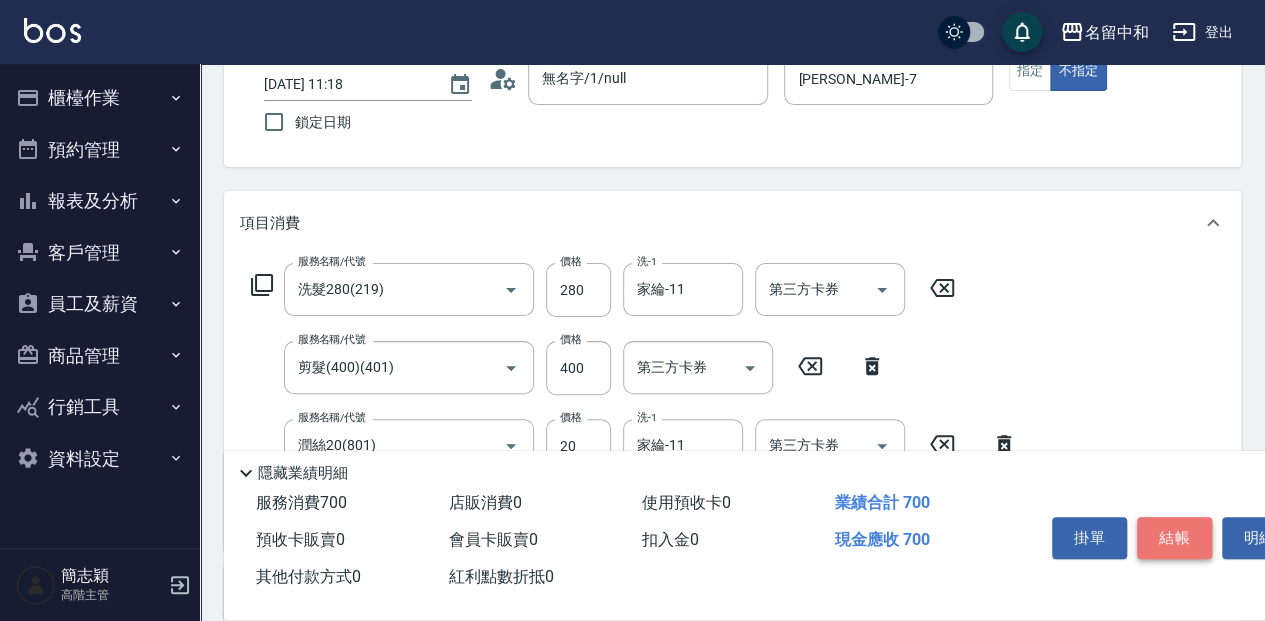 click on "結帳" at bounding box center [1174, 538] 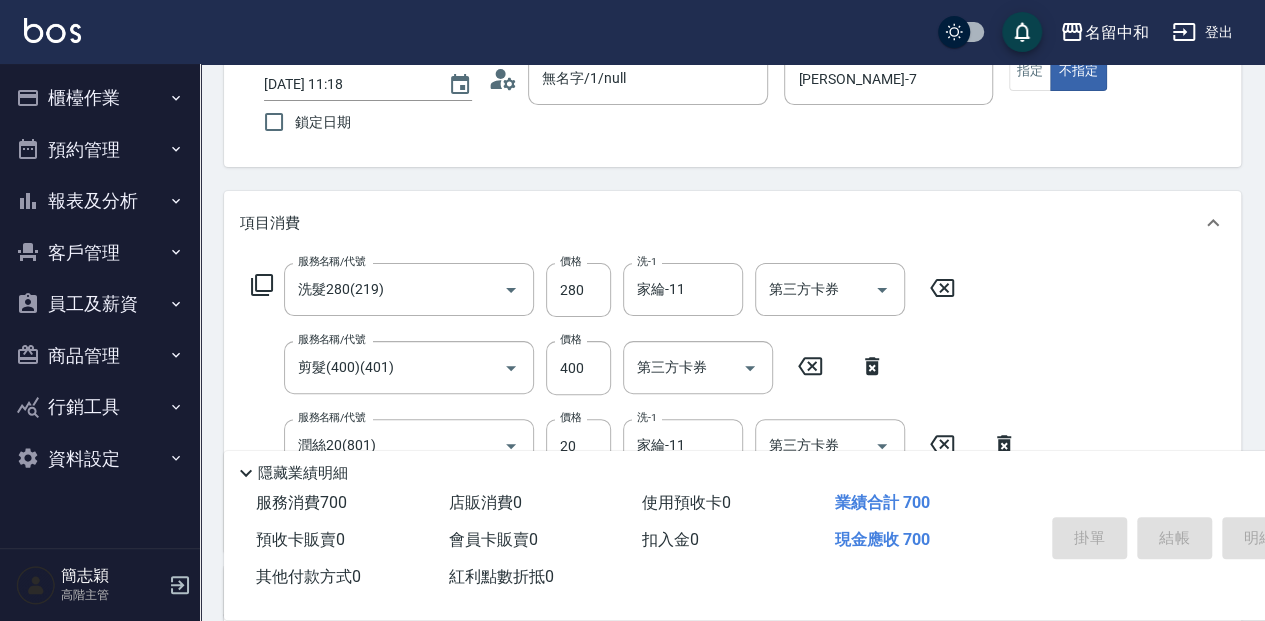 type on "[DATE] 11:19" 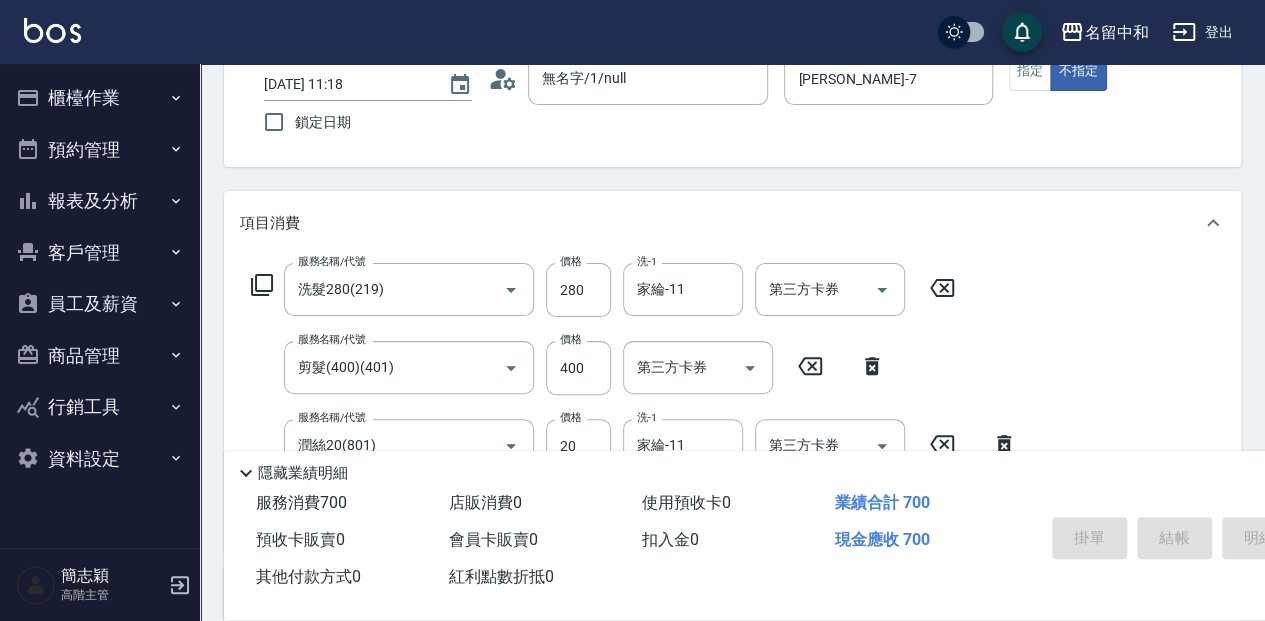 type 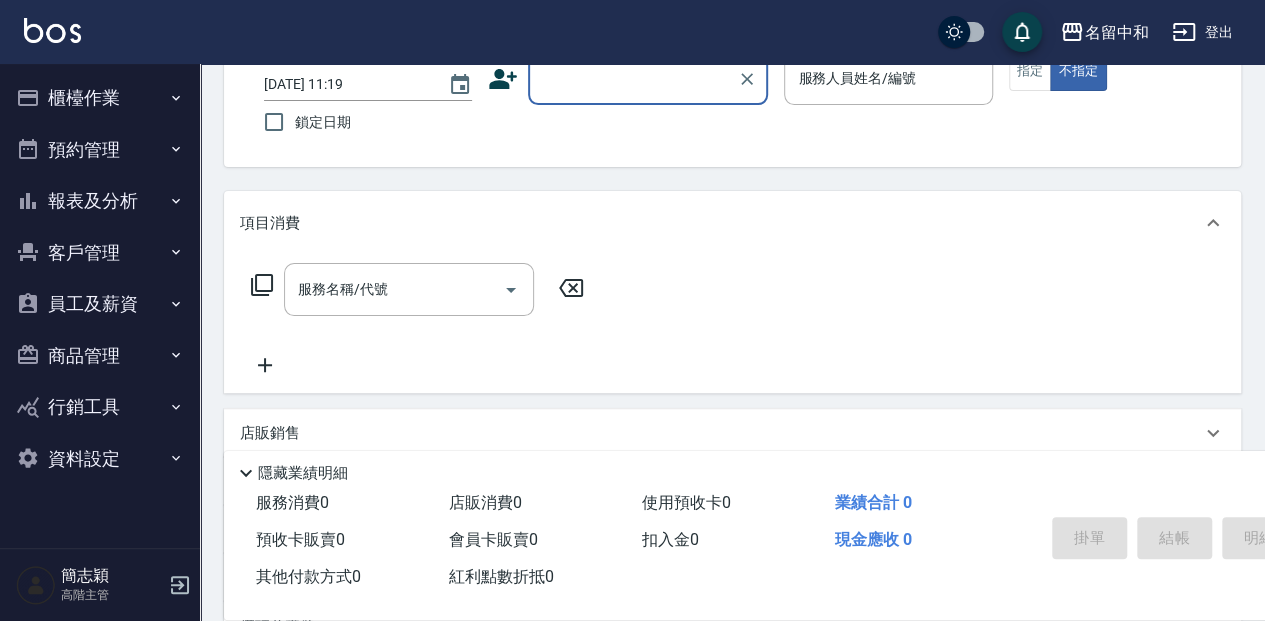 click on "顧客姓名/手機號碼/編號" at bounding box center (633, 78) 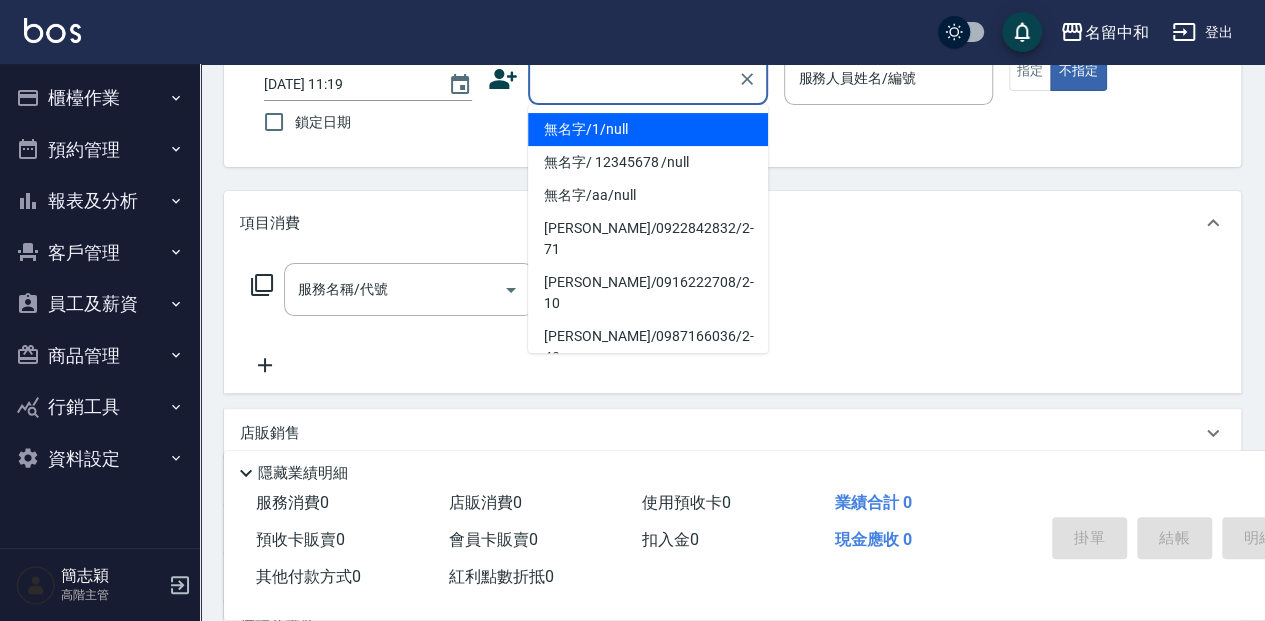 drag, startPoint x: 584, startPoint y: 127, endPoint x: 859, endPoint y: 80, distance: 278.98746 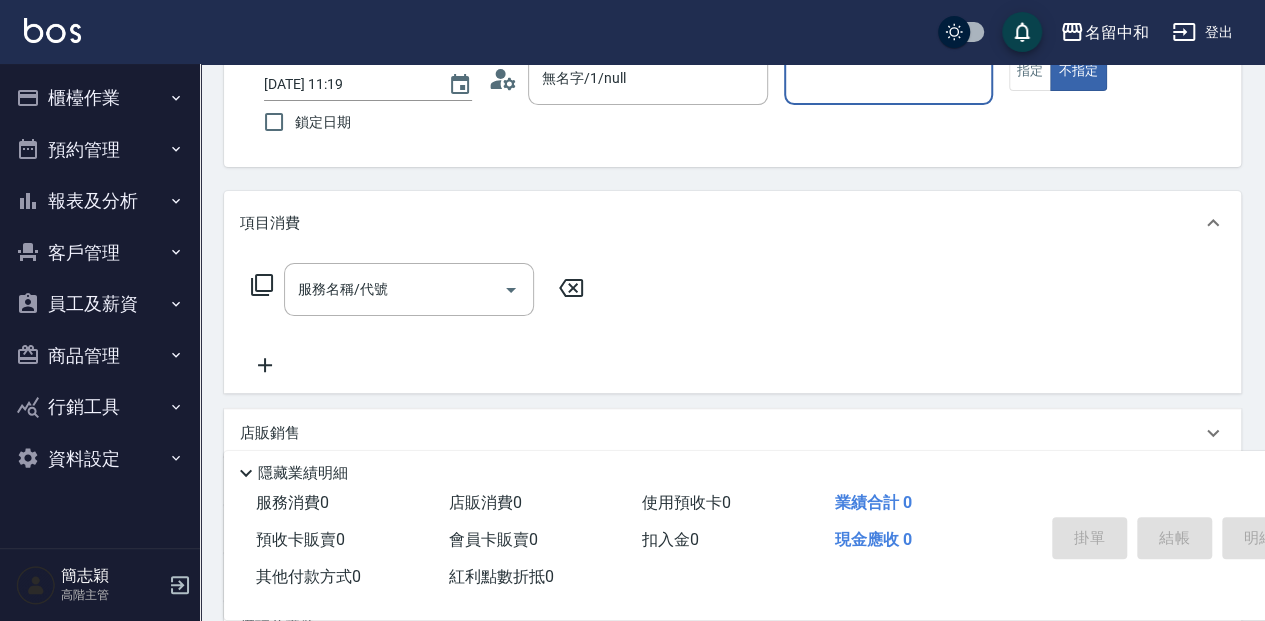 click on "服務人員姓名/編號" at bounding box center [888, 78] 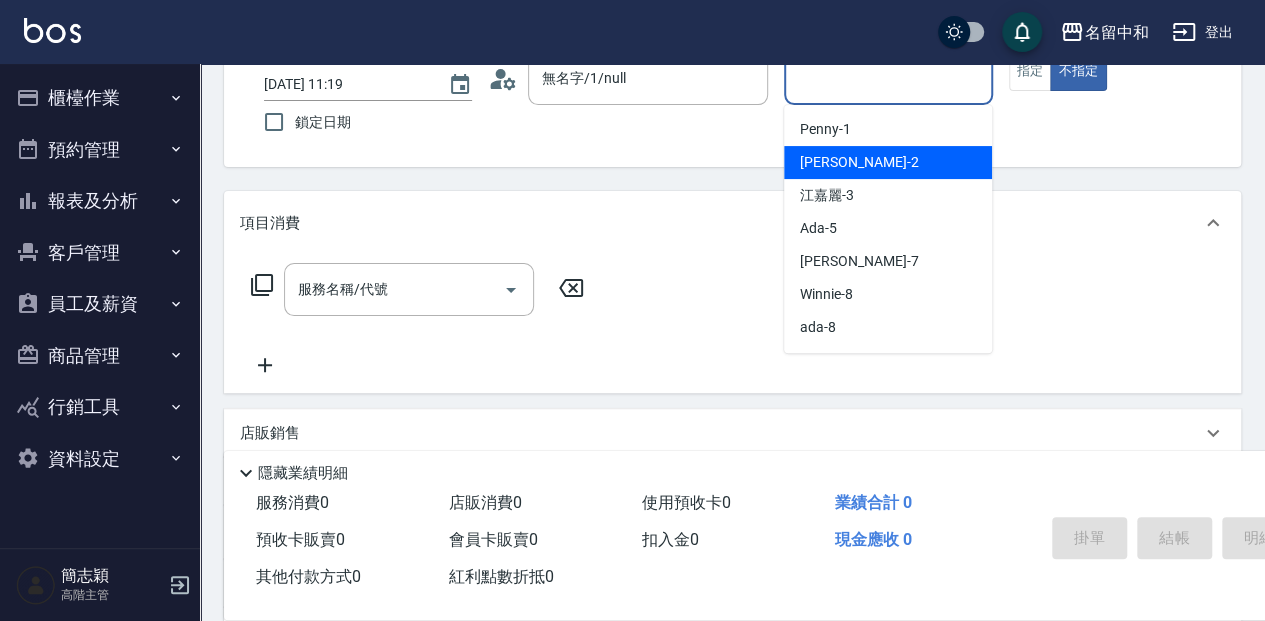 click on "[PERSON_NAME] -2" at bounding box center (888, 162) 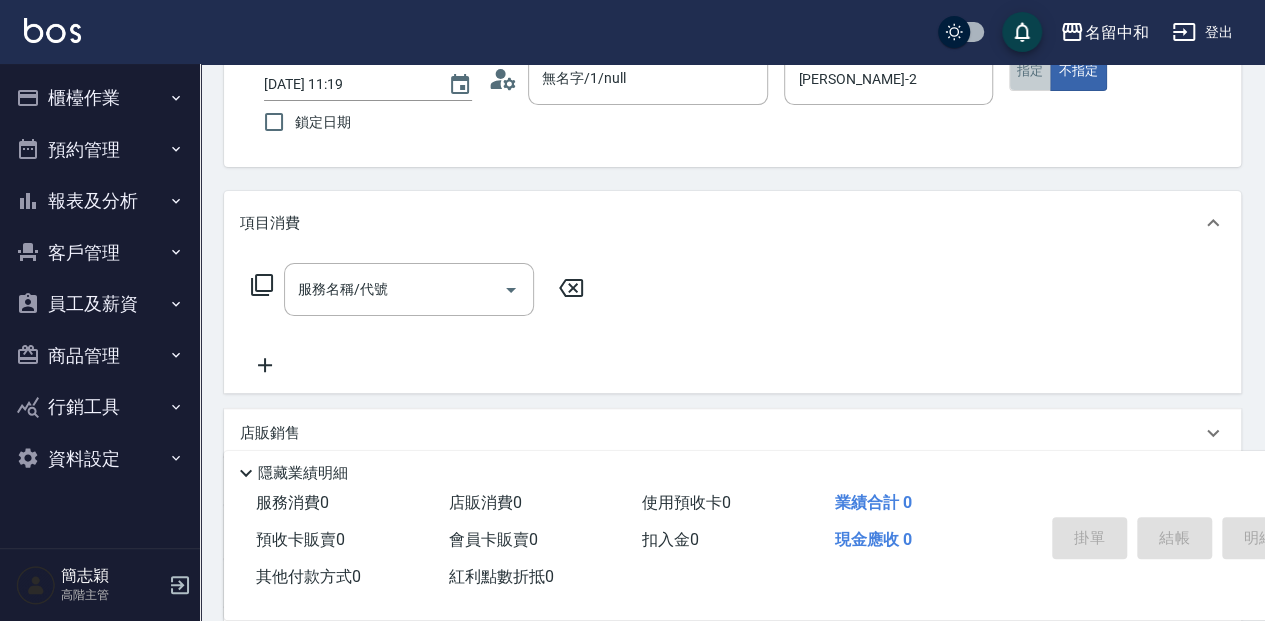 drag, startPoint x: 1030, startPoint y: 74, endPoint x: 970, endPoint y: 128, distance: 80.72174 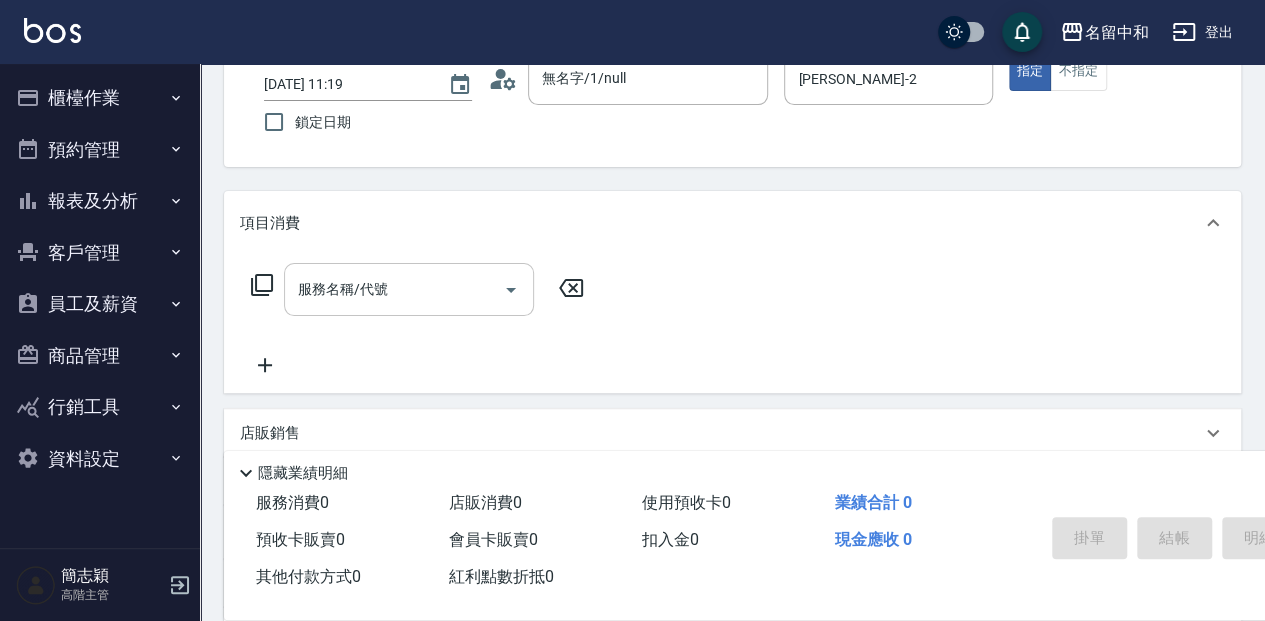 click on "服務名稱/代號 服務名稱/代號" at bounding box center [409, 289] 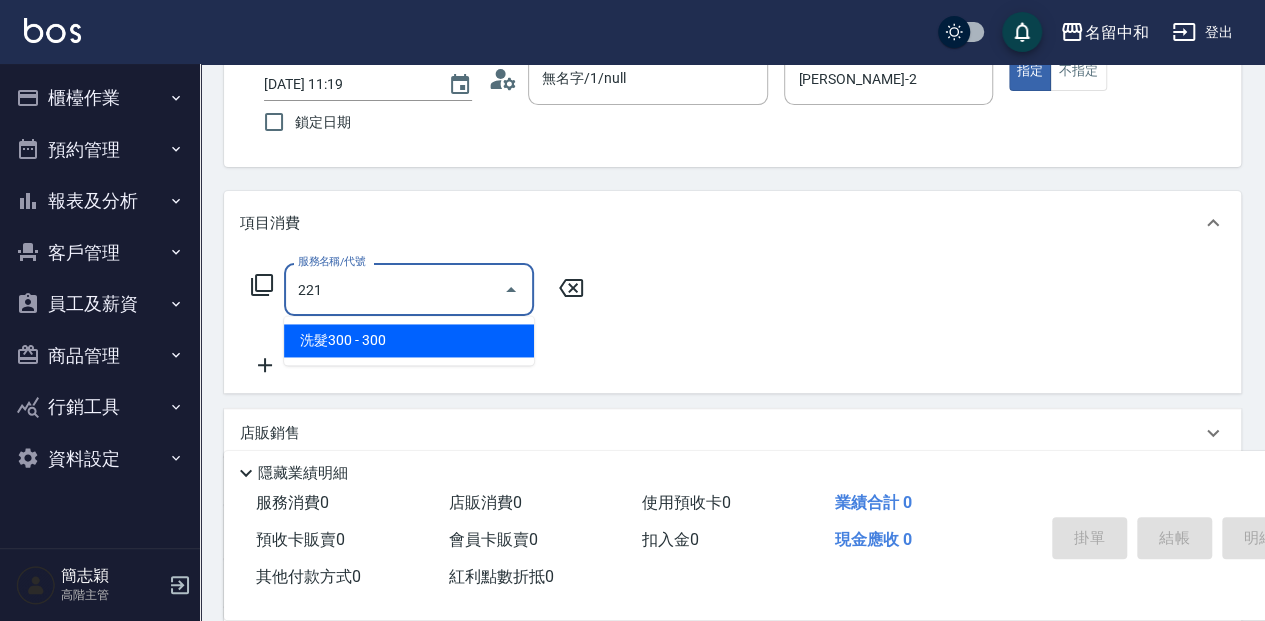 type on "洗髮300(221)" 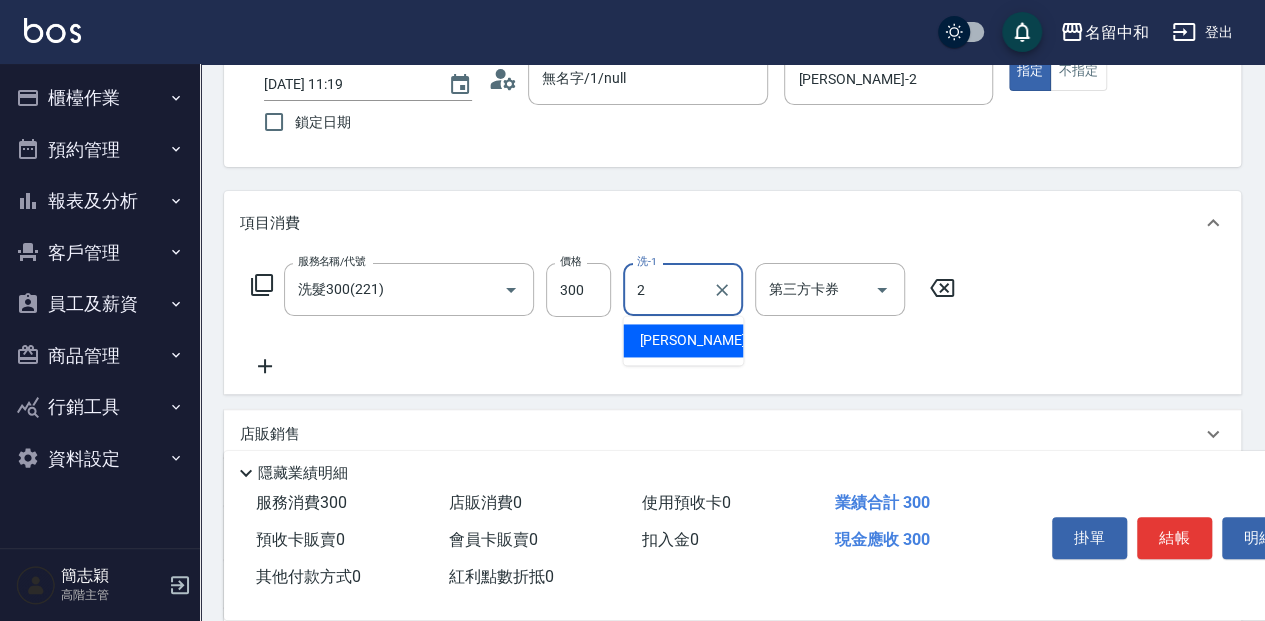 type on "[PERSON_NAME]-2" 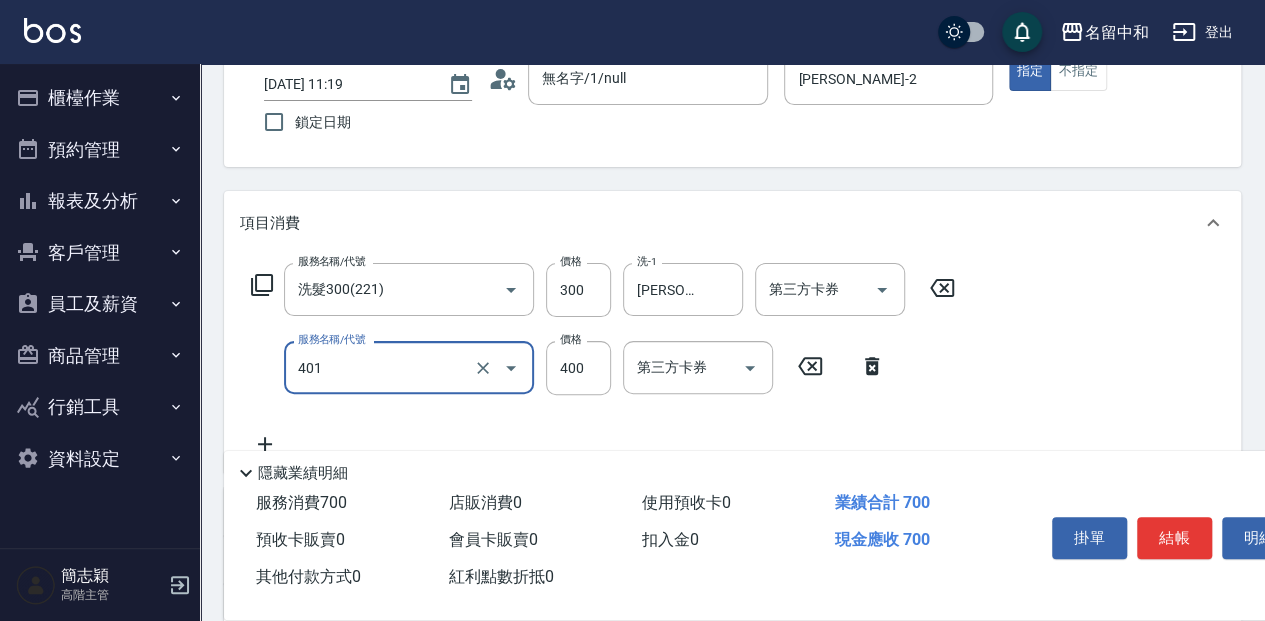 type on "剪髮(400)(401)" 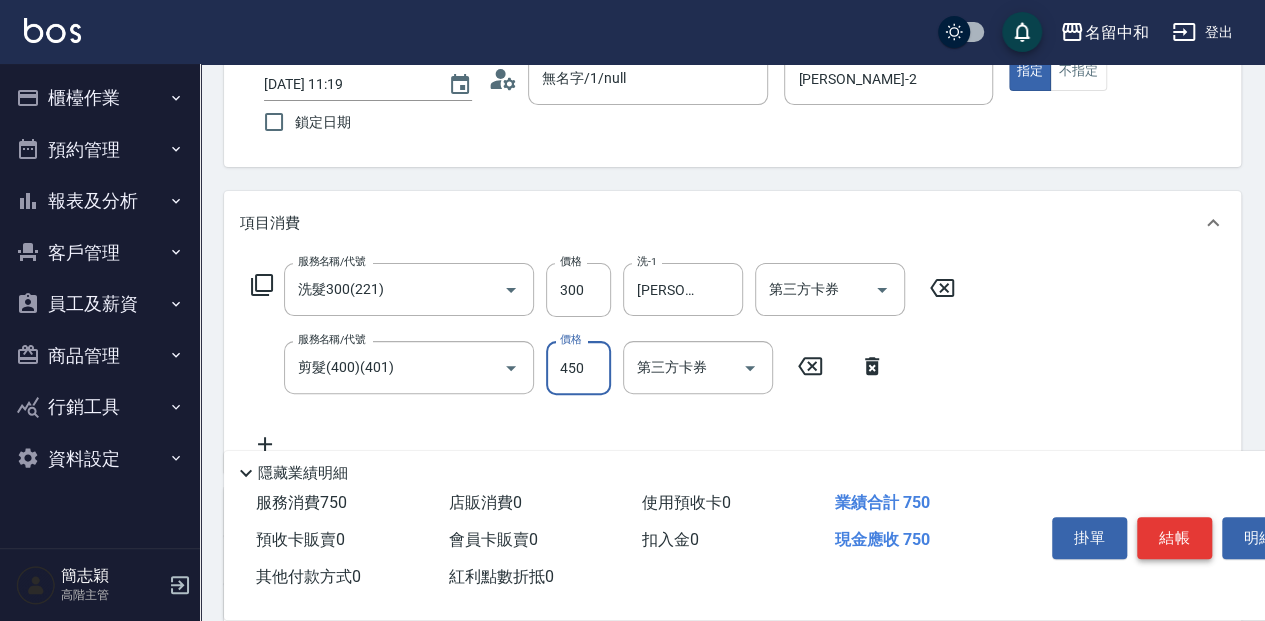 type on "450" 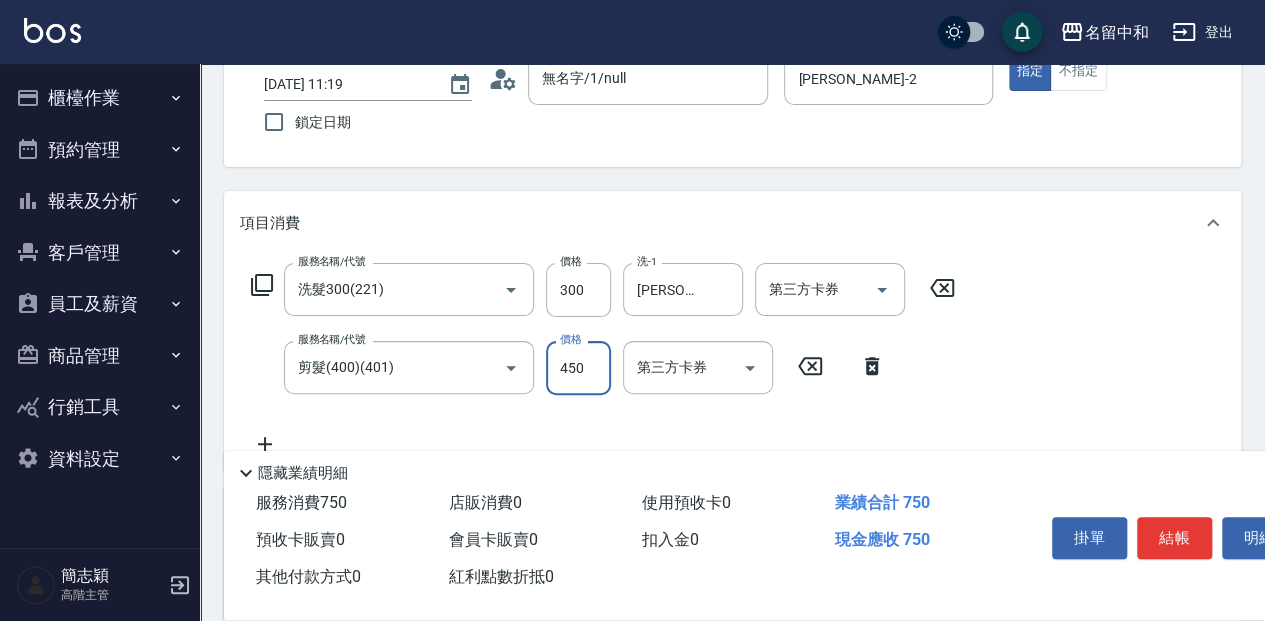 click on "結帳" at bounding box center (1174, 538) 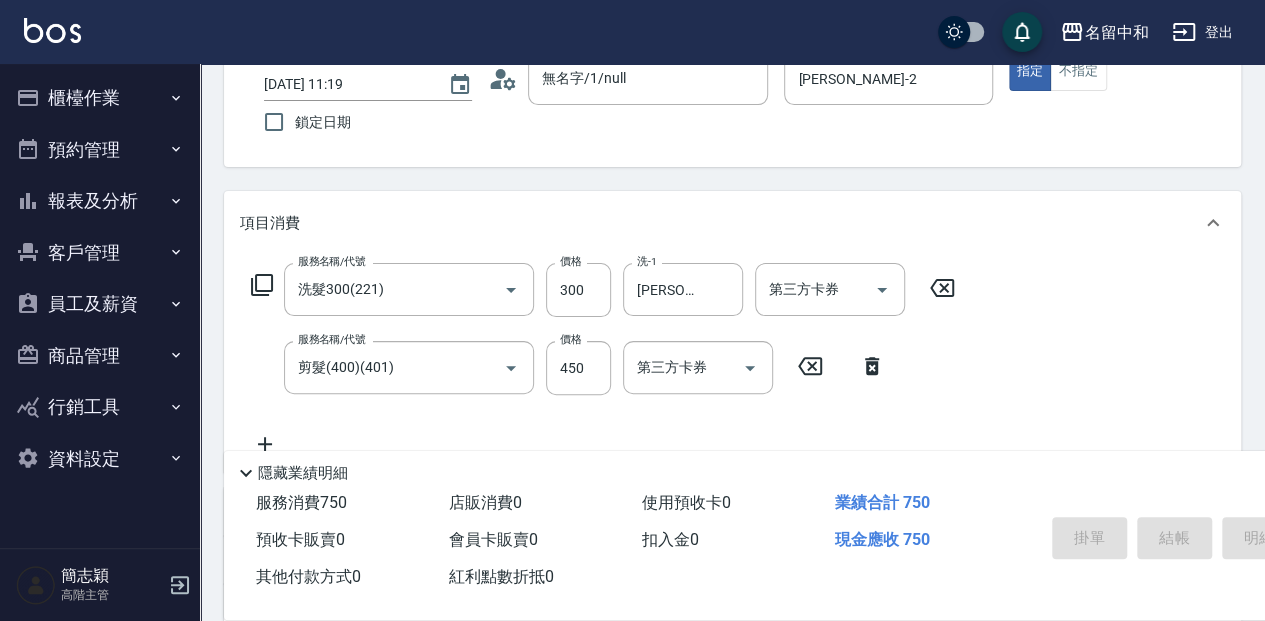 type 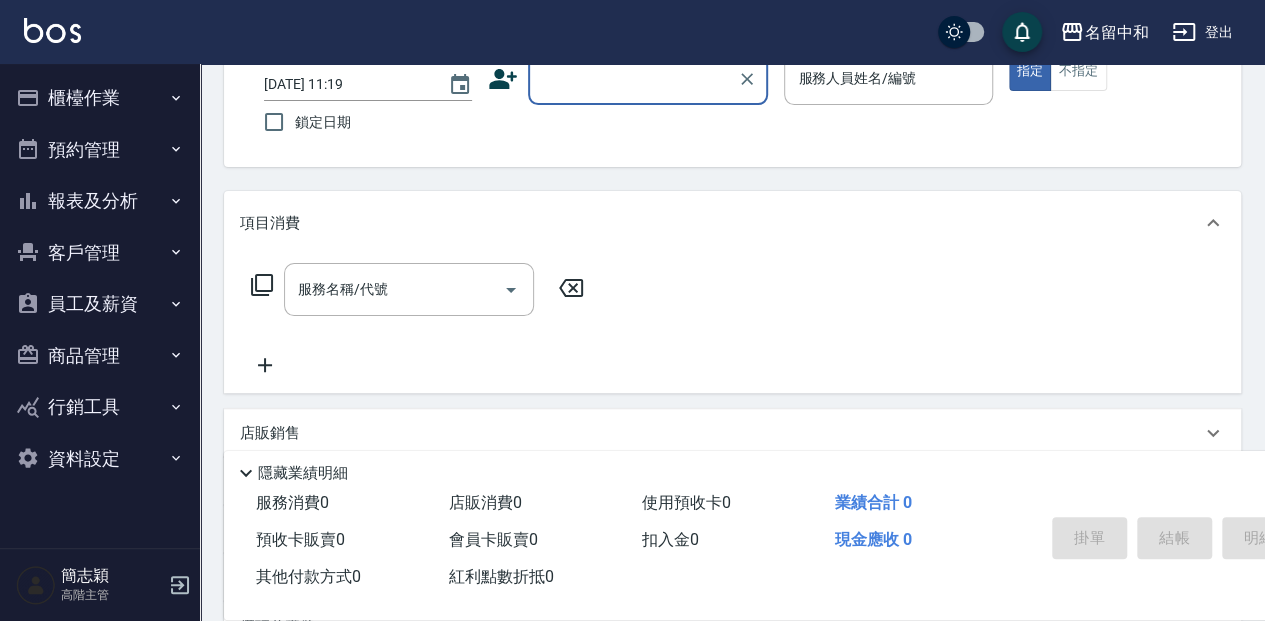 click on "顧客姓名/手機號碼/編號" at bounding box center [633, 78] 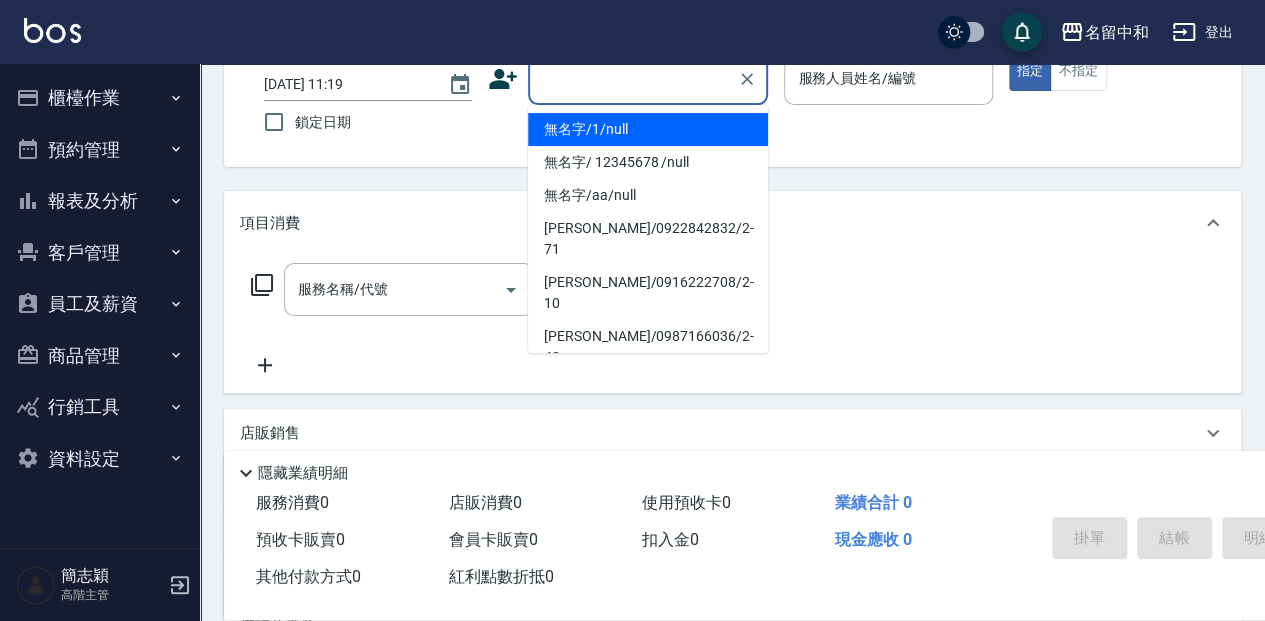 drag, startPoint x: 631, startPoint y: 121, endPoint x: 880, endPoint y: 87, distance: 251.31056 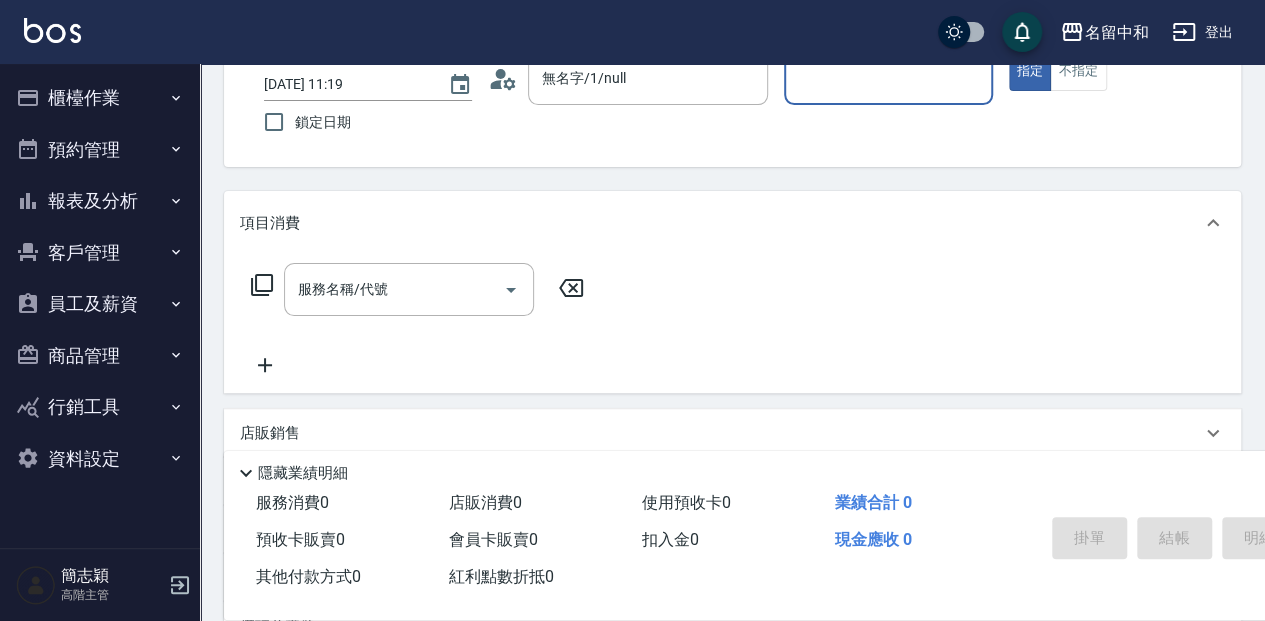 click on "服務人員姓名/編號" at bounding box center (888, 78) 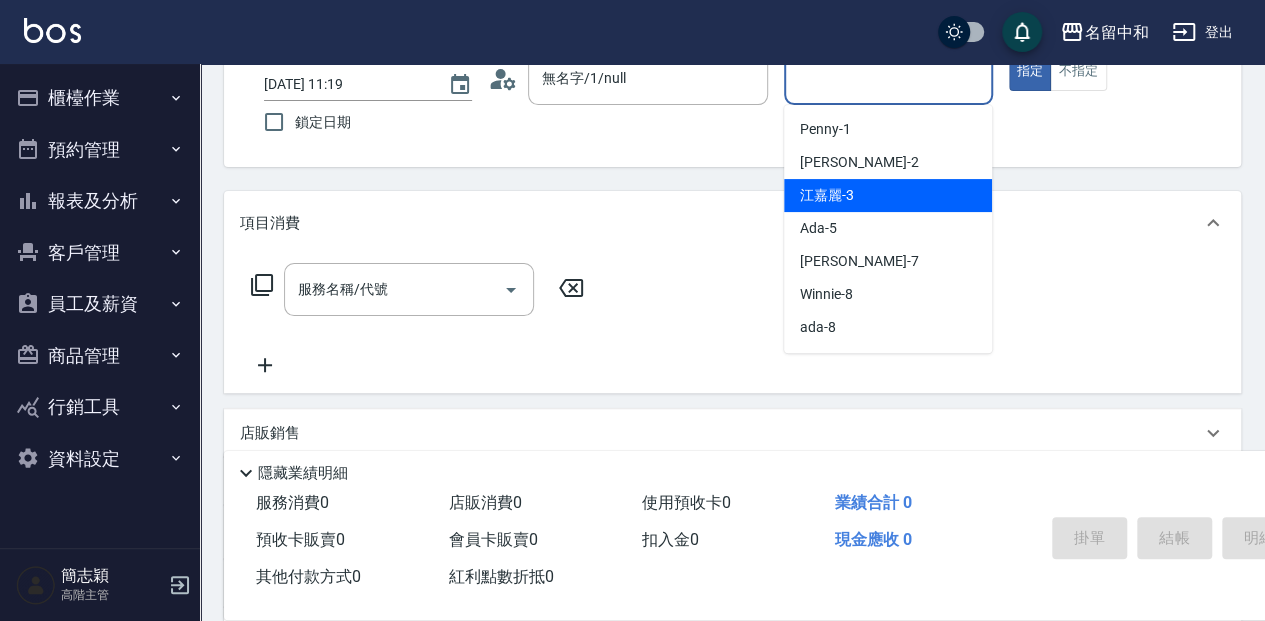 click on "江嘉麗 -3" at bounding box center (888, 195) 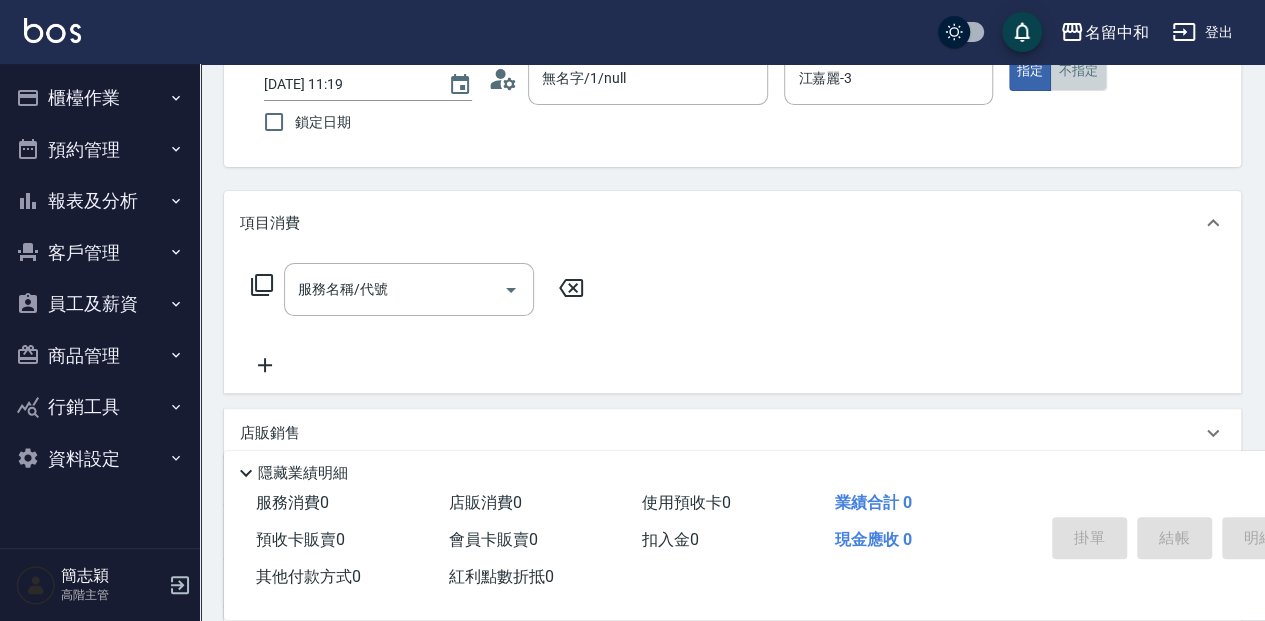drag, startPoint x: 1061, startPoint y: 76, endPoint x: 887, endPoint y: 173, distance: 199.21094 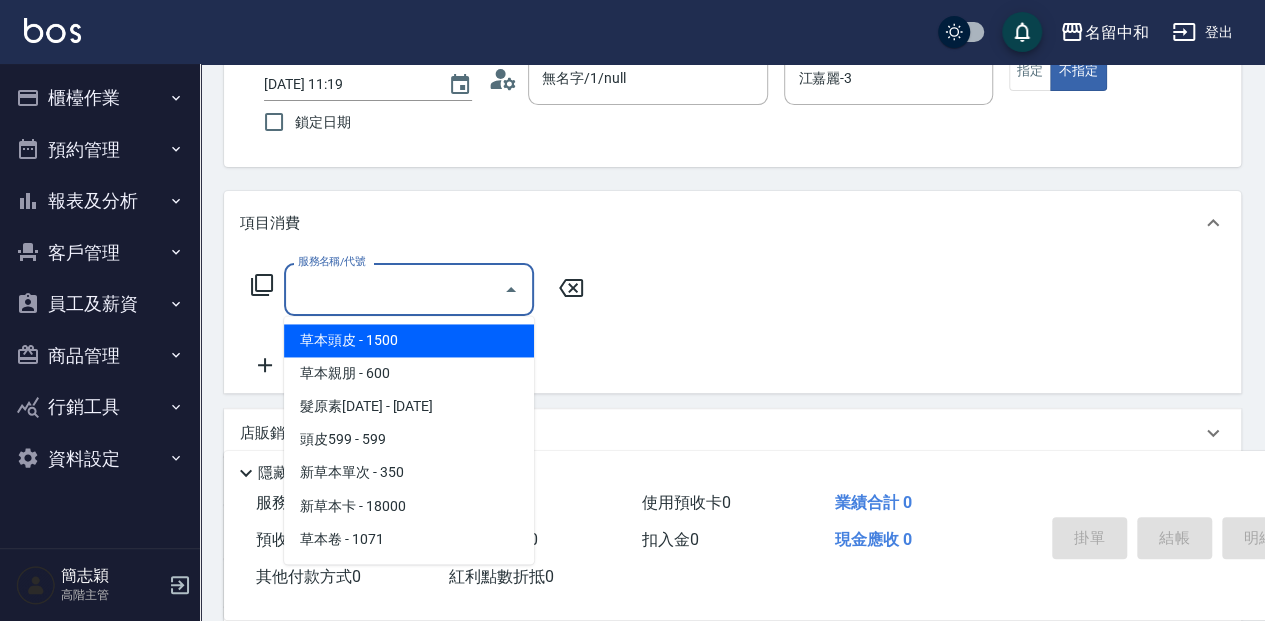 click on "服務名稱/代號" at bounding box center (394, 289) 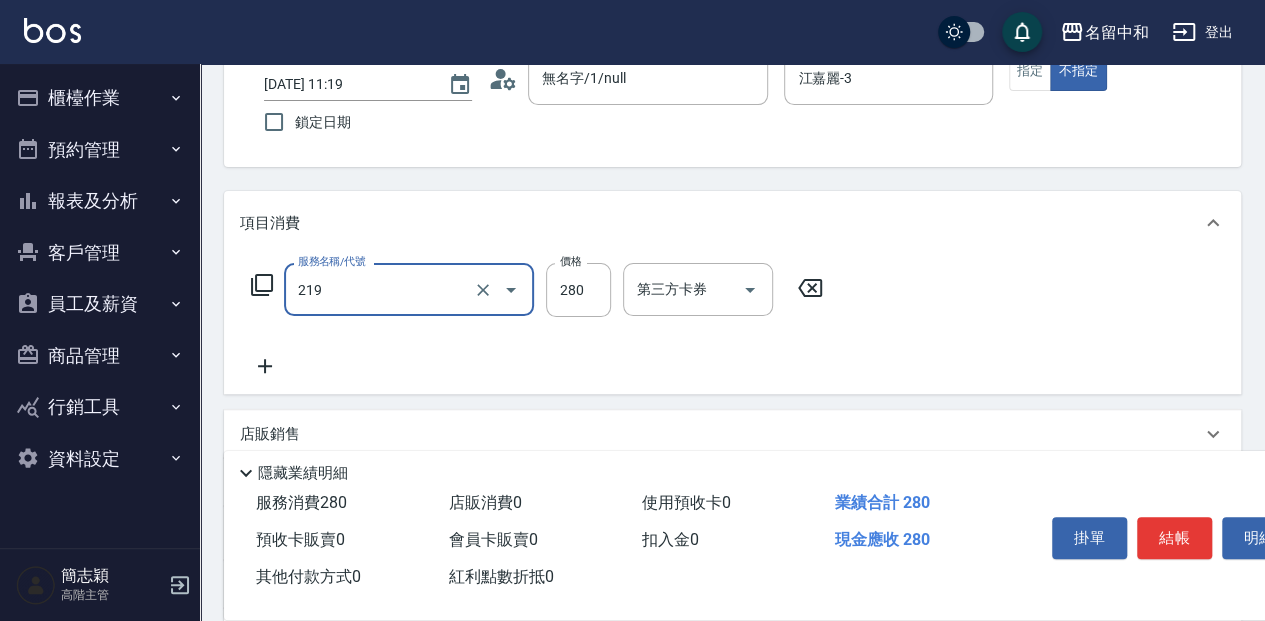 type on "洗髮280(219)" 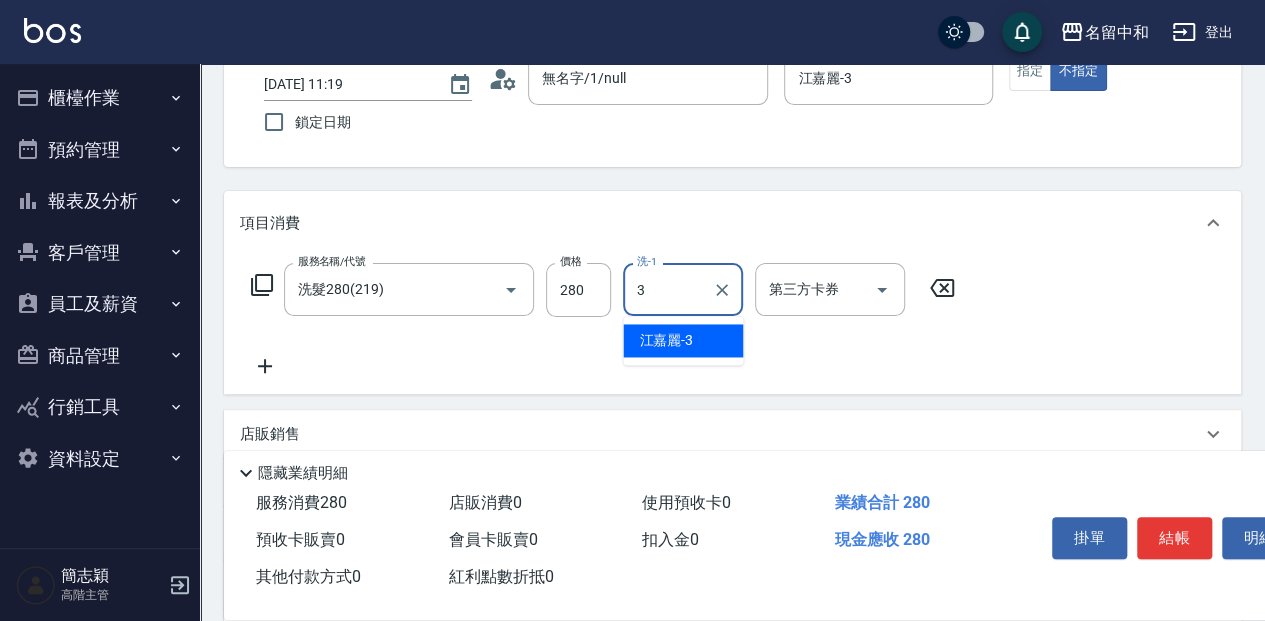 type on "江嘉麗-3" 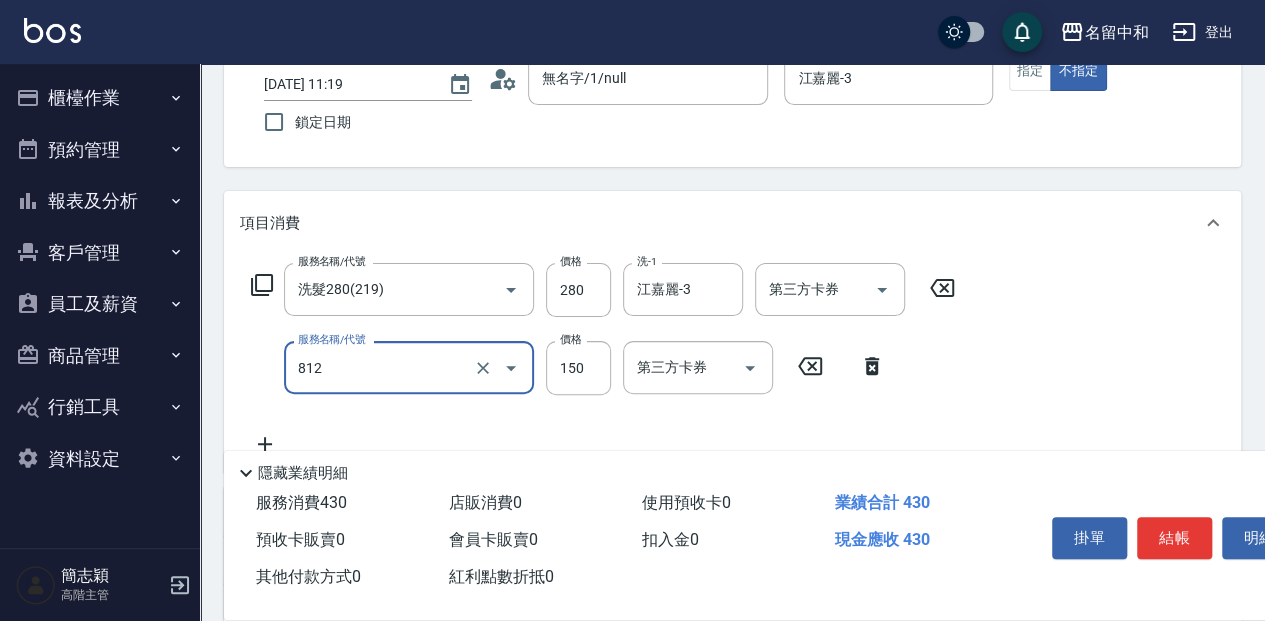type on "單梳(812)" 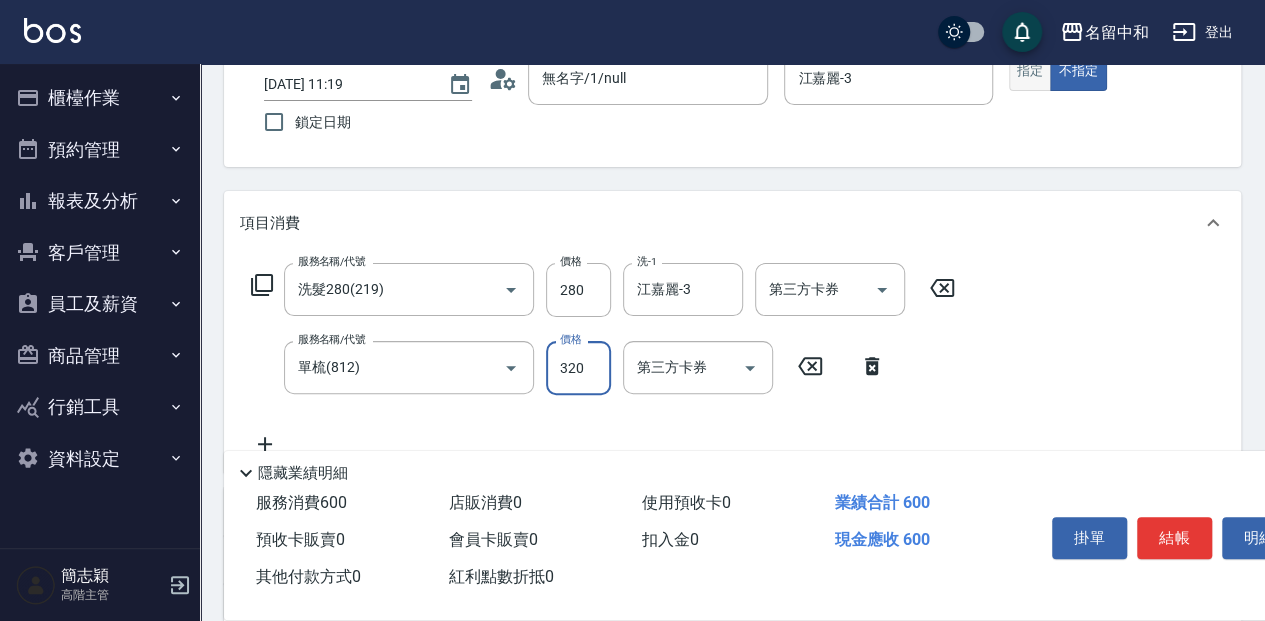 type on "320" 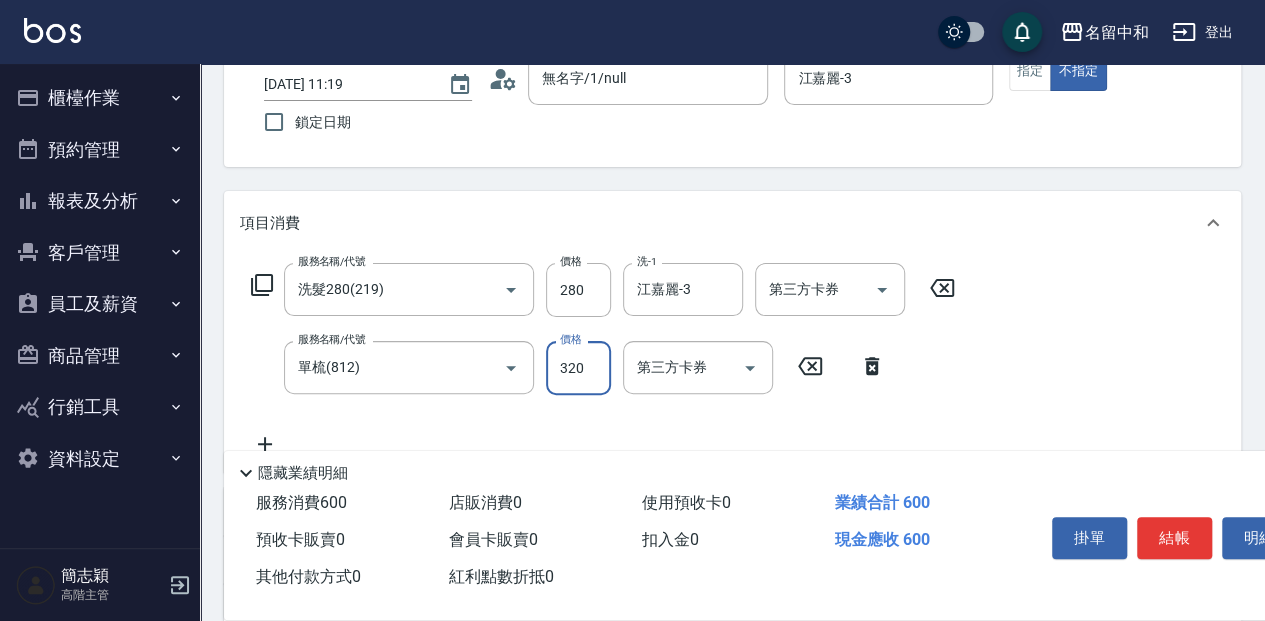 drag, startPoint x: 1018, startPoint y: 71, endPoint x: 1026, endPoint y: 94, distance: 24.351591 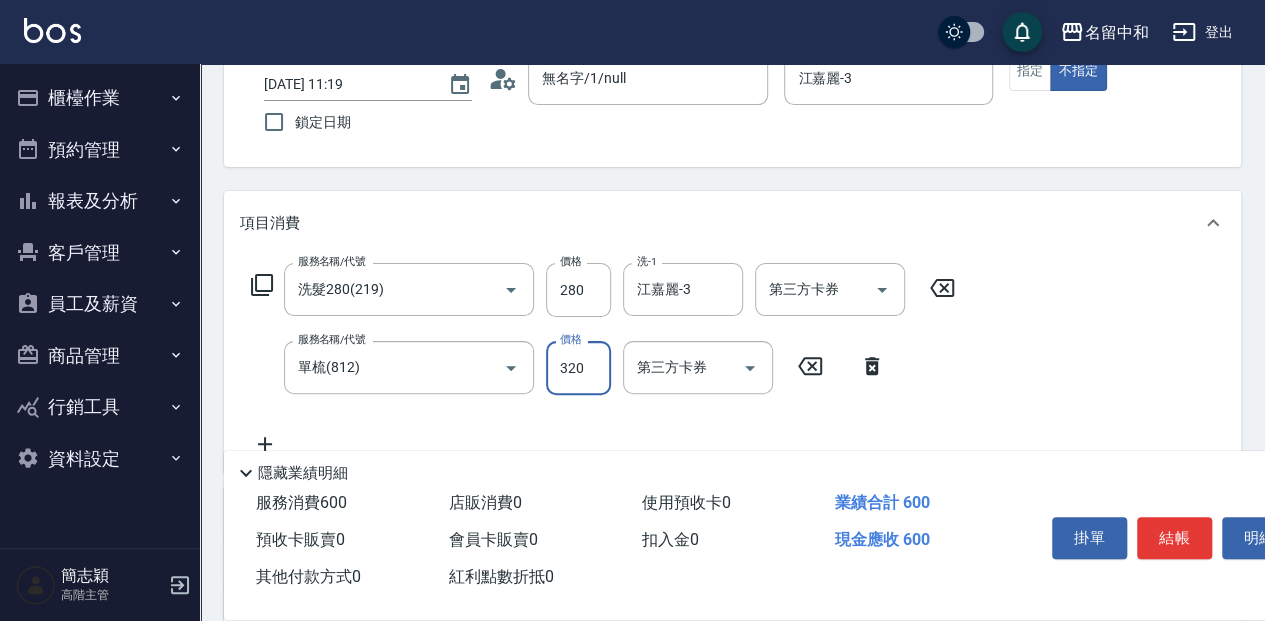 click on "指定" at bounding box center (1030, 71) 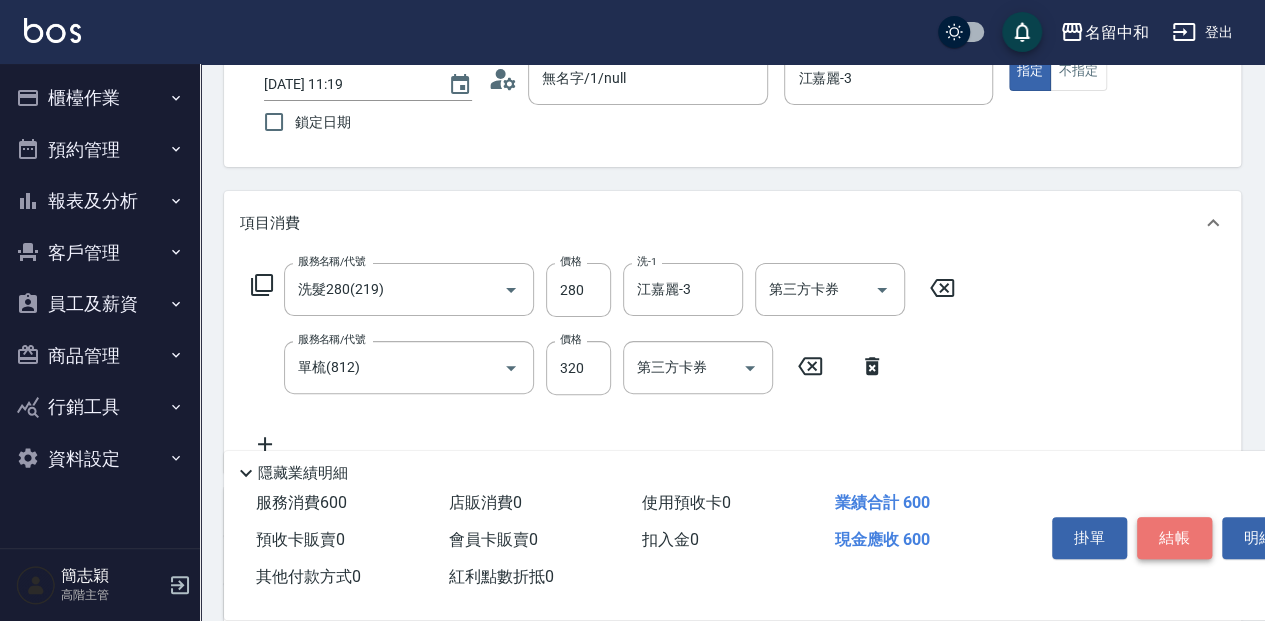 click on "結帳" at bounding box center (1174, 538) 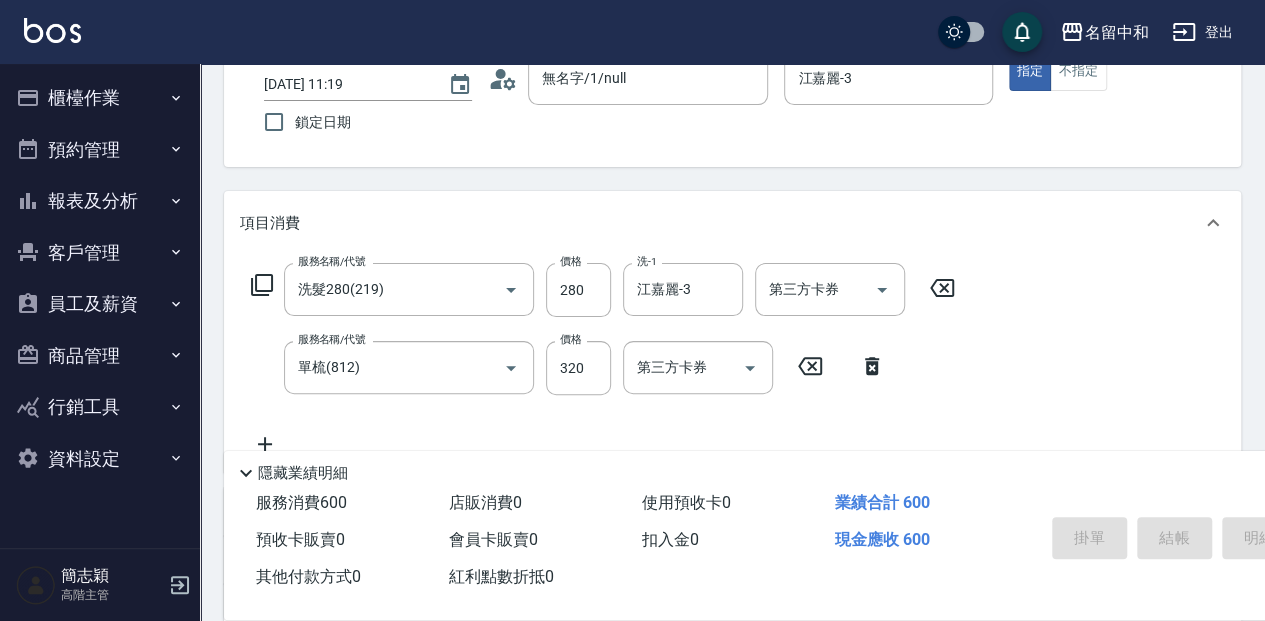 type on "[DATE] 11:20" 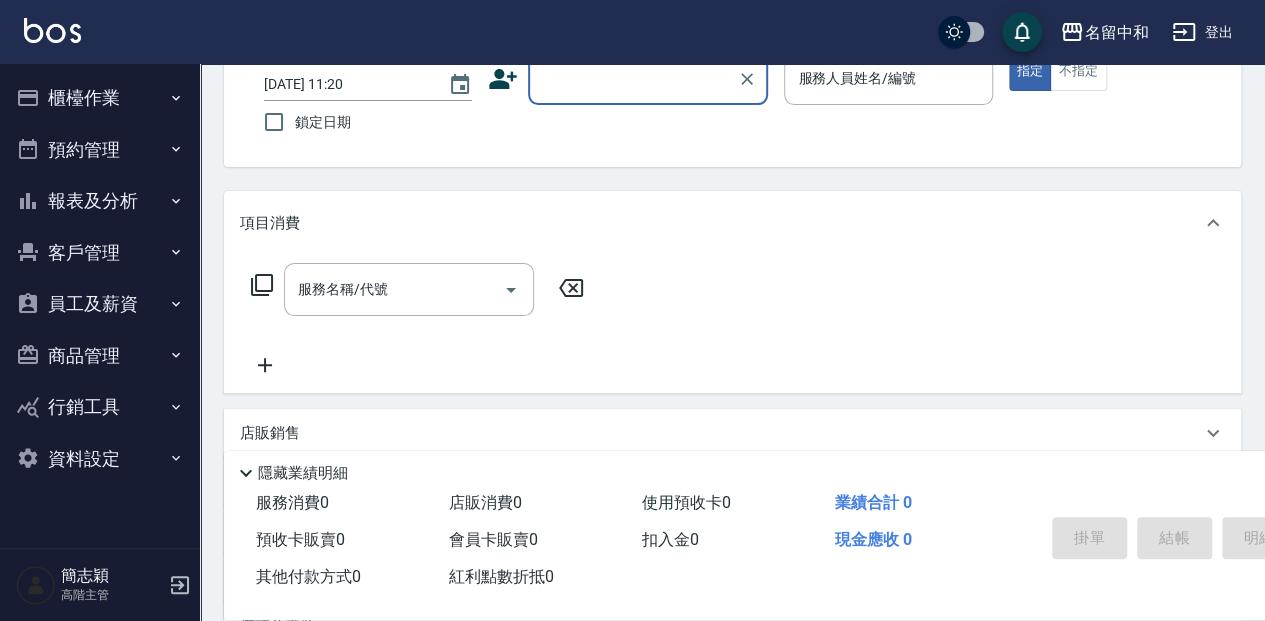 click on "顧客姓名/手機號碼/編號" at bounding box center [633, 78] 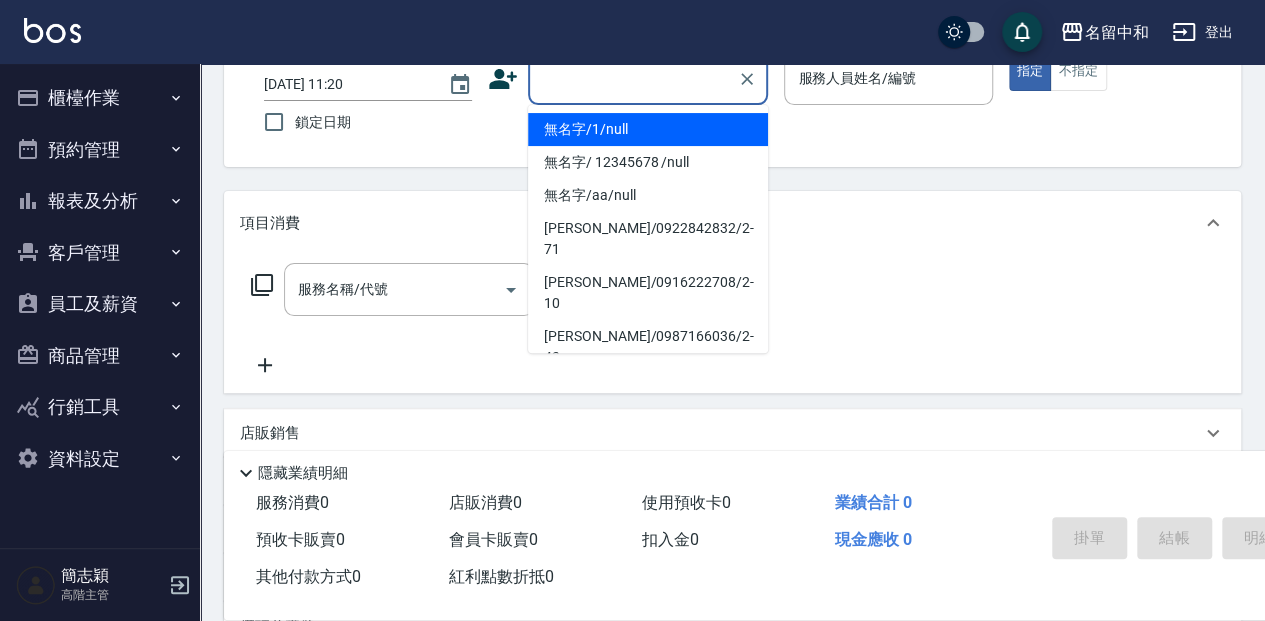 click on "無名字/1/null" at bounding box center (648, 129) 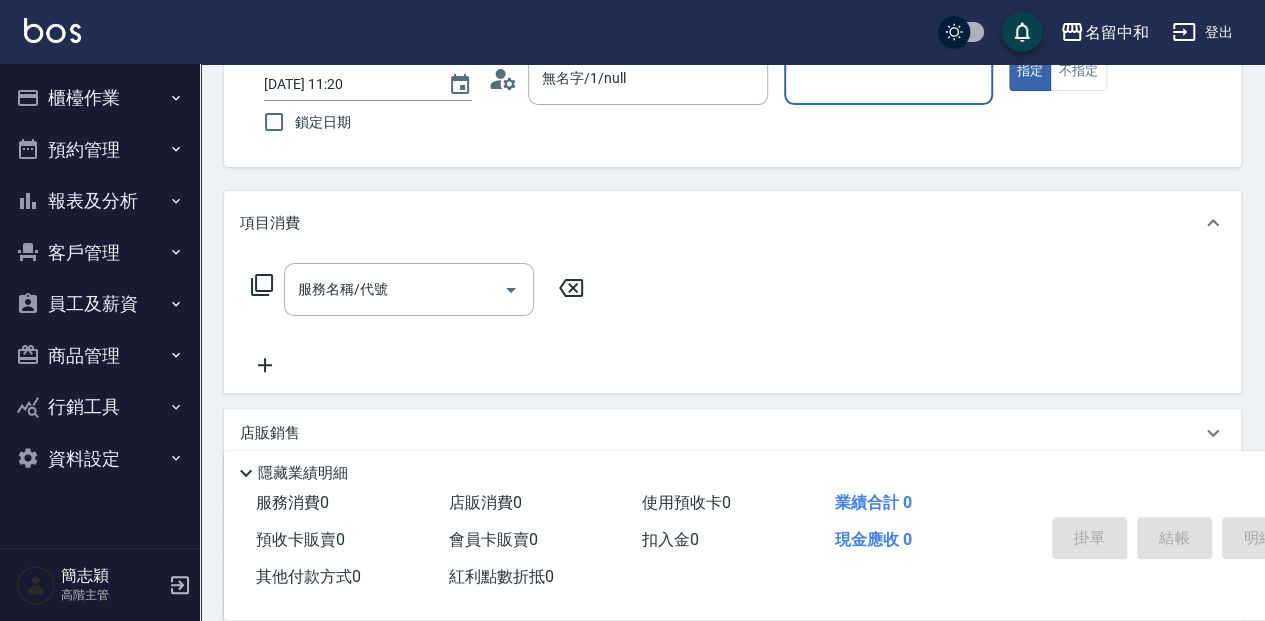 drag, startPoint x: 871, startPoint y: 83, endPoint x: 862, endPoint y: 102, distance: 21.023796 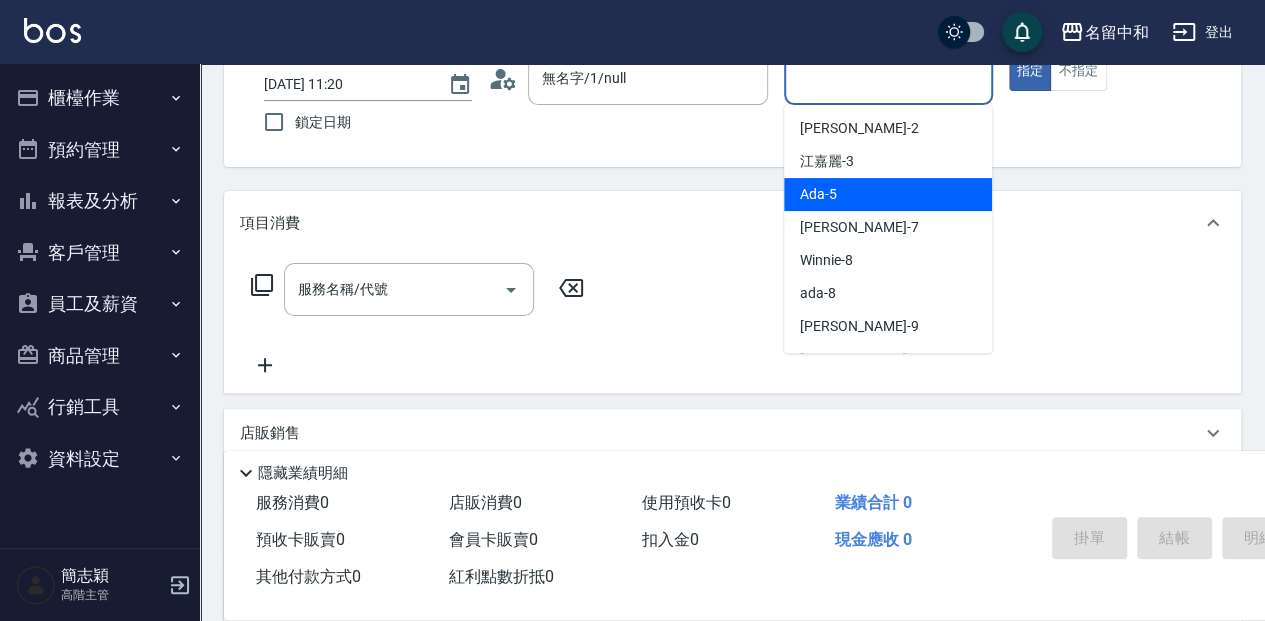 scroll, scrollTop: 0, scrollLeft: 0, axis: both 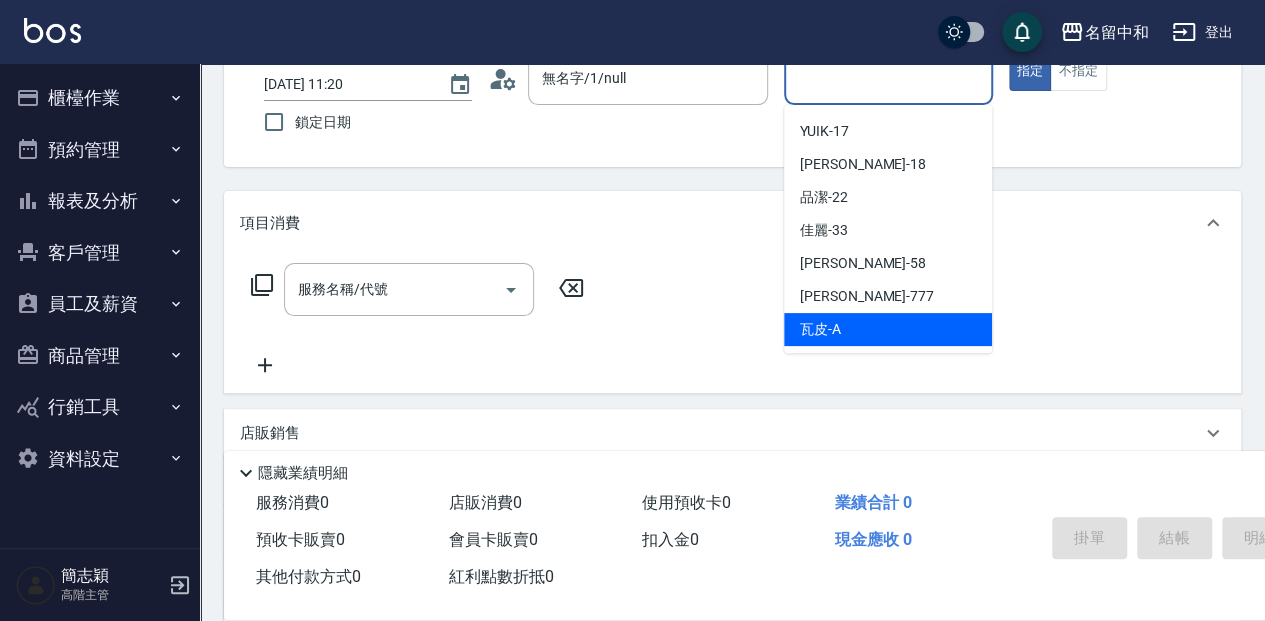 click on "瓦皮 -A" at bounding box center (820, 329) 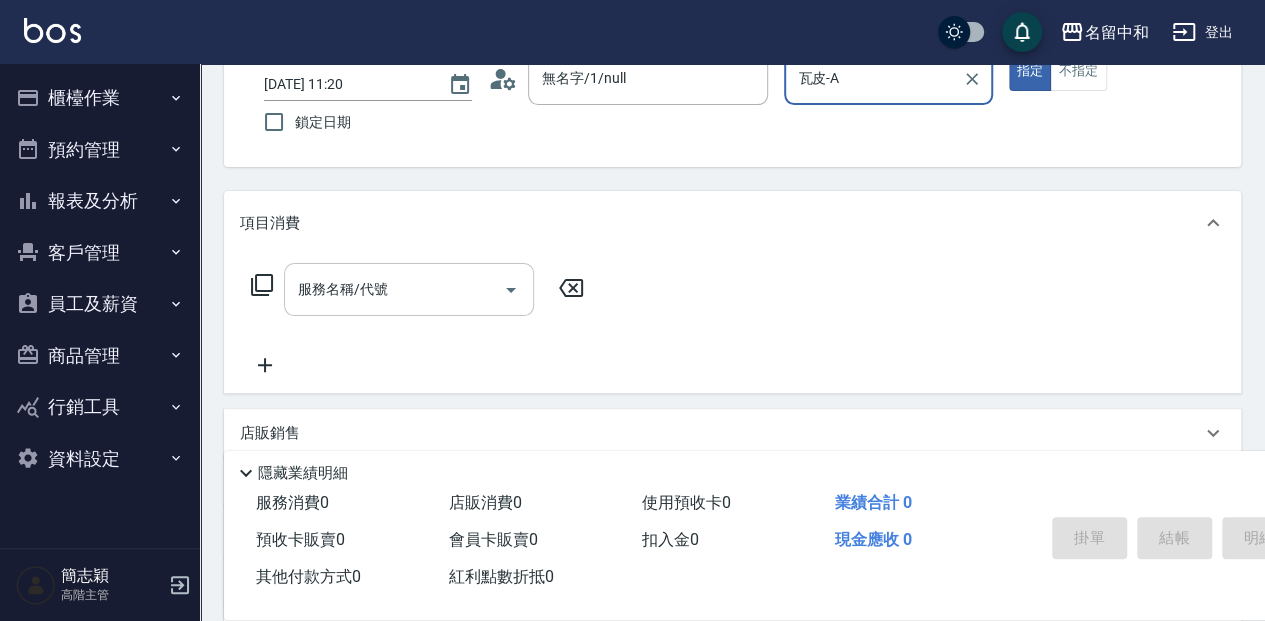 drag, startPoint x: 395, startPoint y: 288, endPoint x: 412, endPoint y: 300, distance: 20.808653 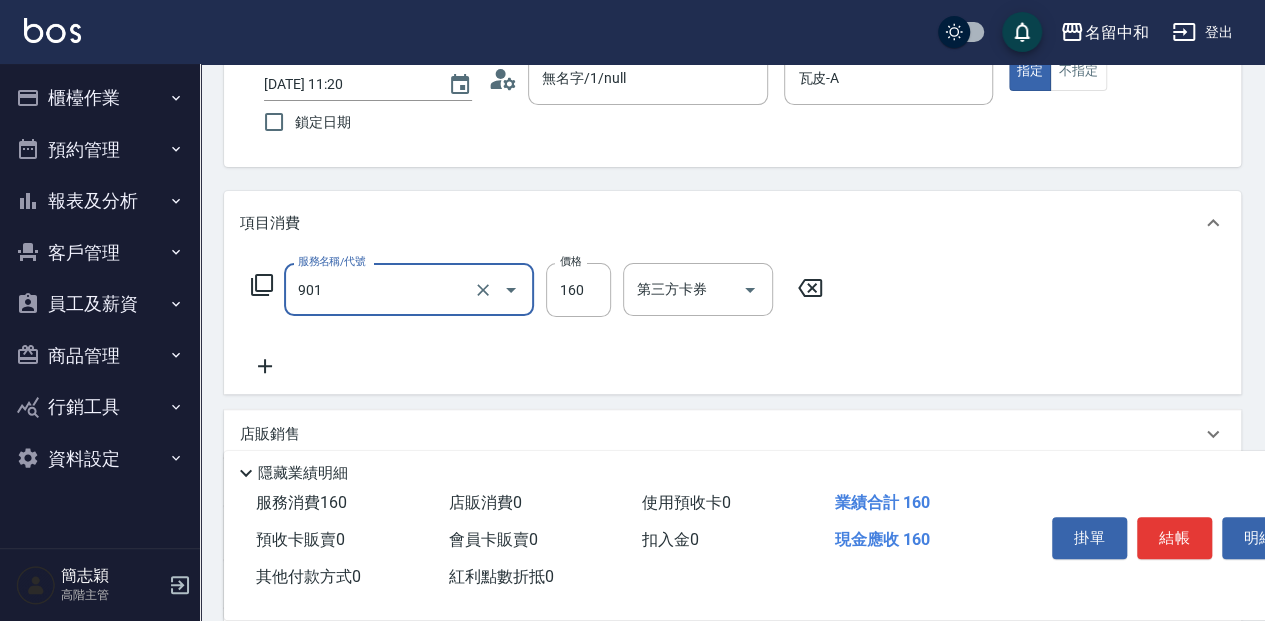 type on "修手(901)" 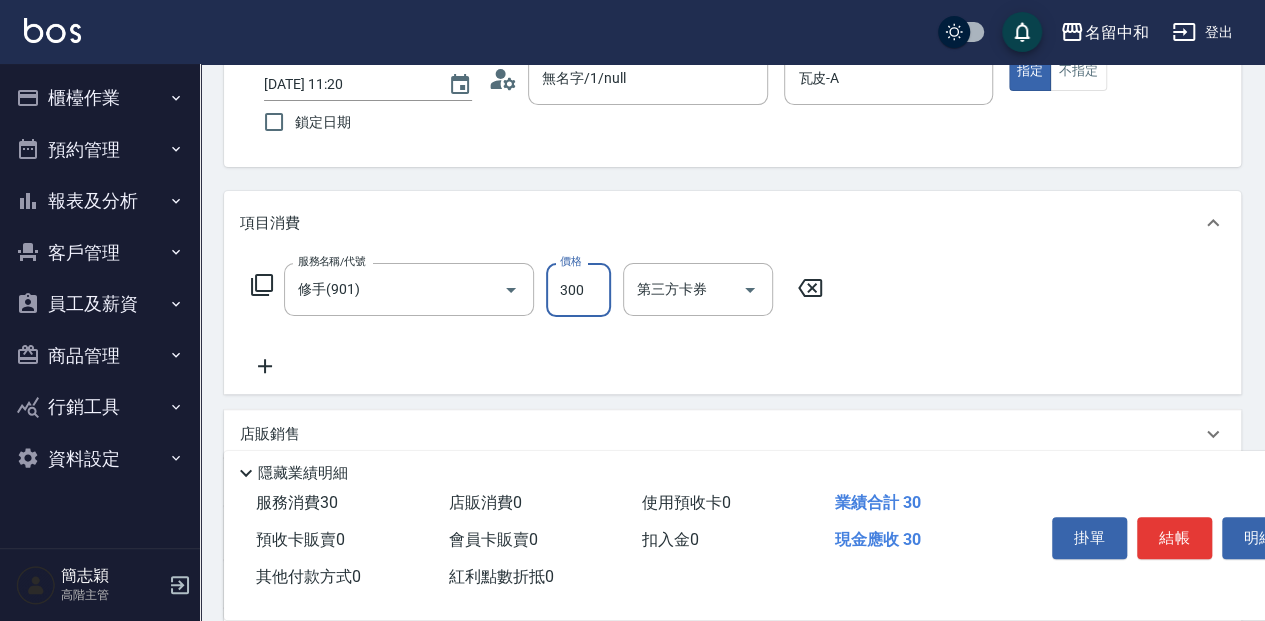 type on "300" 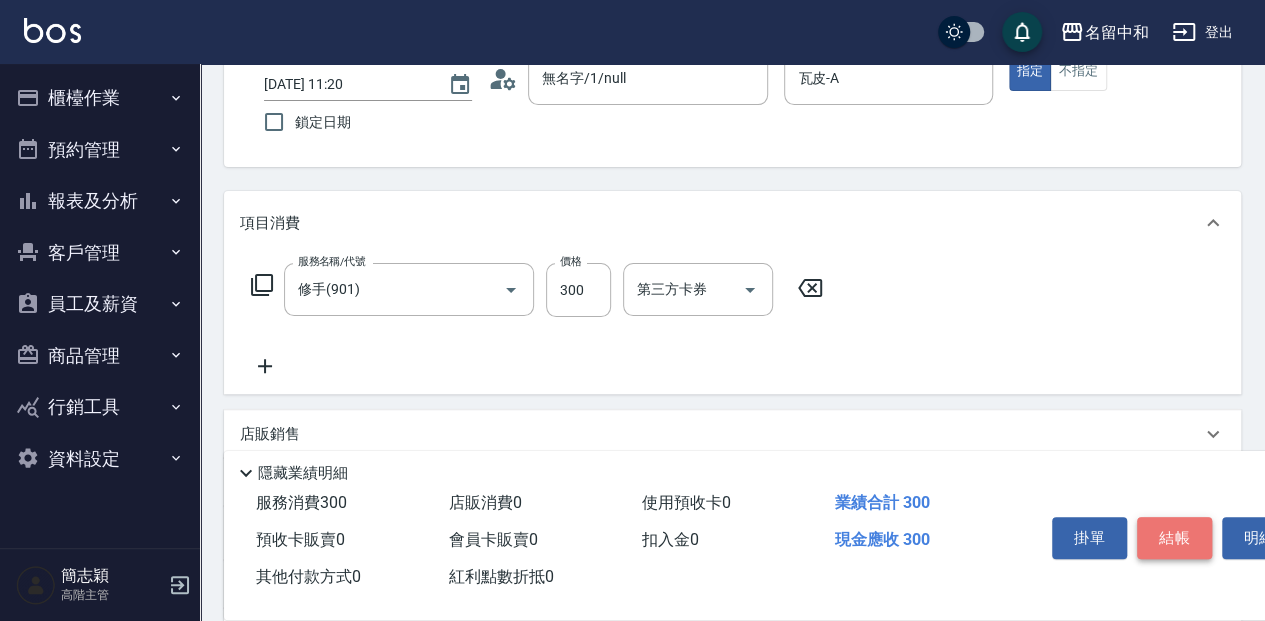 click on "結帳" at bounding box center (1174, 538) 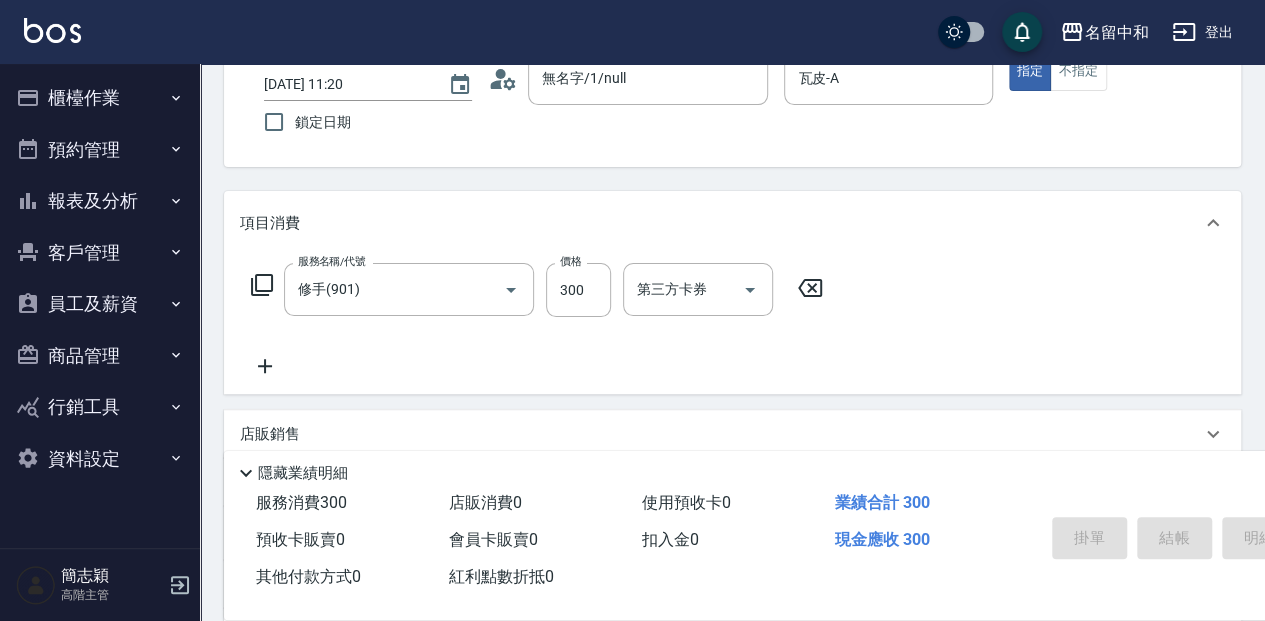 type 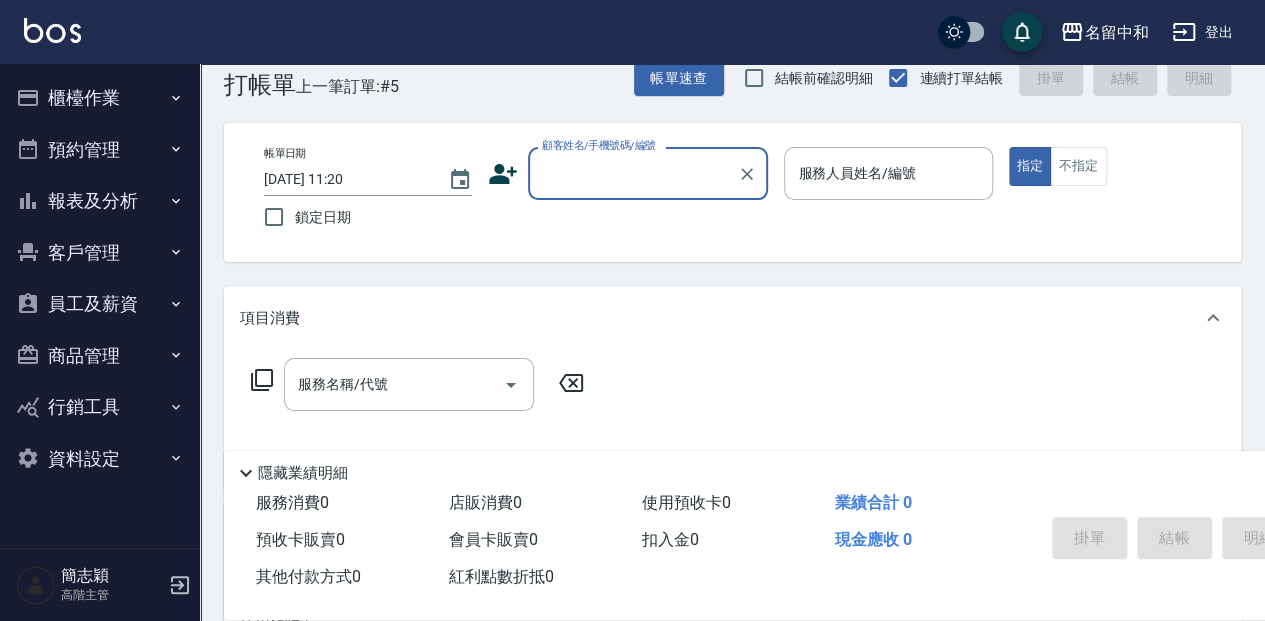 scroll, scrollTop: 0, scrollLeft: 0, axis: both 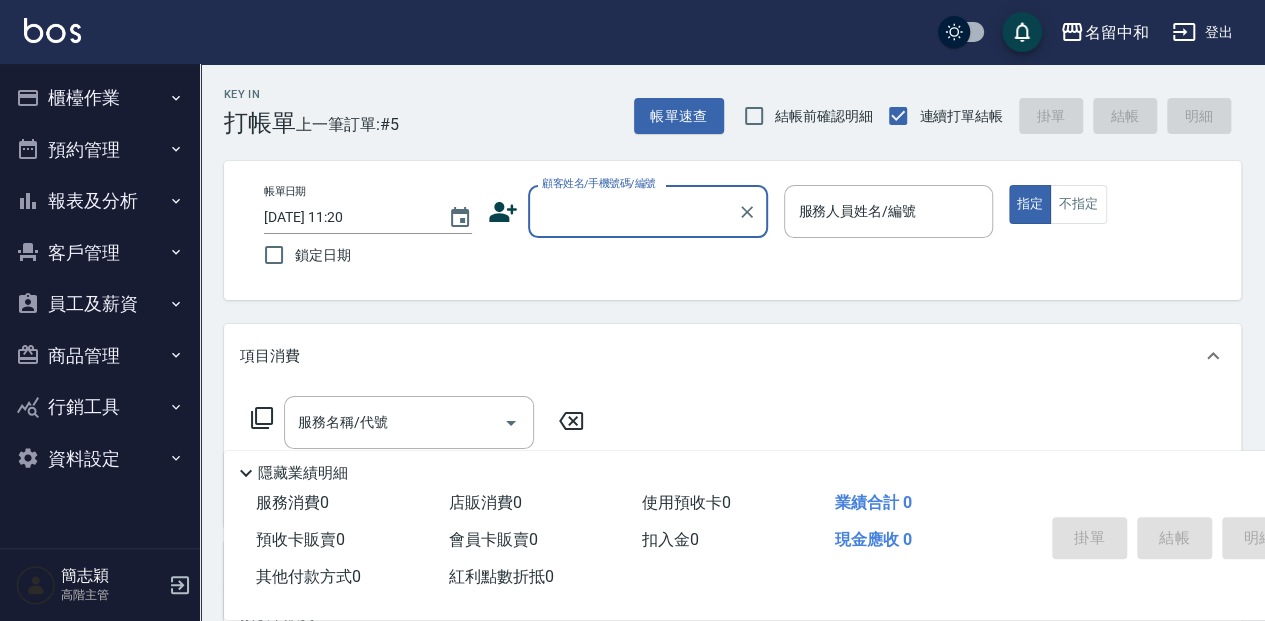 click on "顧客姓名/手機號碼/編號" at bounding box center [633, 211] 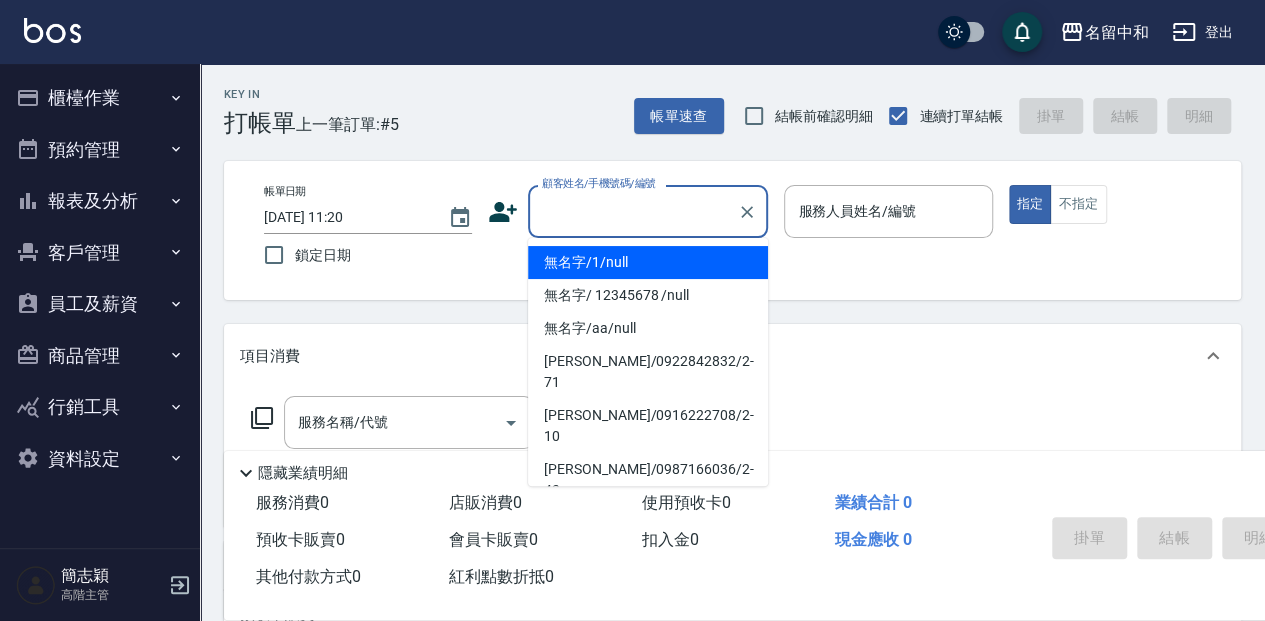 click on "無名字/1/null" at bounding box center [648, 262] 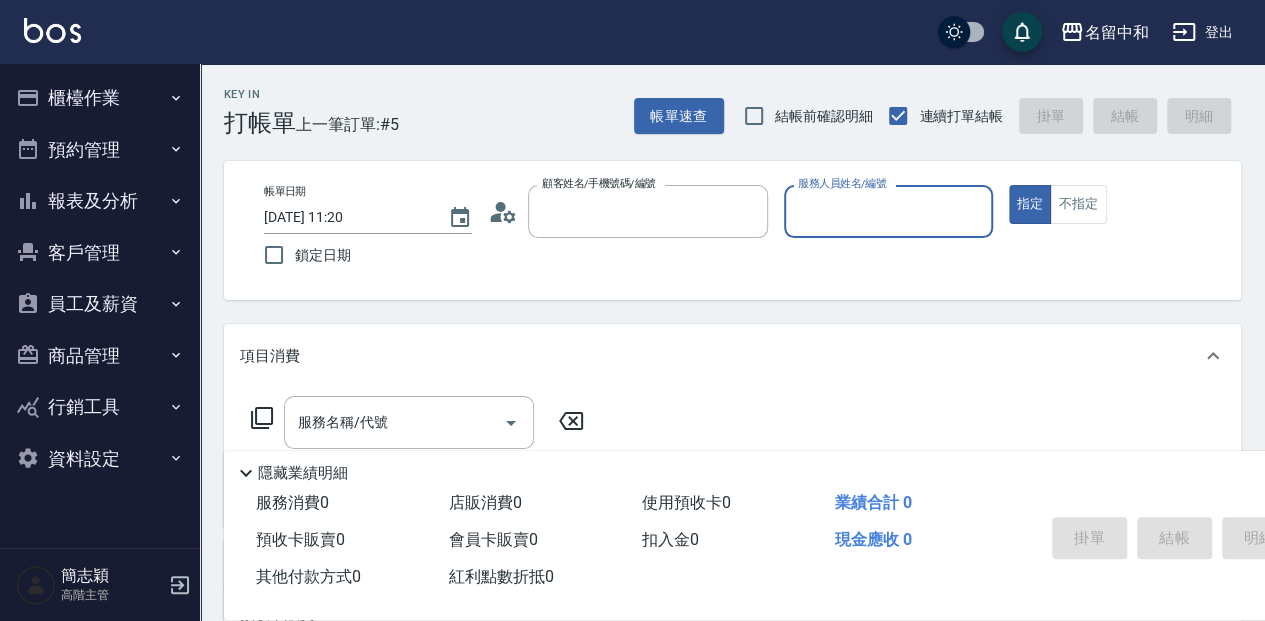 type on "無名字/1/null" 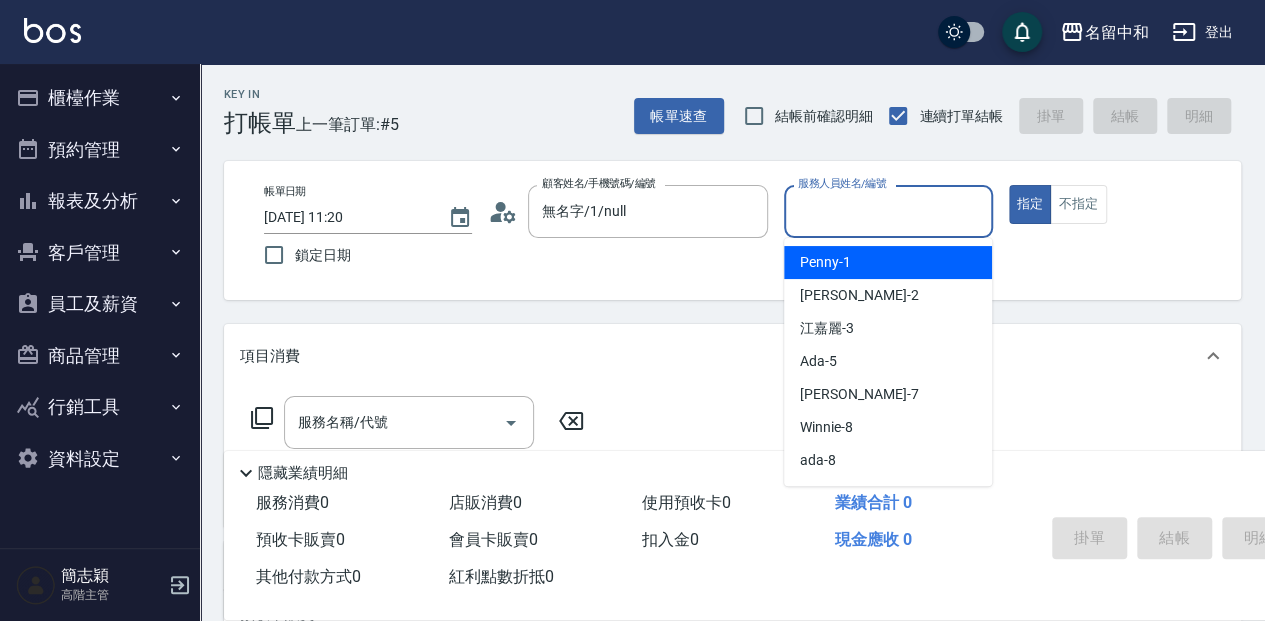 click on "服務人員姓名/編號" at bounding box center [888, 211] 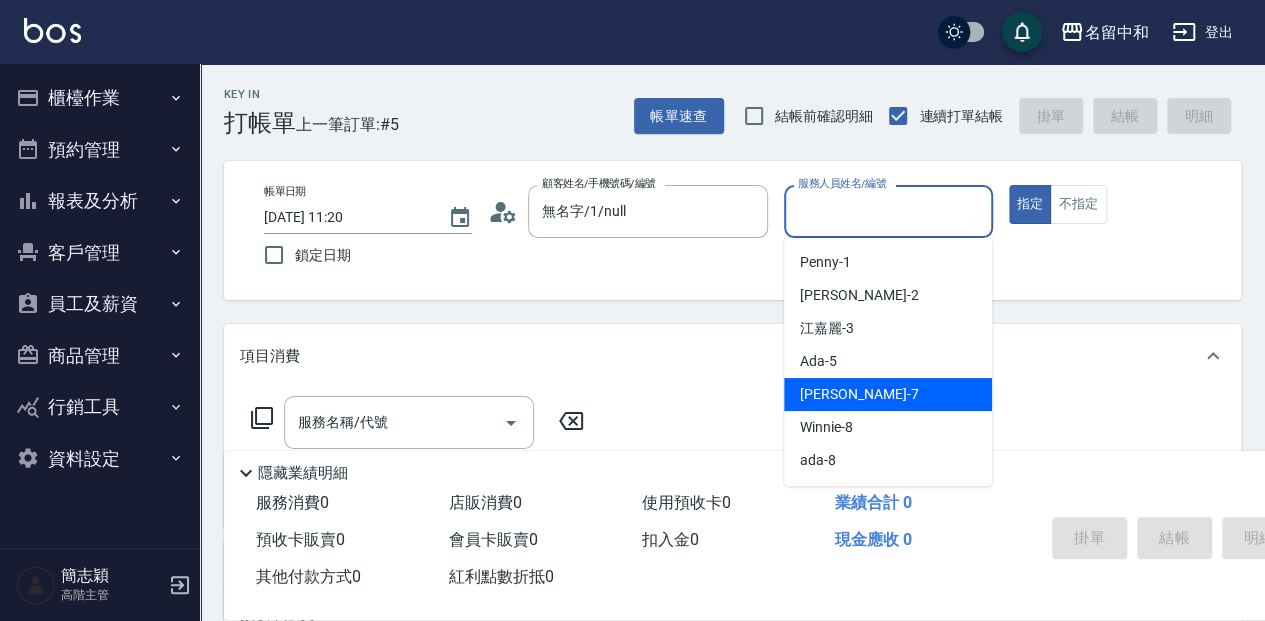 click on "[PERSON_NAME] -7" at bounding box center (859, 394) 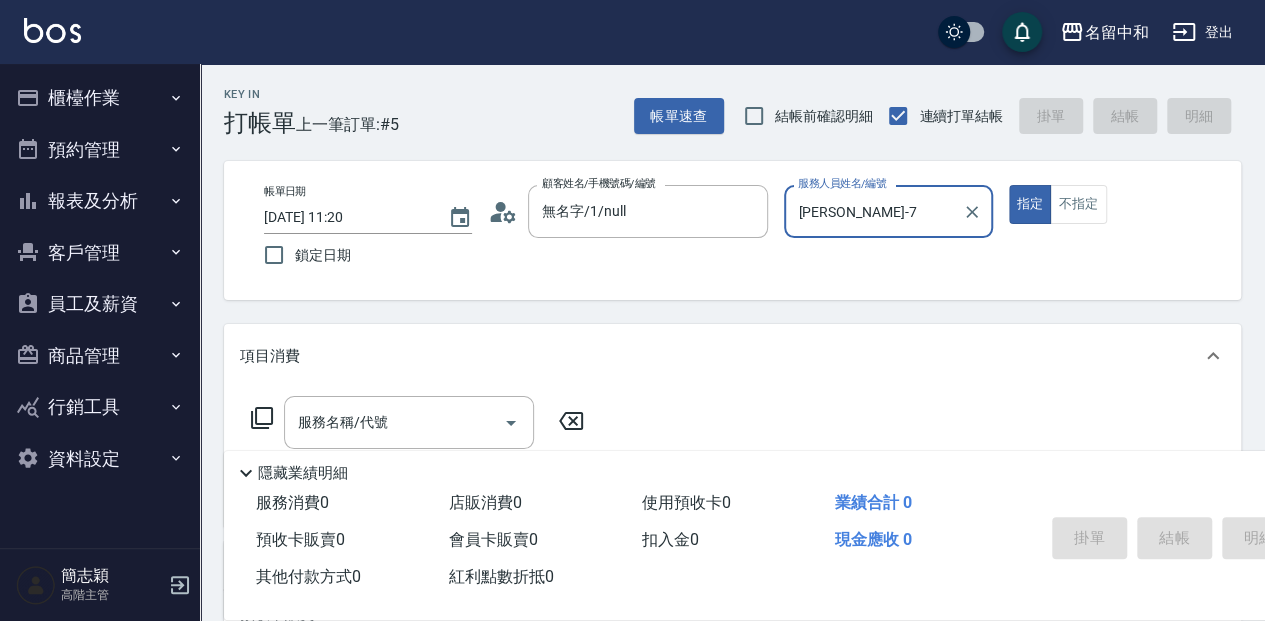 click on "服務名稱/代號 服務名稱/代號" at bounding box center [409, 422] 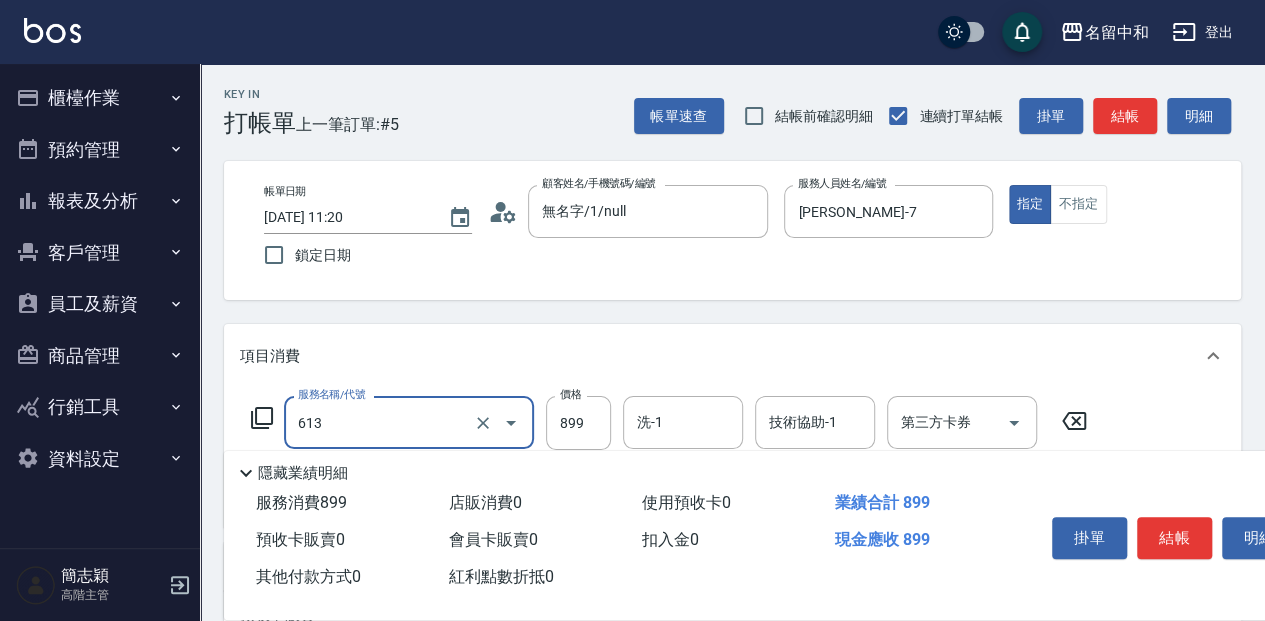 type on "5G護髮(613)" 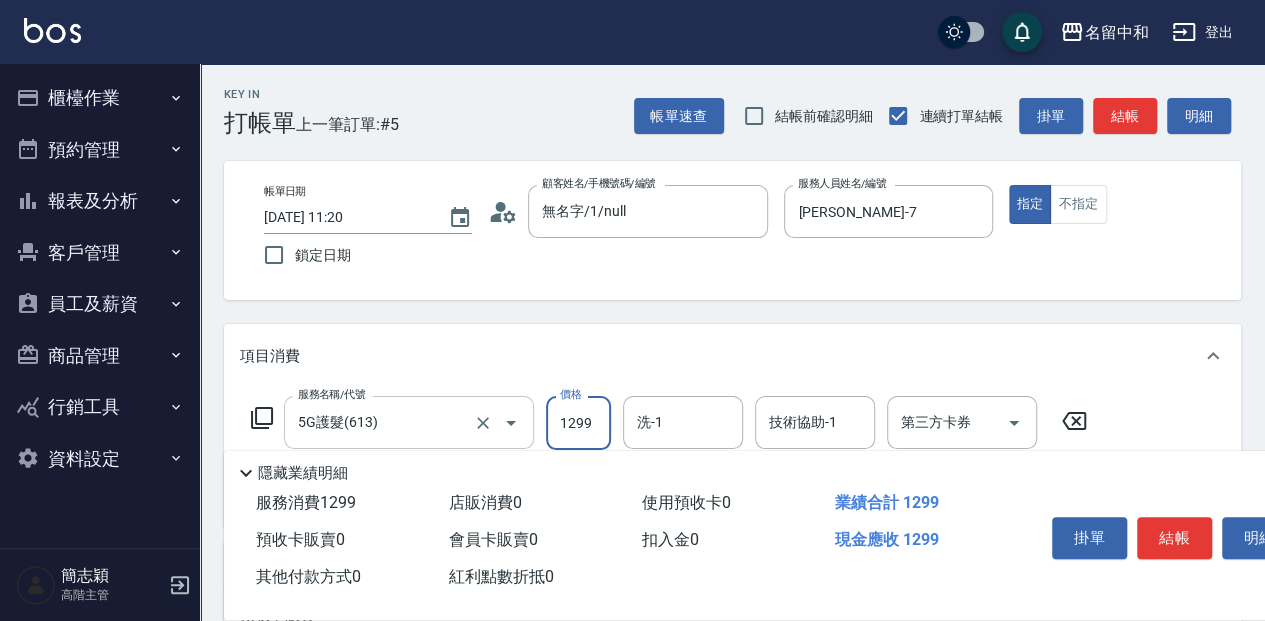 type on "1299" 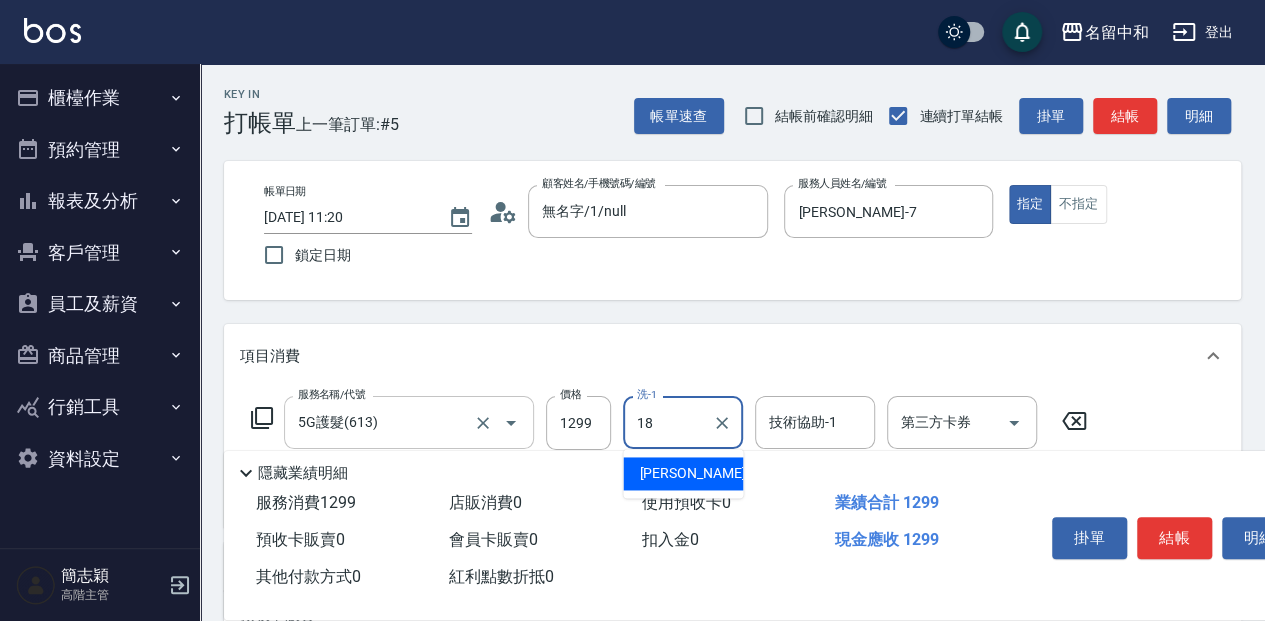 type on "[PERSON_NAME]-18" 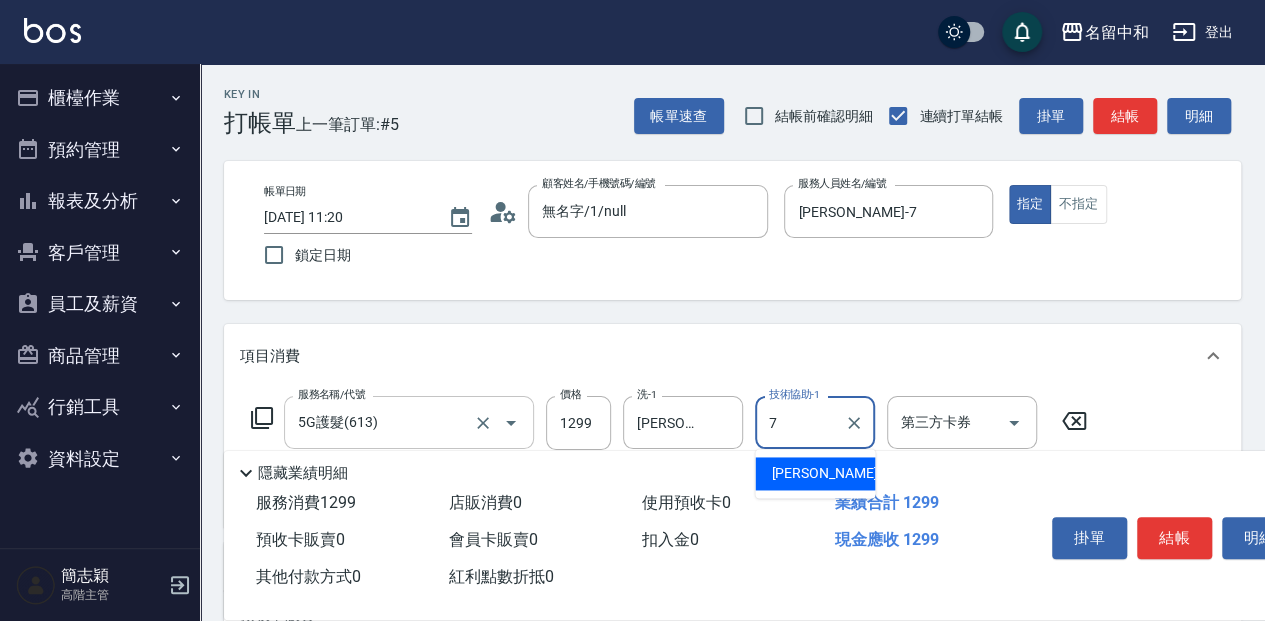 type on "[PERSON_NAME]-7" 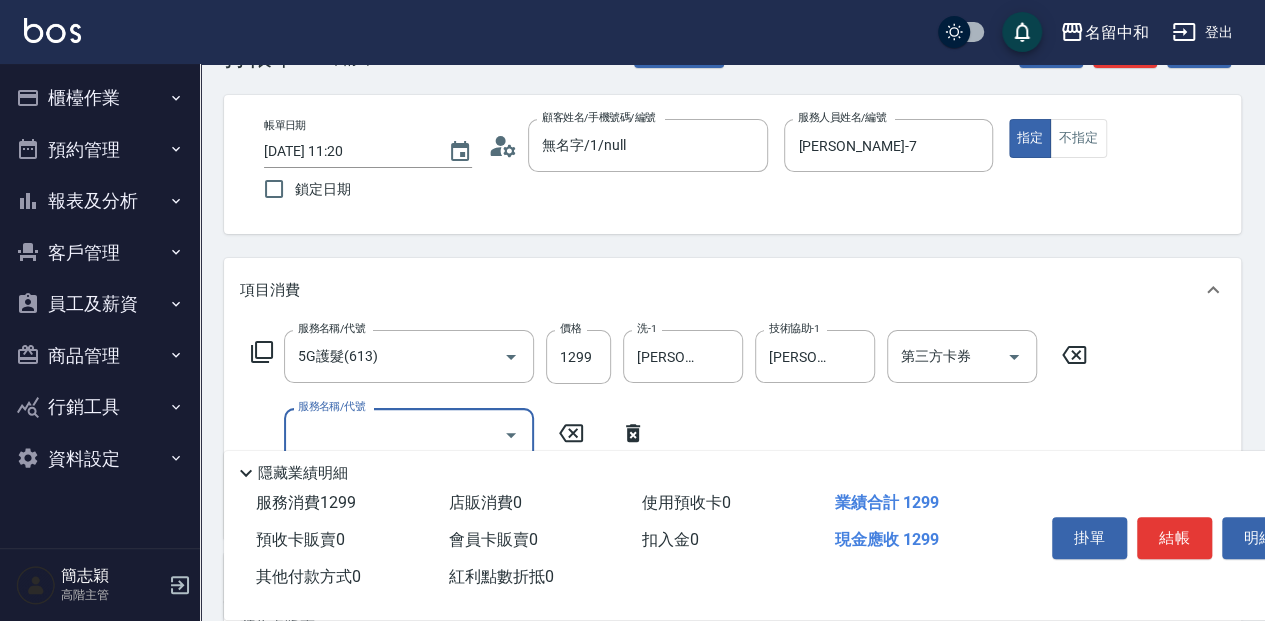scroll, scrollTop: 133, scrollLeft: 0, axis: vertical 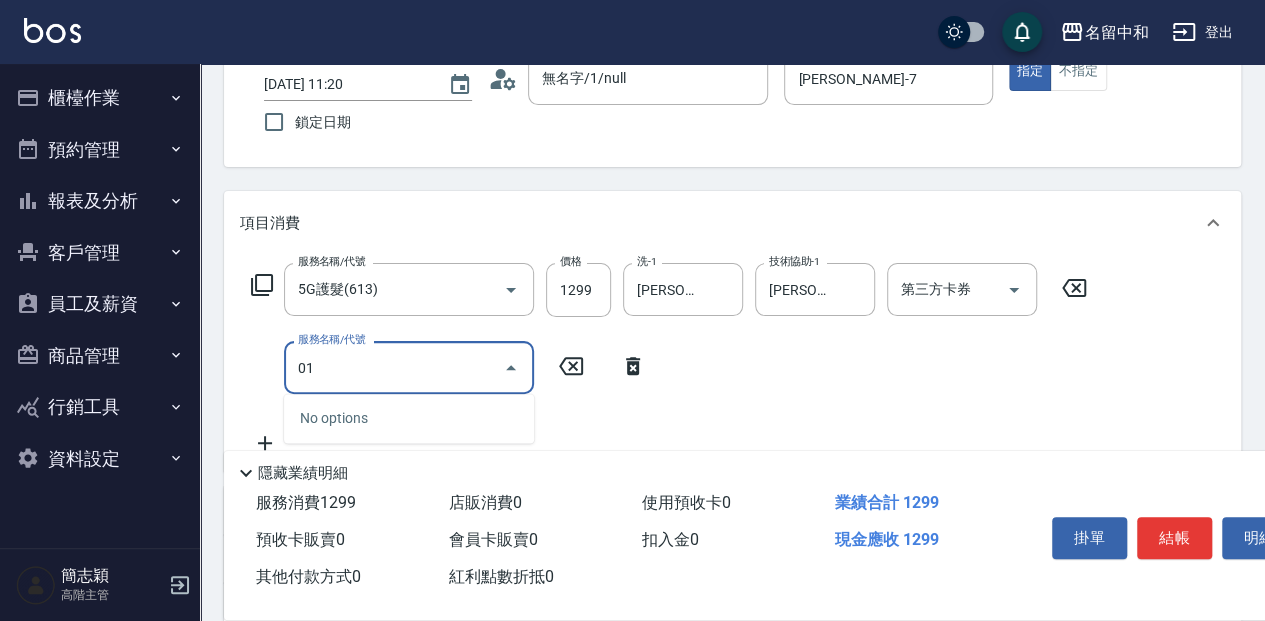 type on "0" 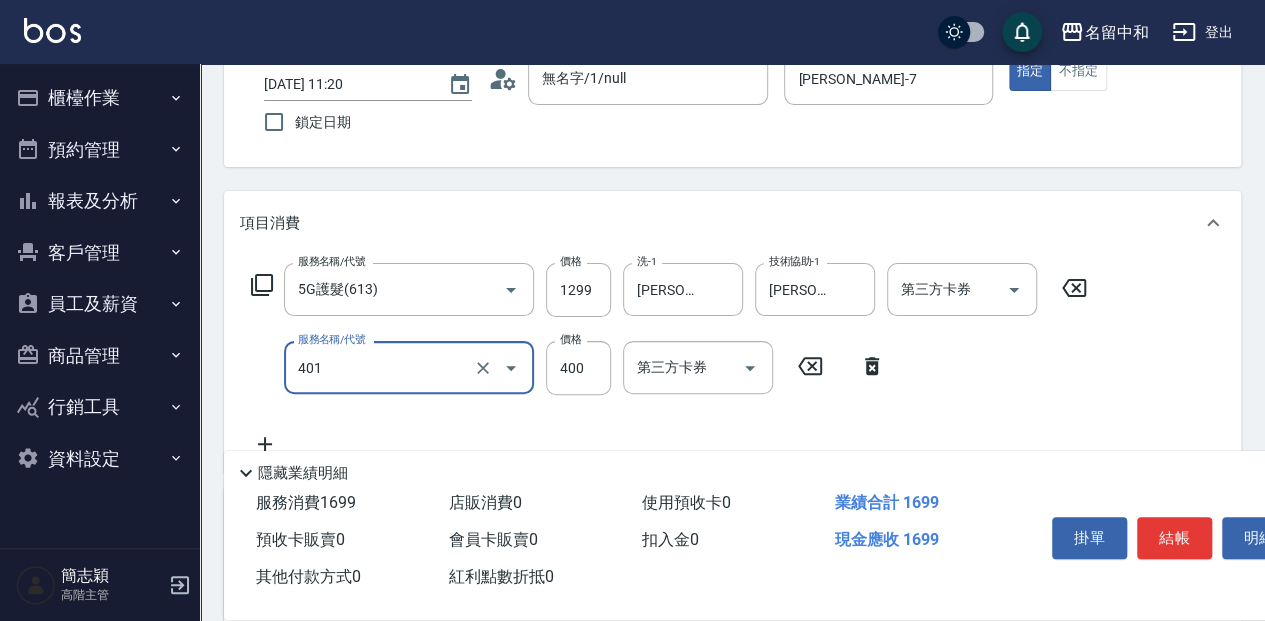 type on "剪髮(400)(401)" 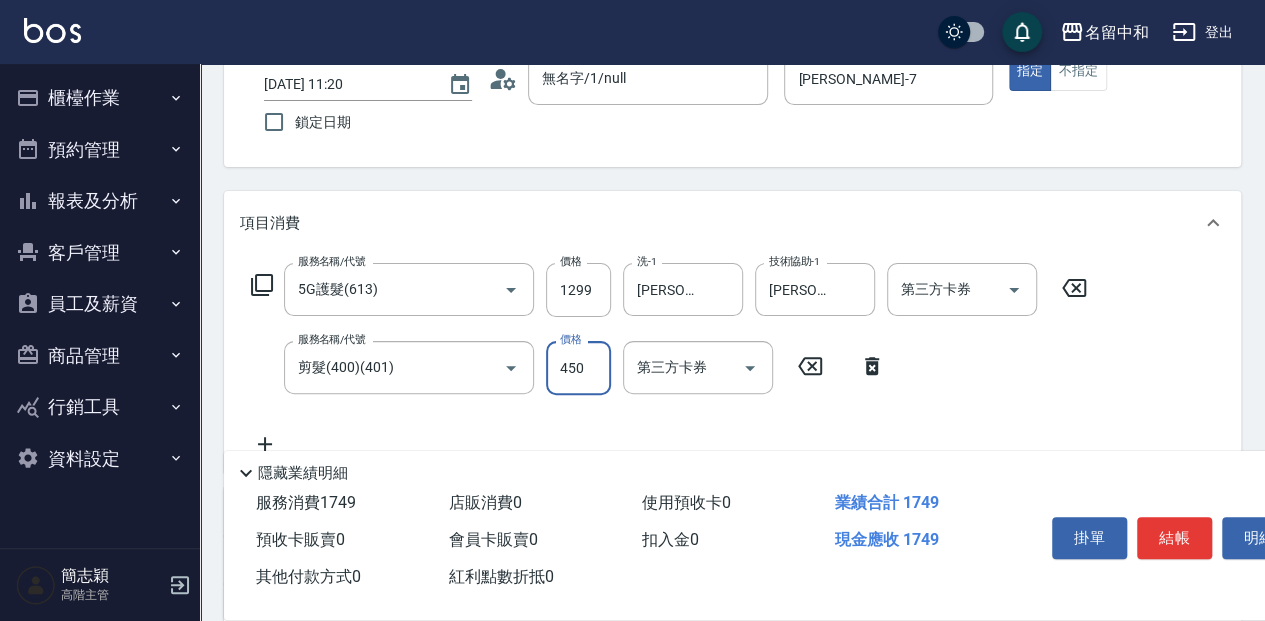 type on "450" 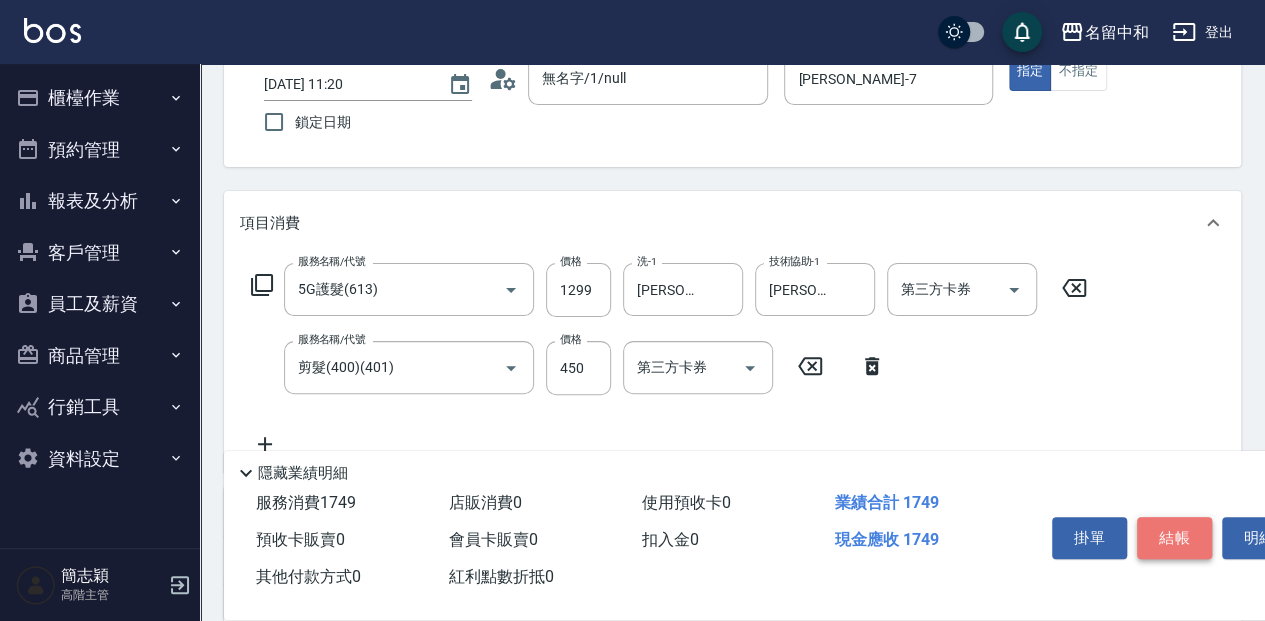 click on "結帳" at bounding box center [1174, 538] 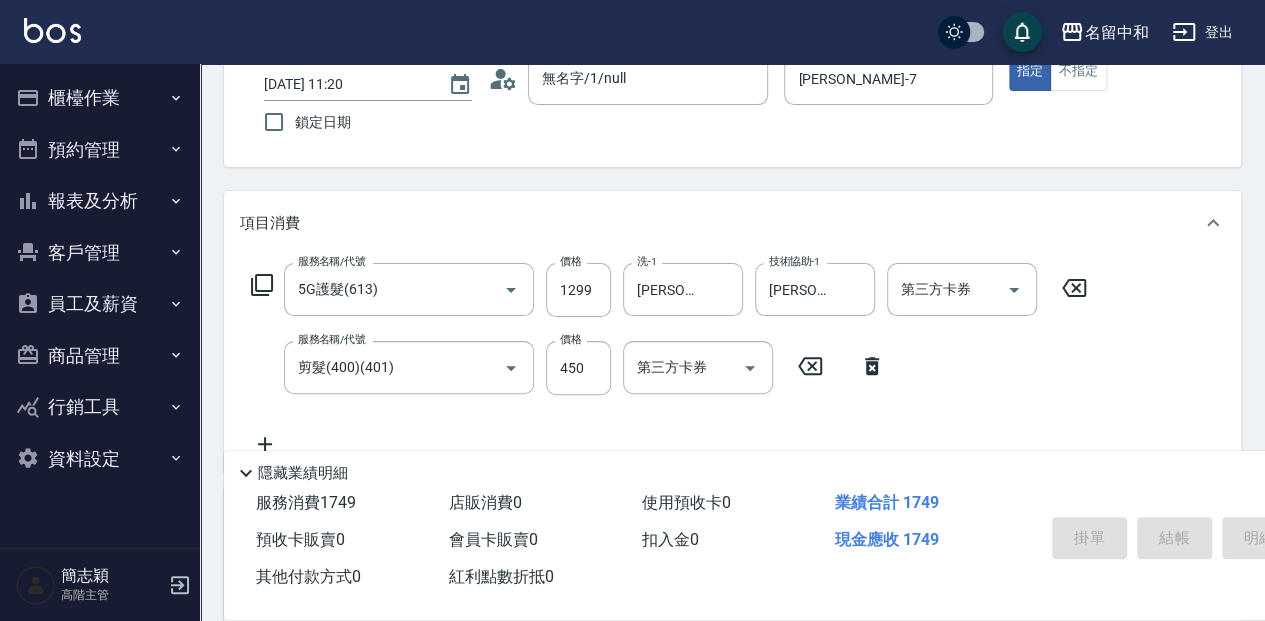 type on "[DATE] 11:21" 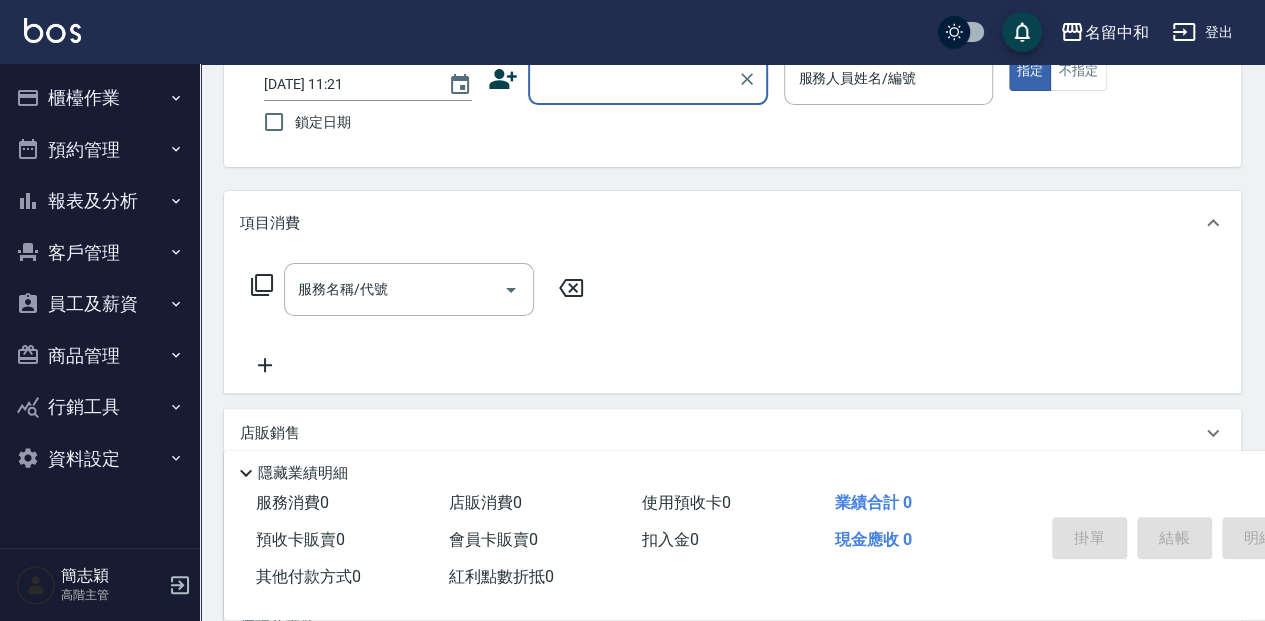 click on "櫃檯作業" at bounding box center [100, 98] 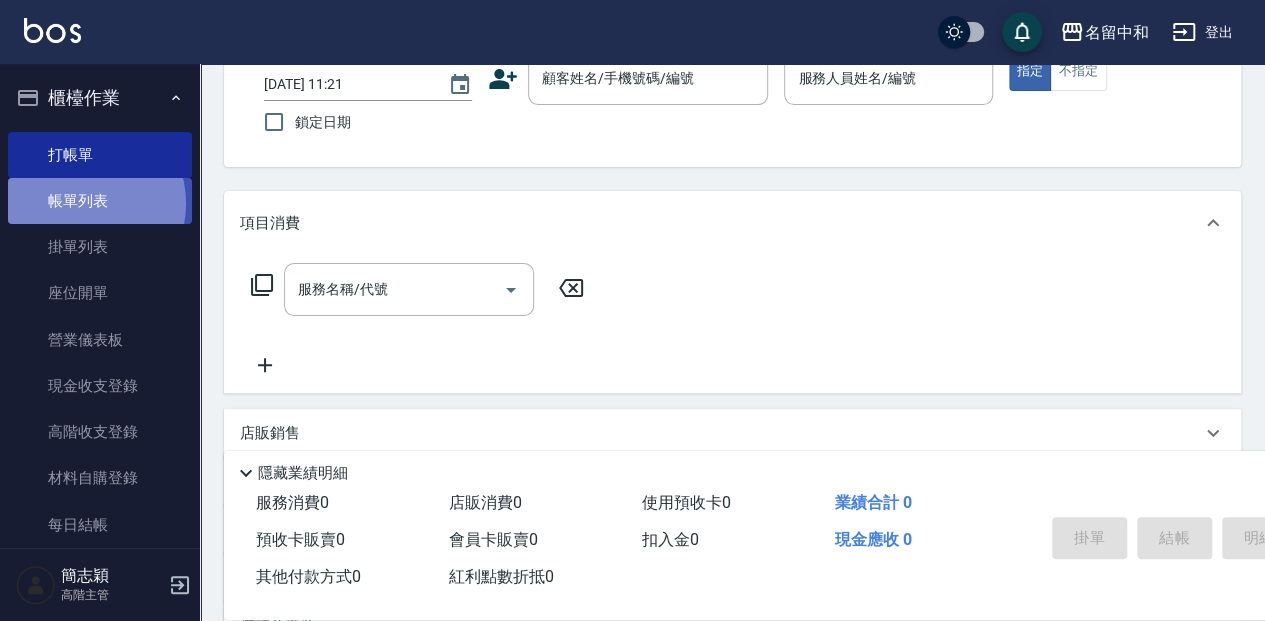 click on "帳單列表" at bounding box center [100, 201] 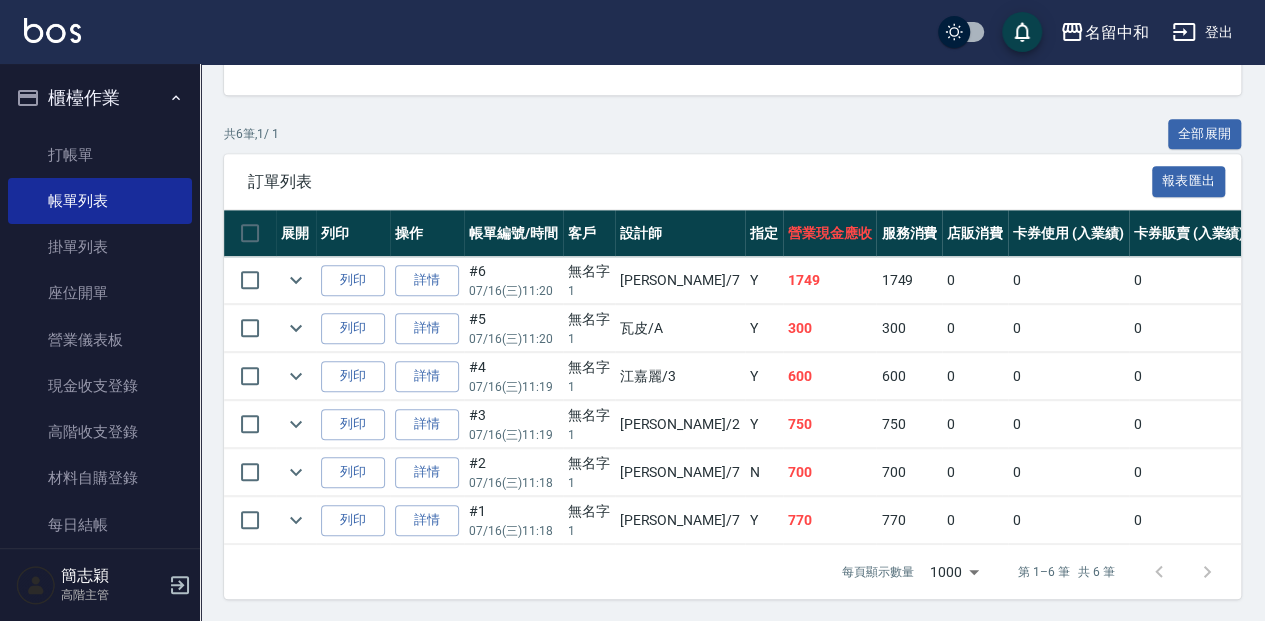 scroll, scrollTop: 415, scrollLeft: 0, axis: vertical 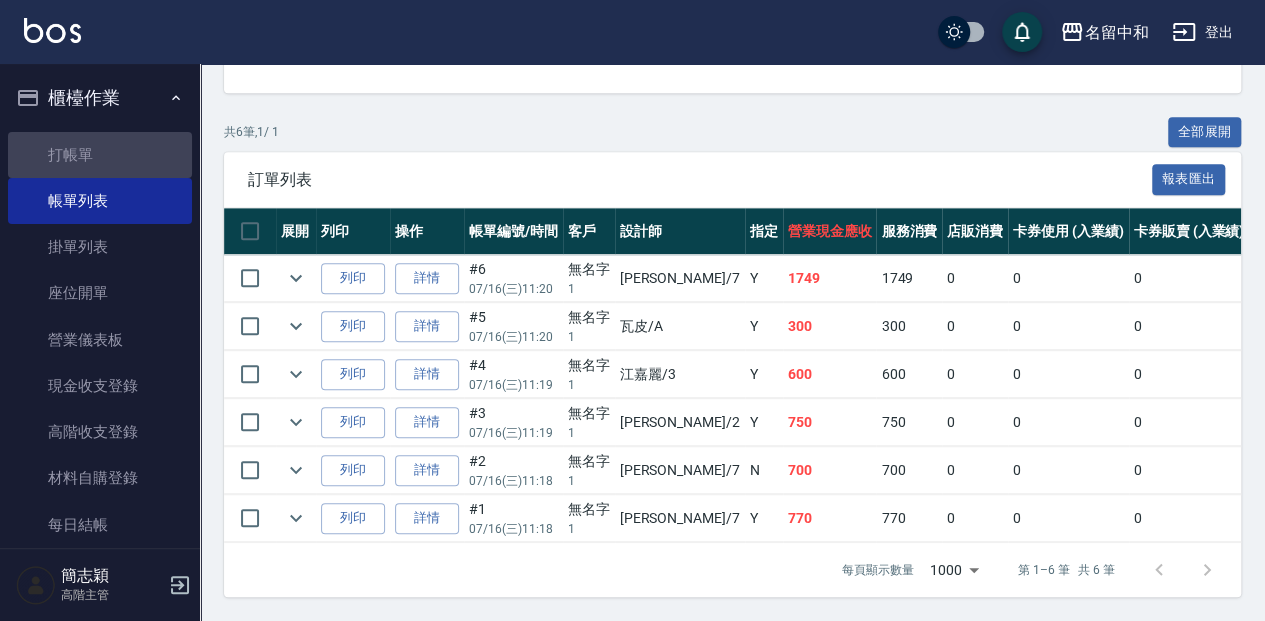 drag, startPoint x: 100, startPoint y: 148, endPoint x: 1086, endPoint y: 479, distance: 1040.0754 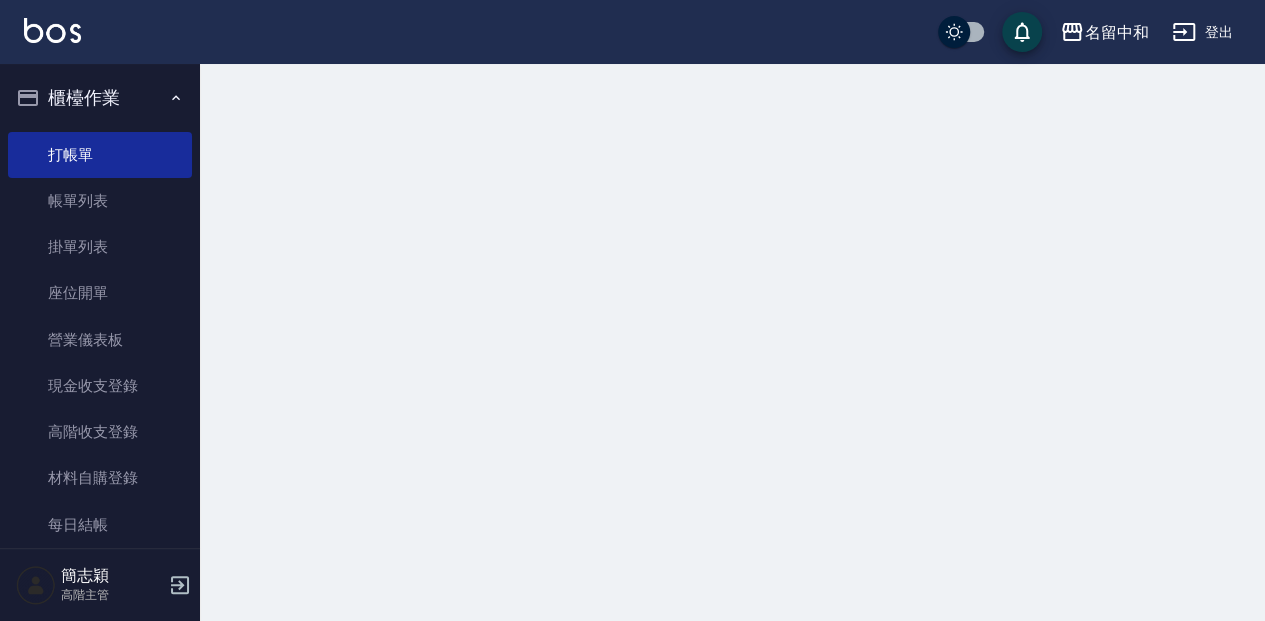 scroll, scrollTop: 0, scrollLeft: 0, axis: both 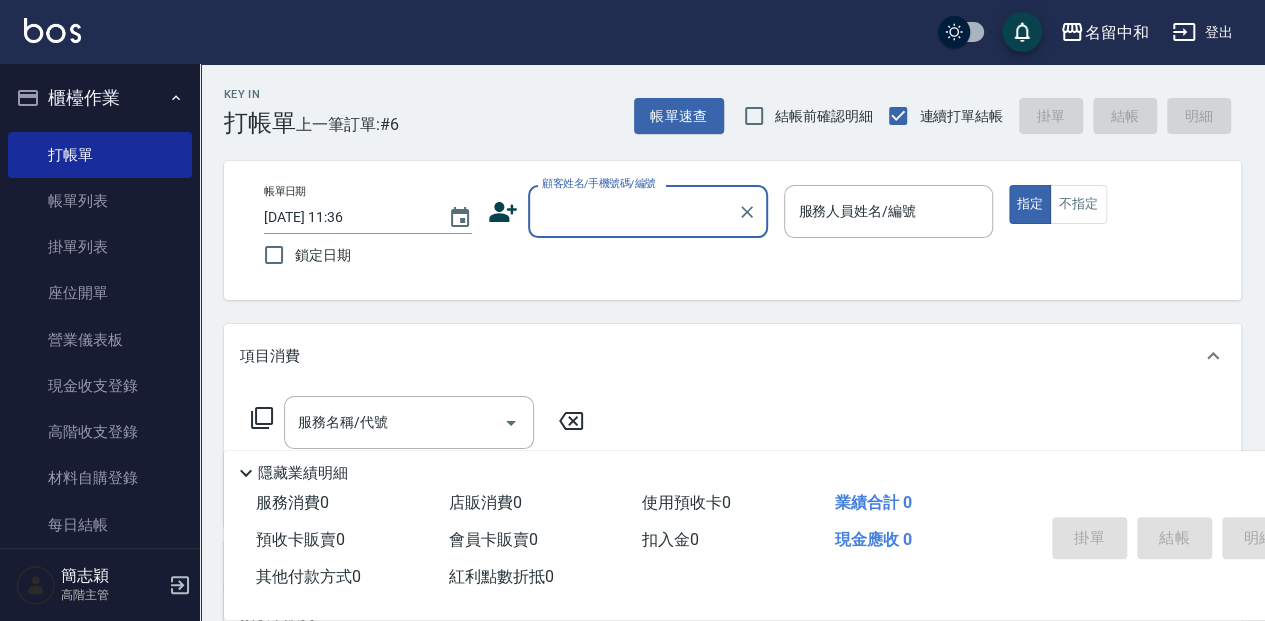 drag, startPoint x: 558, startPoint y: 204, endPoint x: 576, endPoint y: 237, distance: 37.589893 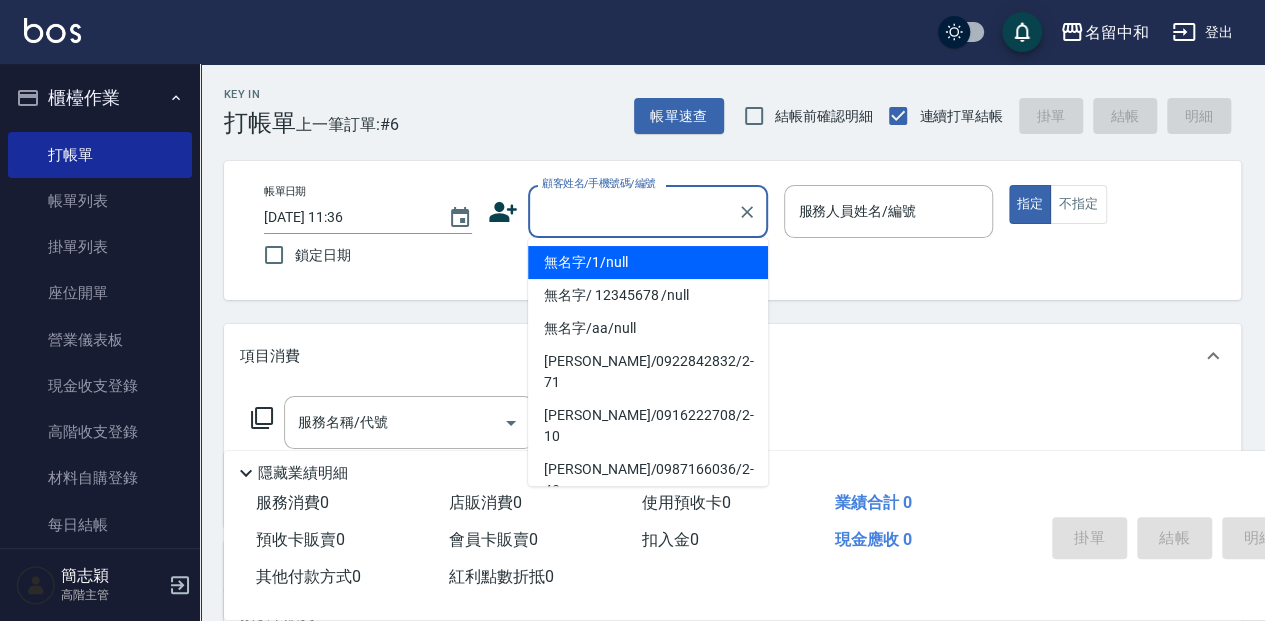 click on "無名字/1/null" at bounding box center (648, 262) 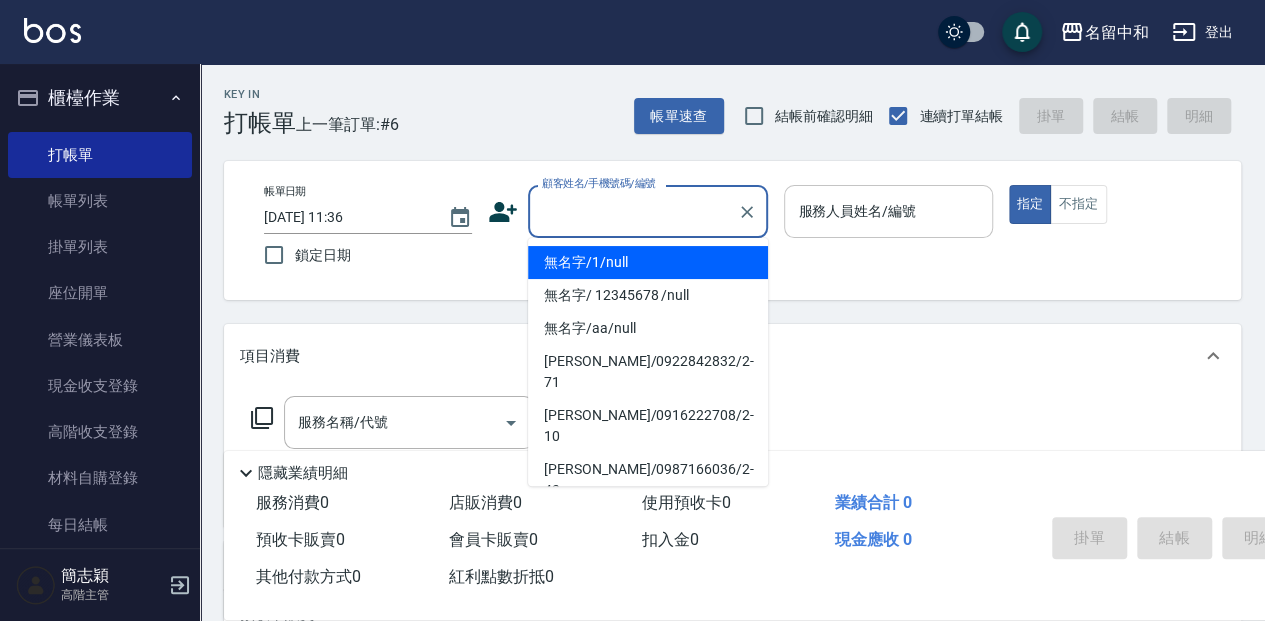 type on "無名字/1/null" 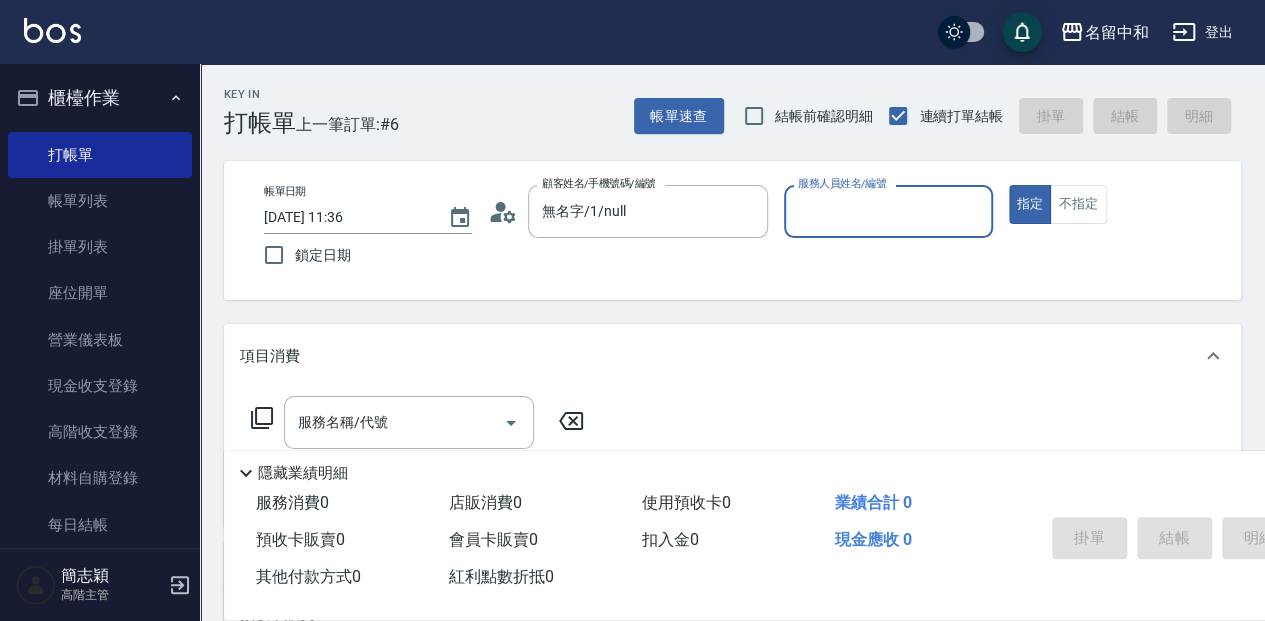 drag, startPoint x: 832, startPoint y: 198, endPoint x: 841, endPoint y: 230, distance: 33.24154 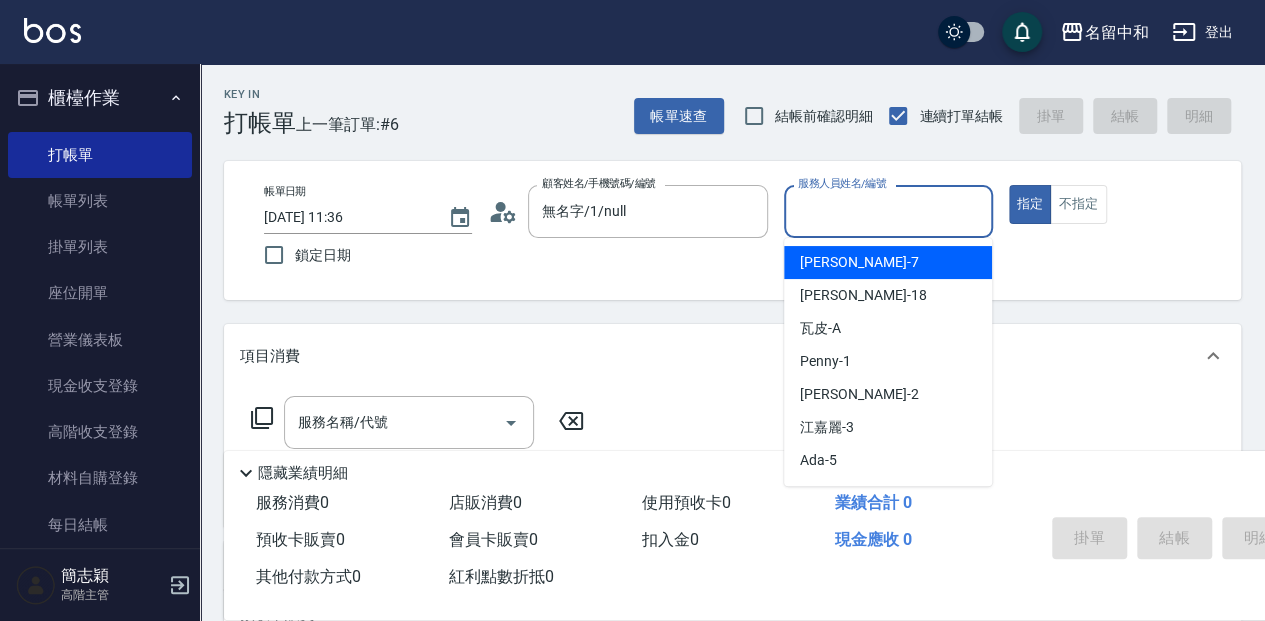 drag, startPoint x: 905, startPoint y: 250, endPoint x: 861, endPoint y: 296, distance: 63.655323 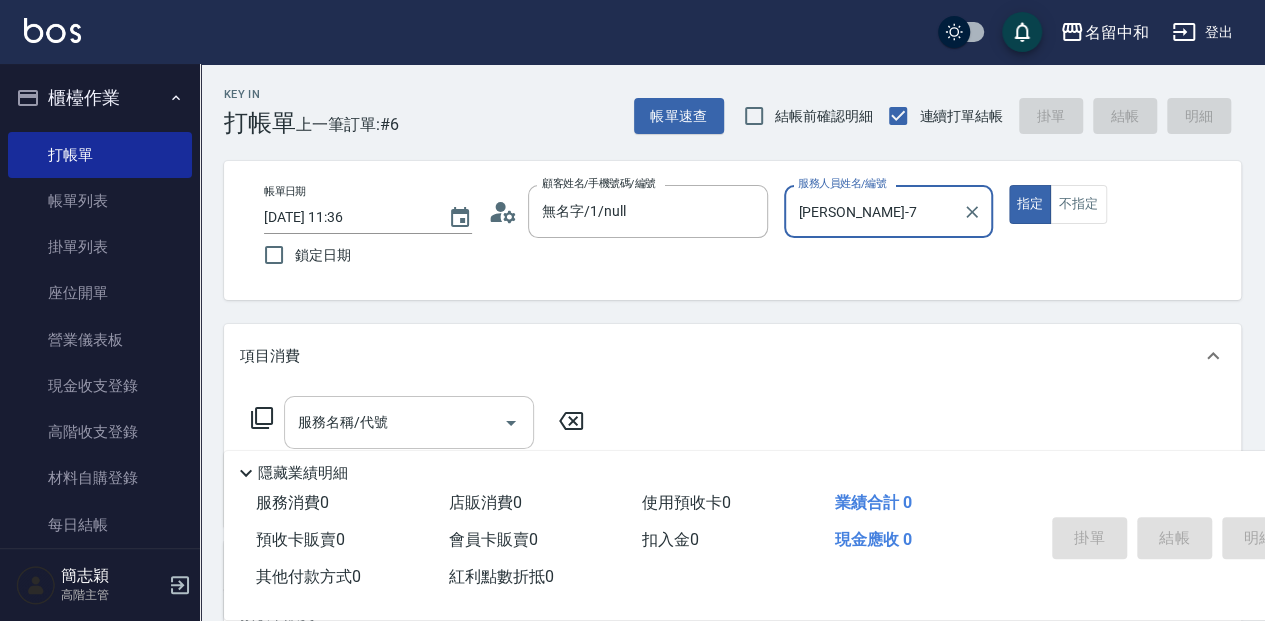 scroll, scrollTop: 66, scrollLeft: 0, axis: vertical 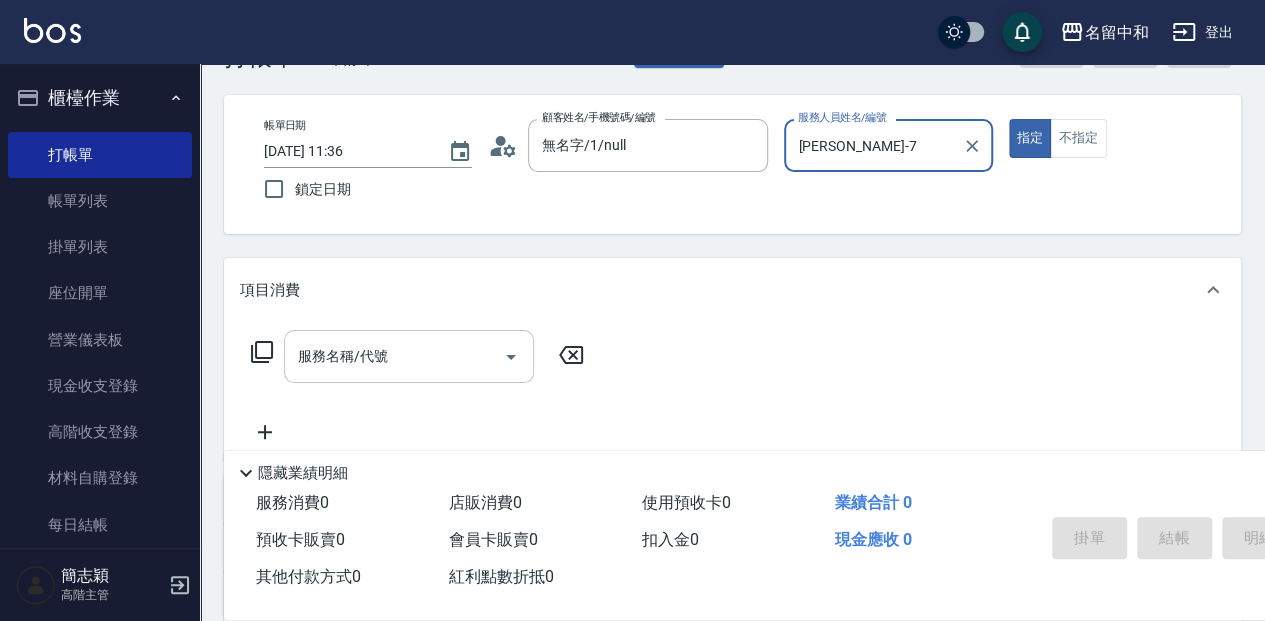 click on "服務名稱/代號" at bounding box center (394, 356) 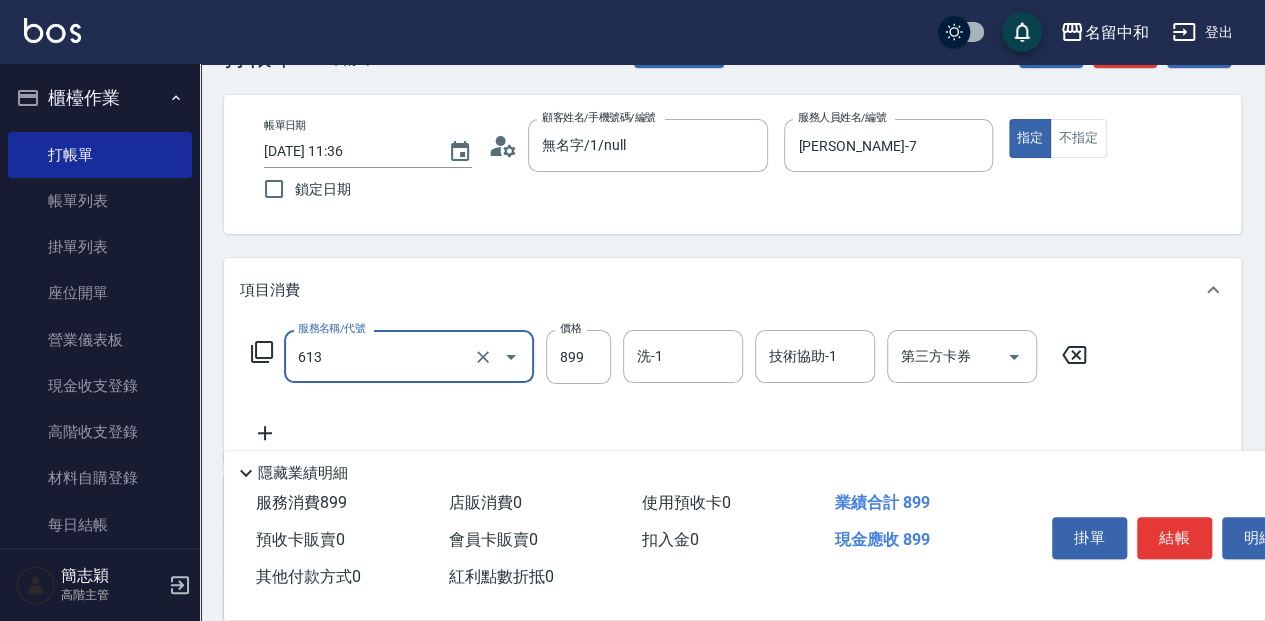 type on "5G護髮(613)" 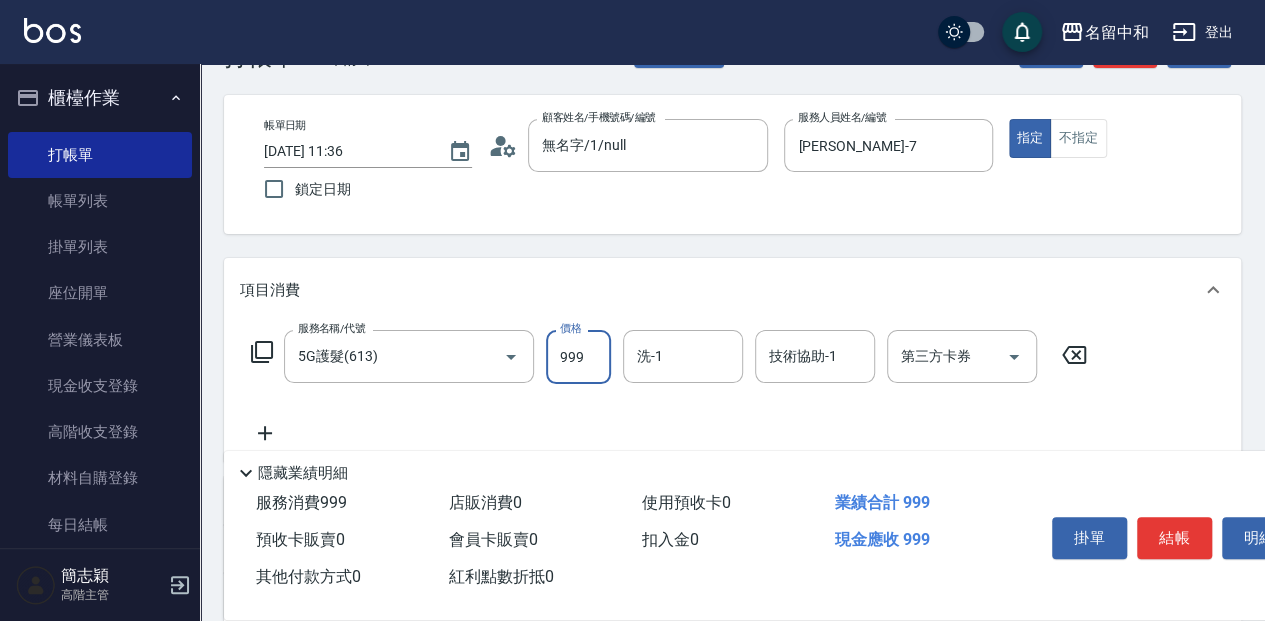 type on "999" 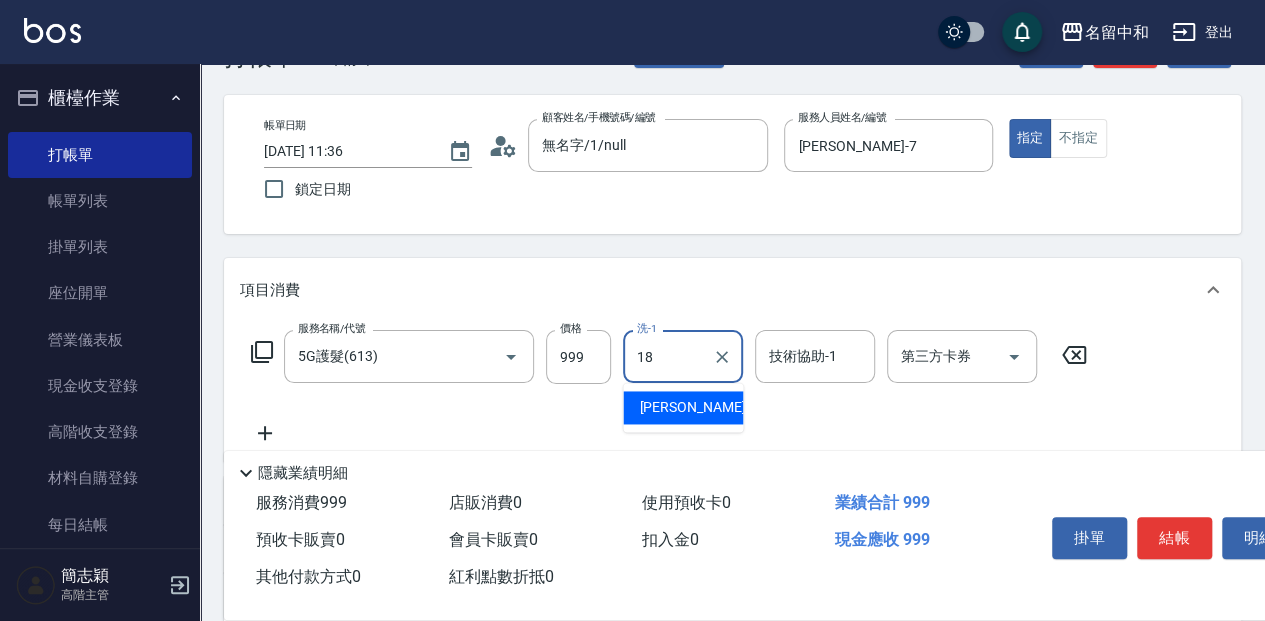 type on "18" 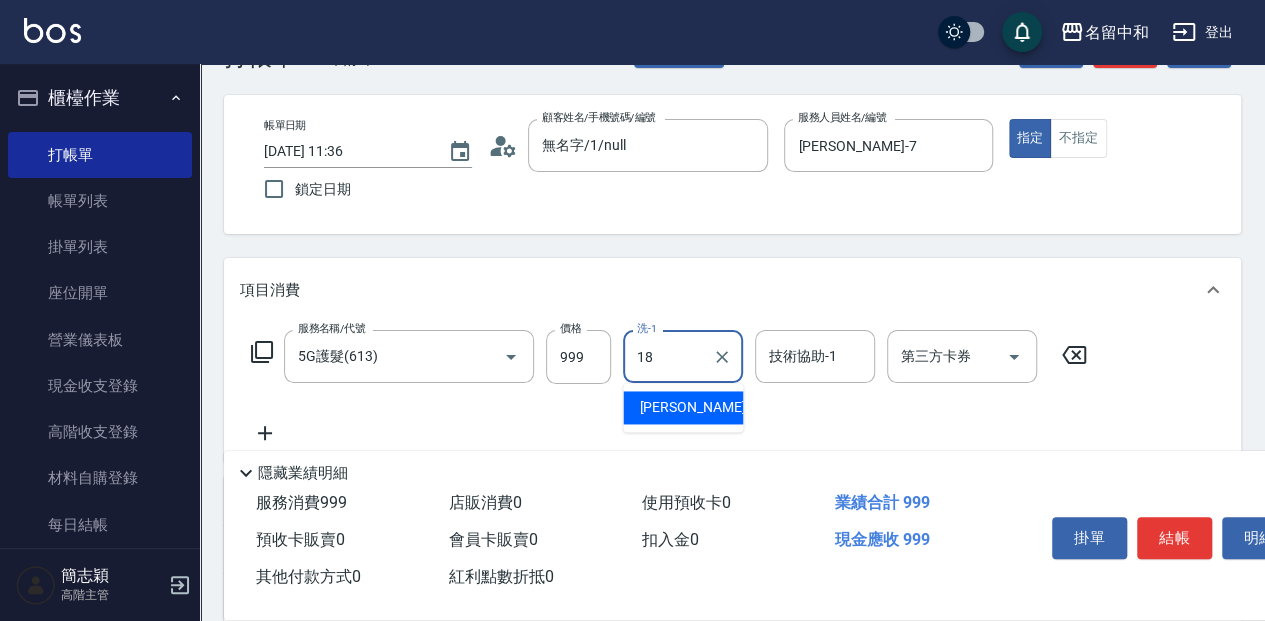 type on "[PERSON_NAME]-18" 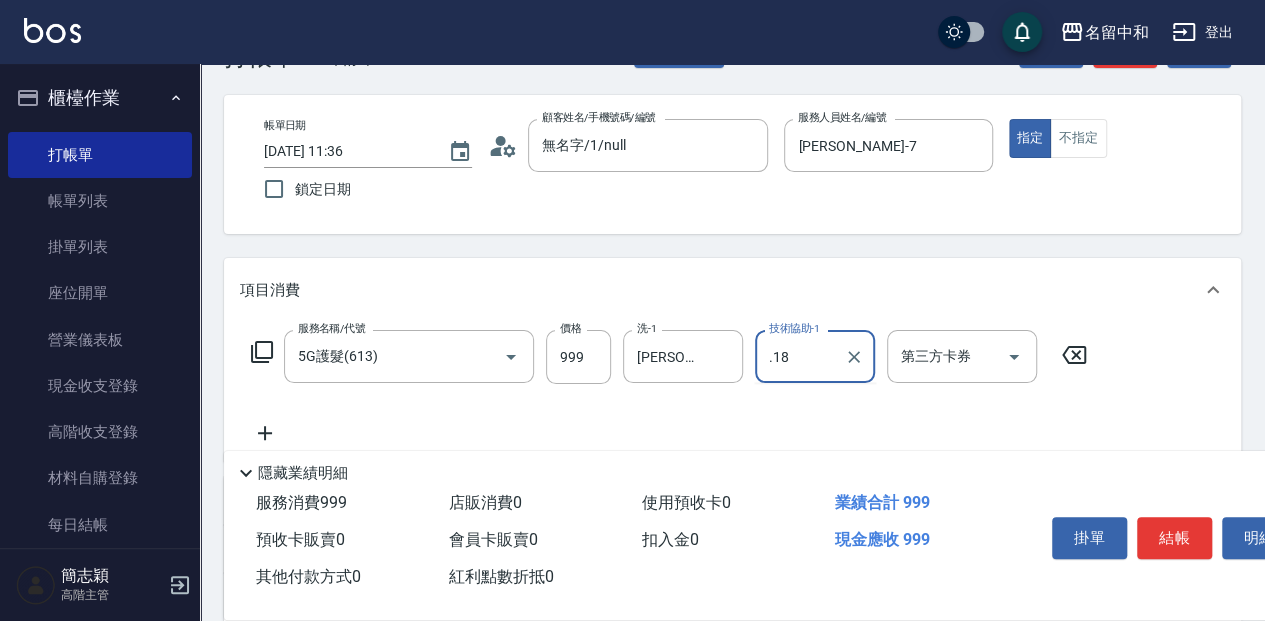 type on ".18" 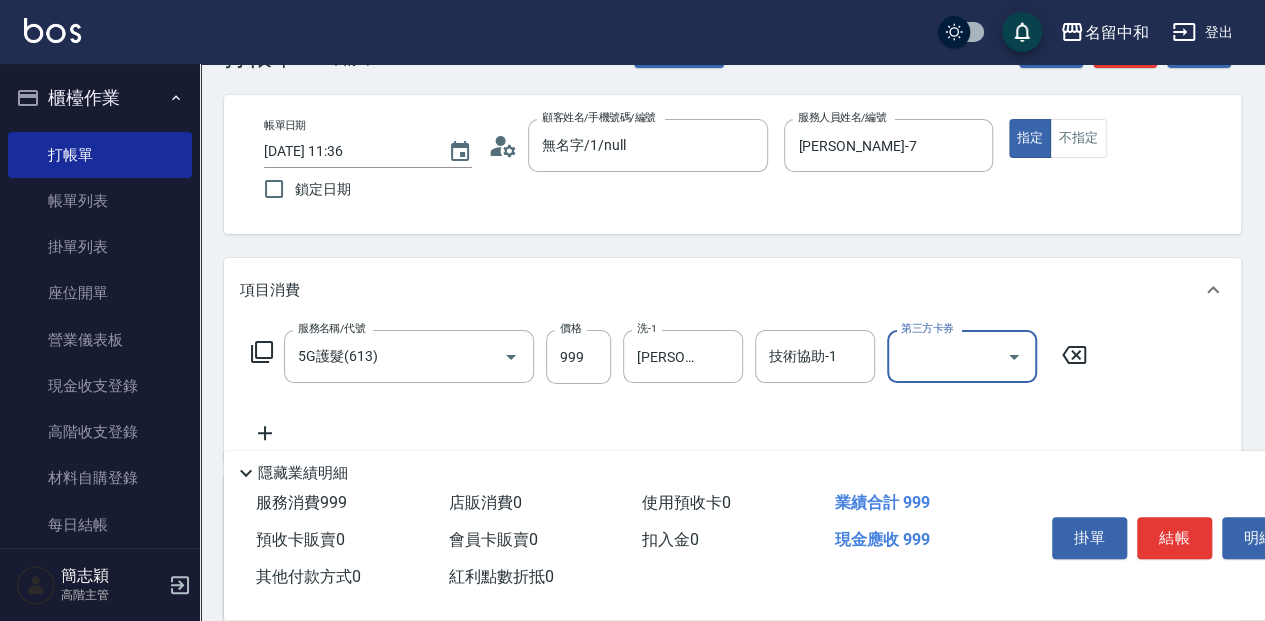 click on "技術協助-1 技術協助-1" at bounding box center (815, 356) 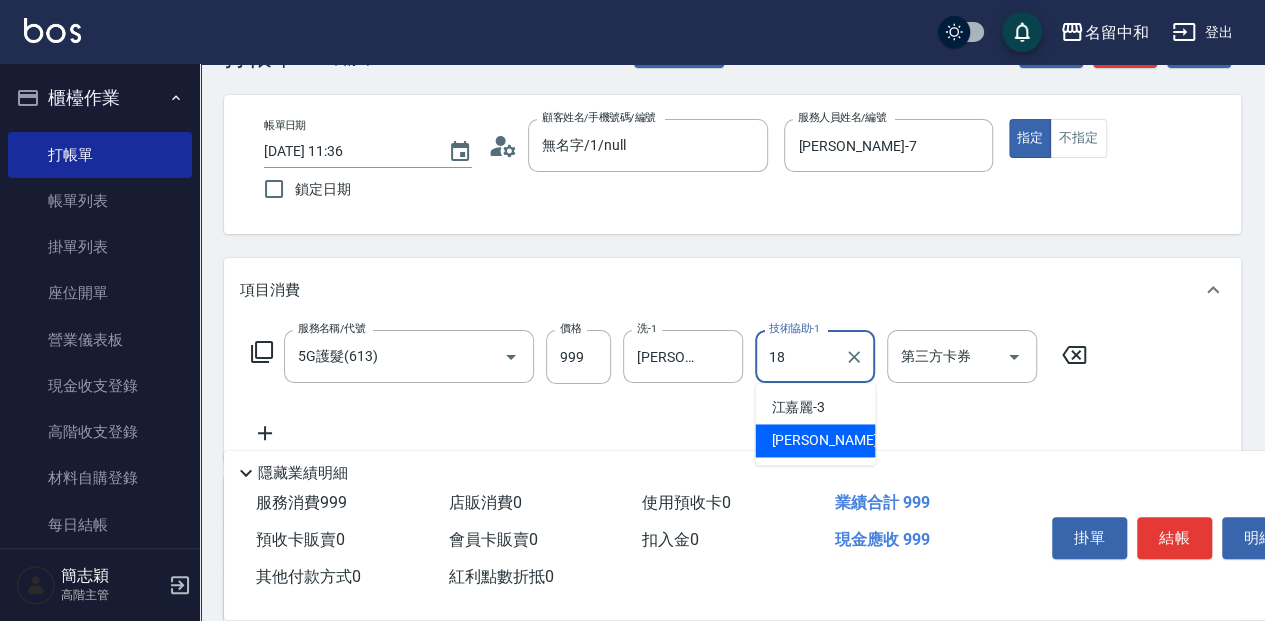 type on "[PERSON_NAME]-18" 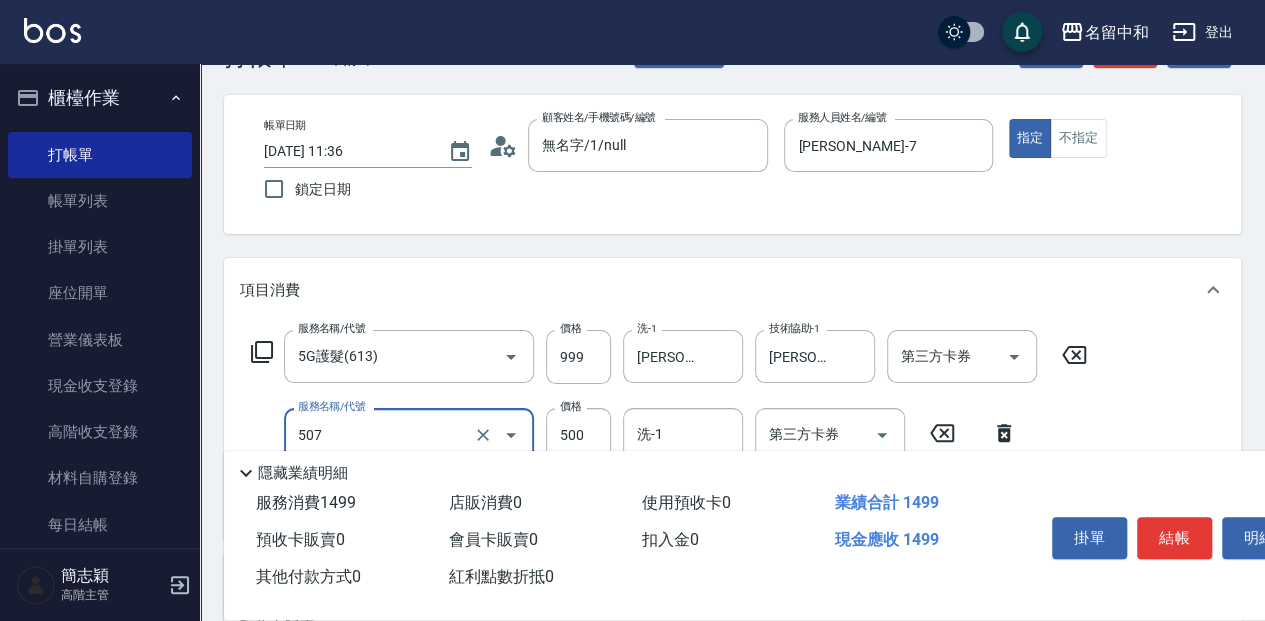 type on "補染(507)" 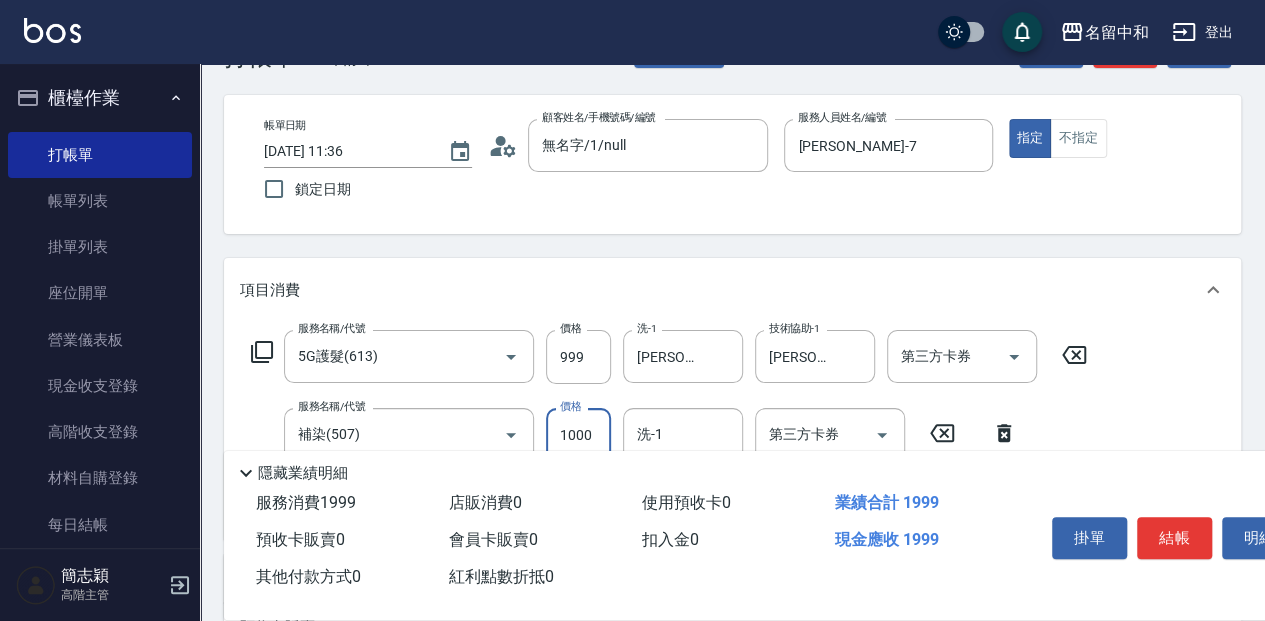 type on "1000" 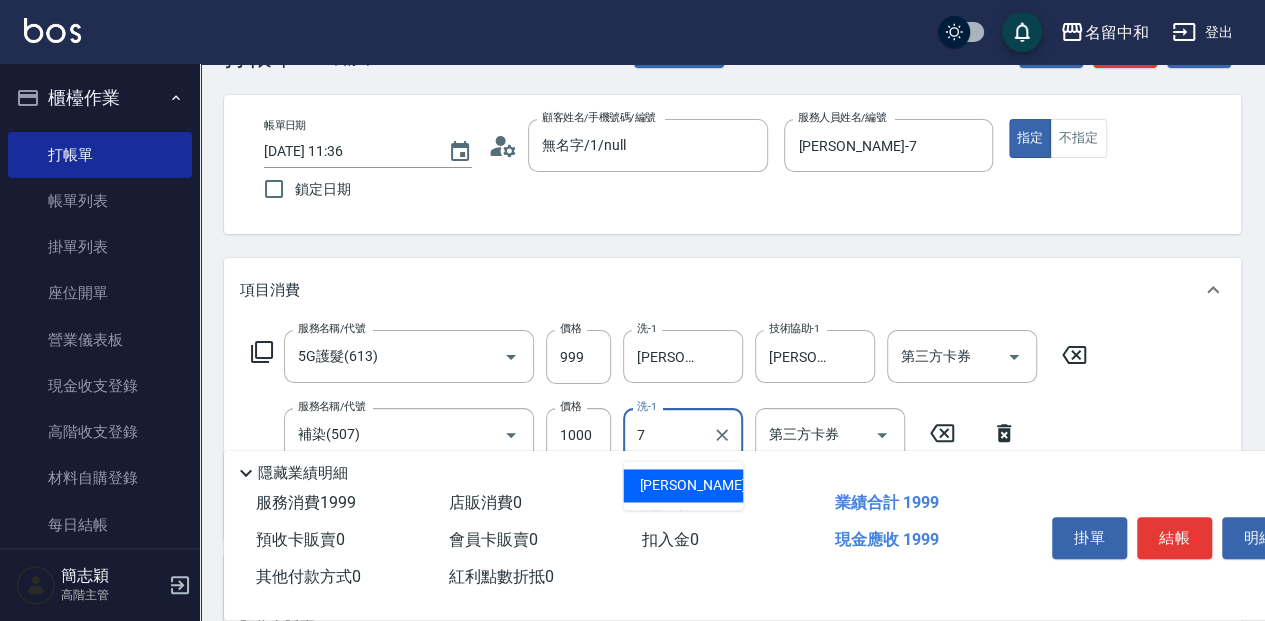 type on "[PERSON_NAME]-7" 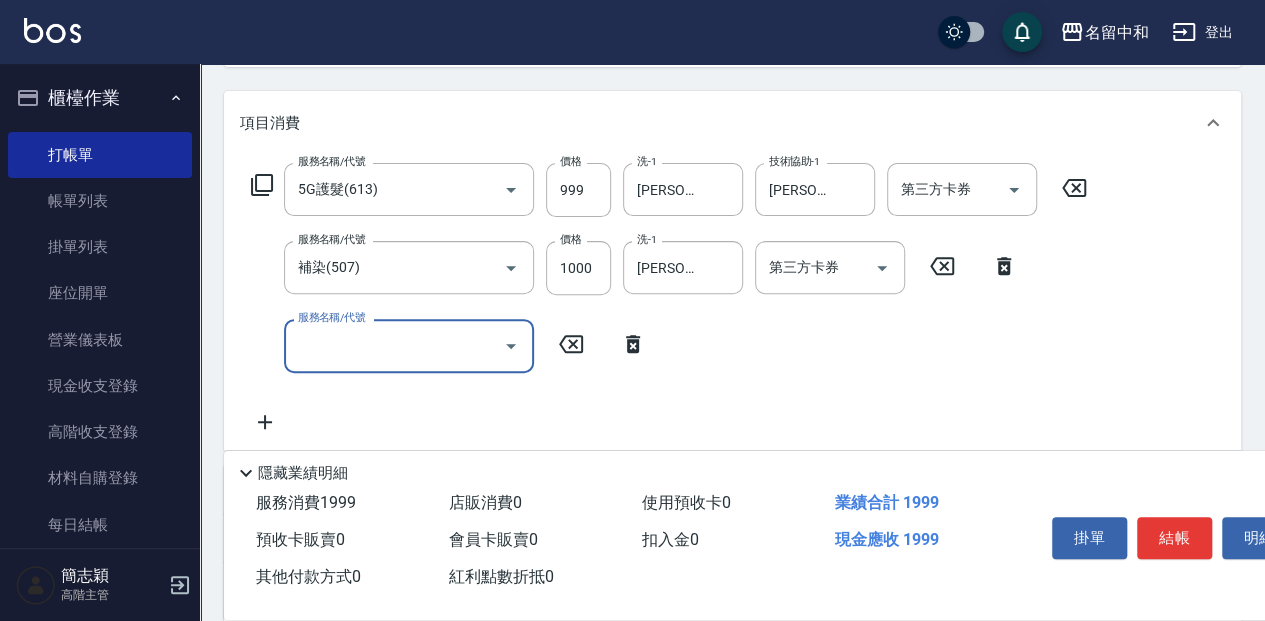 scroll, scrollTop: 266, scrollLeft: 0, axis: vertical 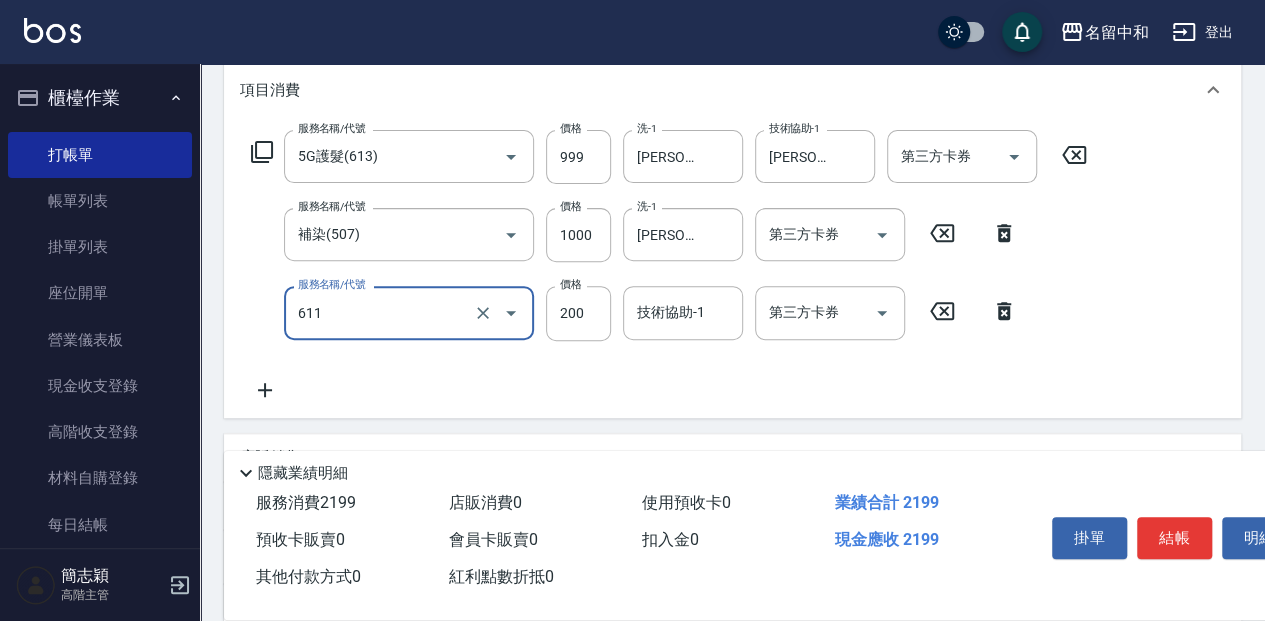 type on "染.頭皮隔離(611)" 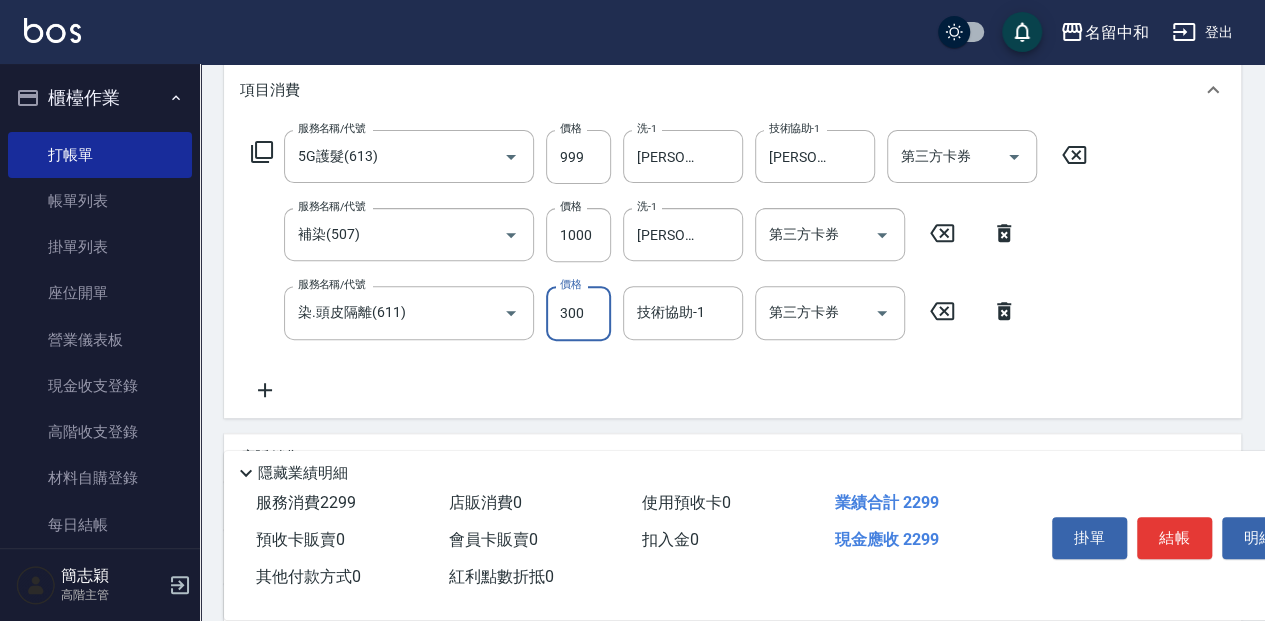type on "300" 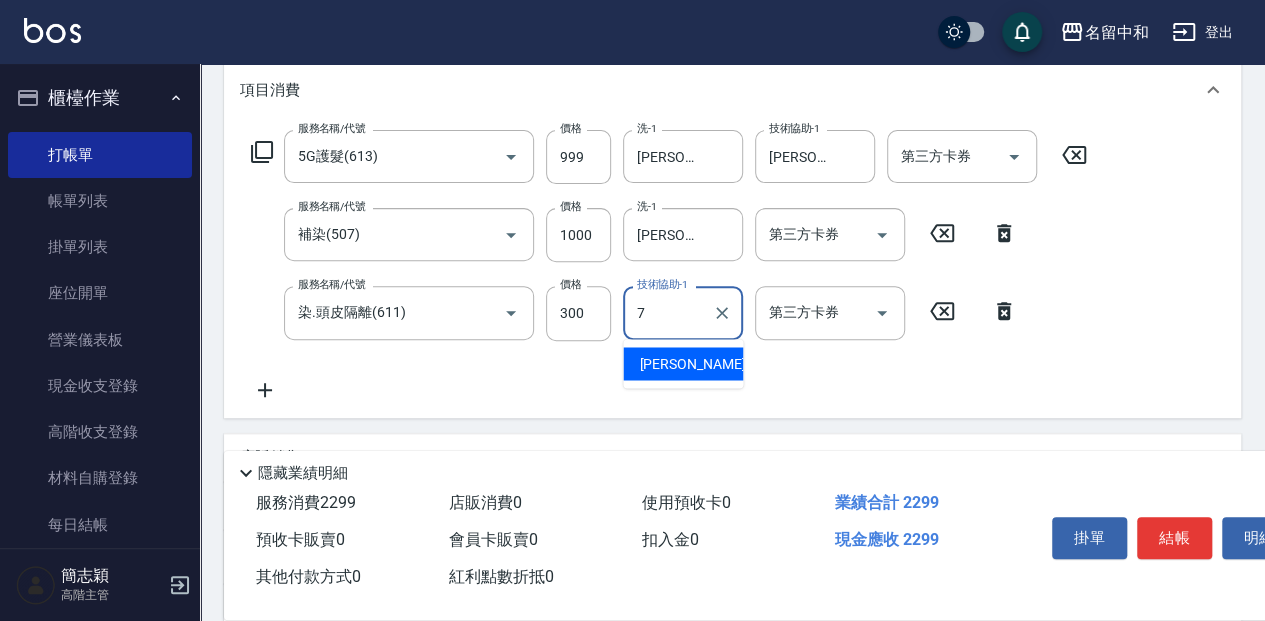 type on "[PERSON_NAME]-7" 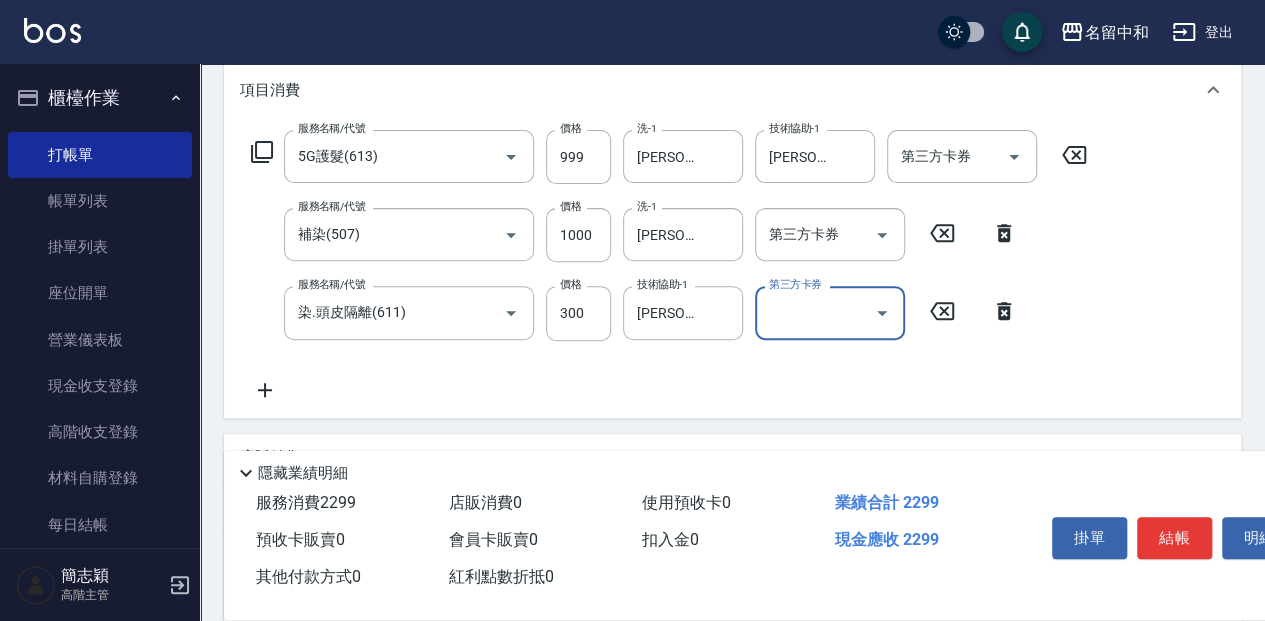 click on "結帳" at bounding box center (1174, 538) 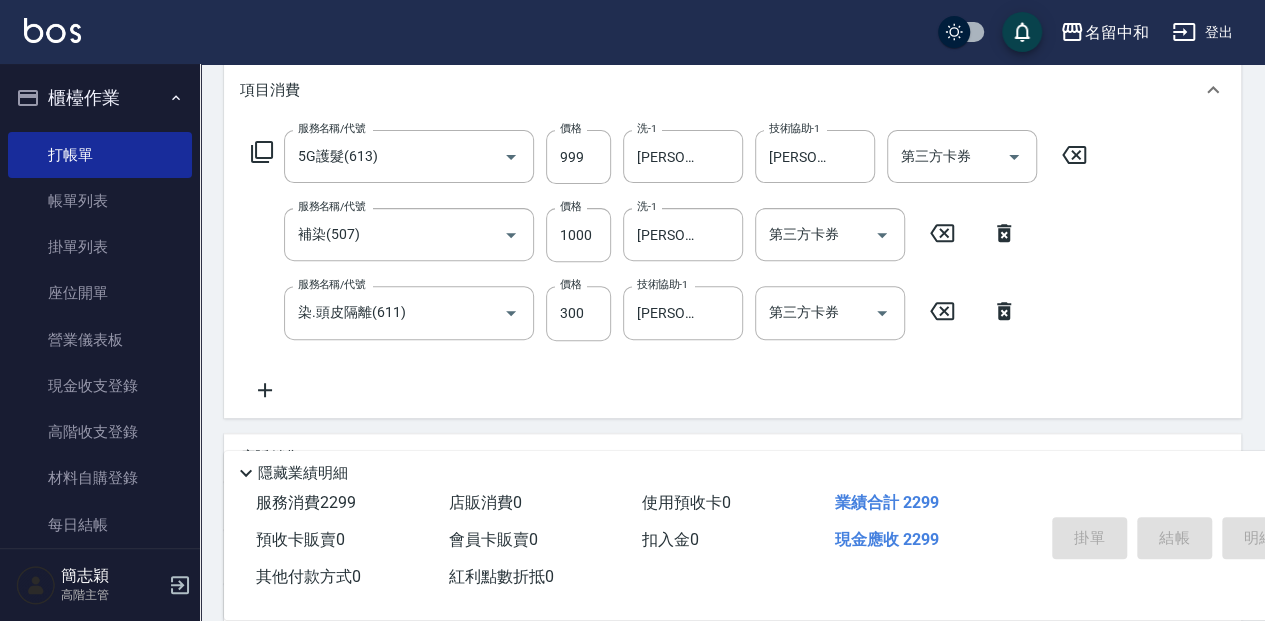type on "[DATE] 11:37" 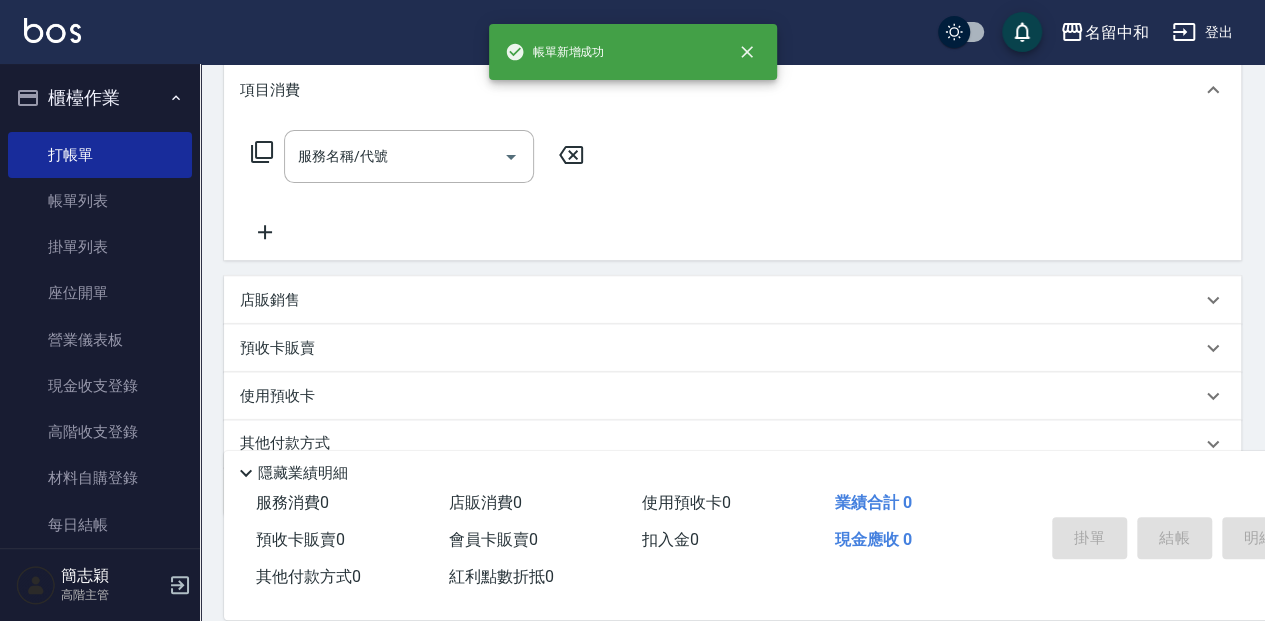 scroll, scrollTop: 0, scrollLeft: 0, axis: both 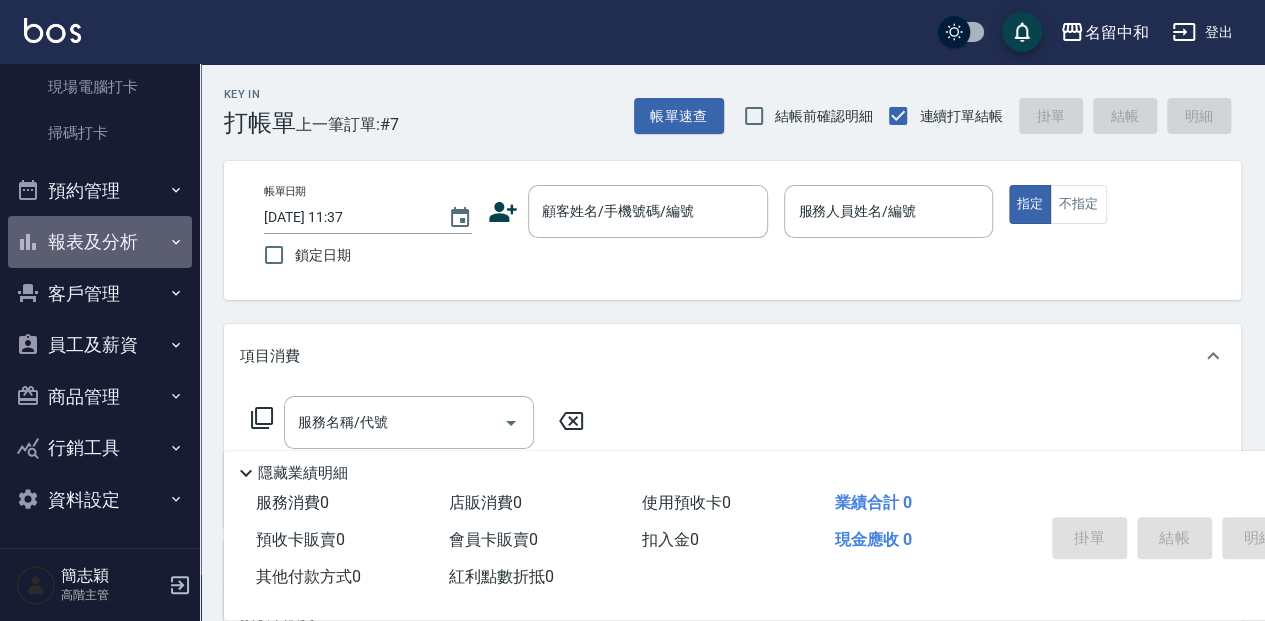 click on "報表及分析" at bounding box center (100, 242) 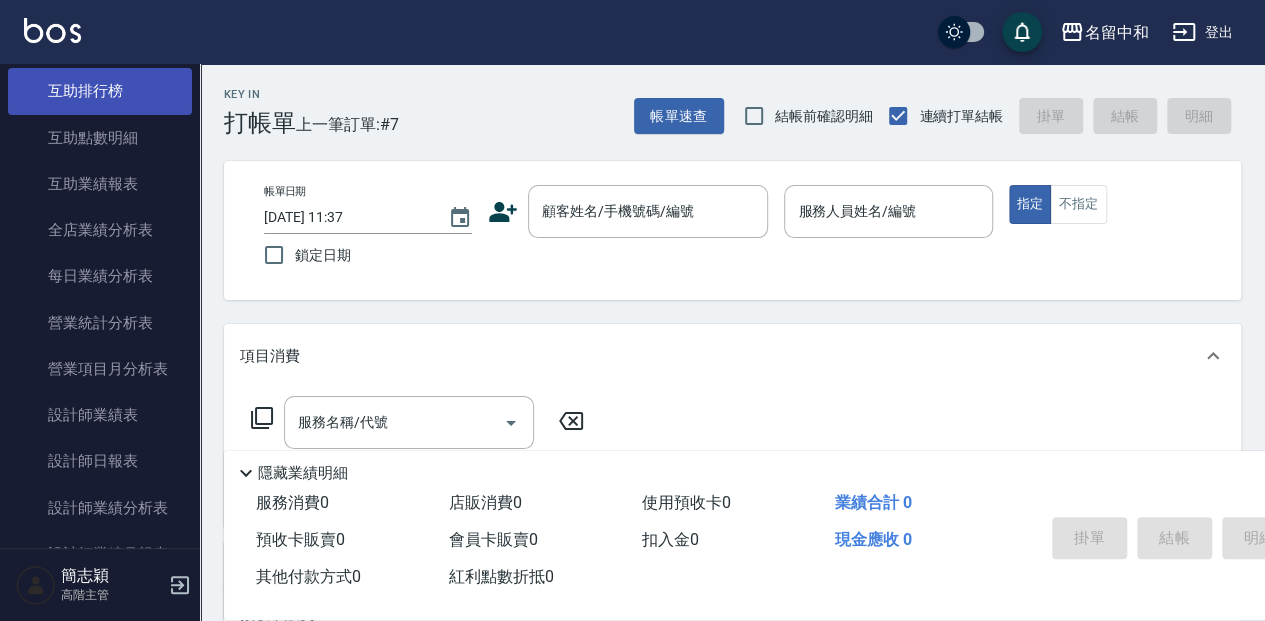 scroll, scrollTop: 1064, scrollLeft: 0, axis: vertical 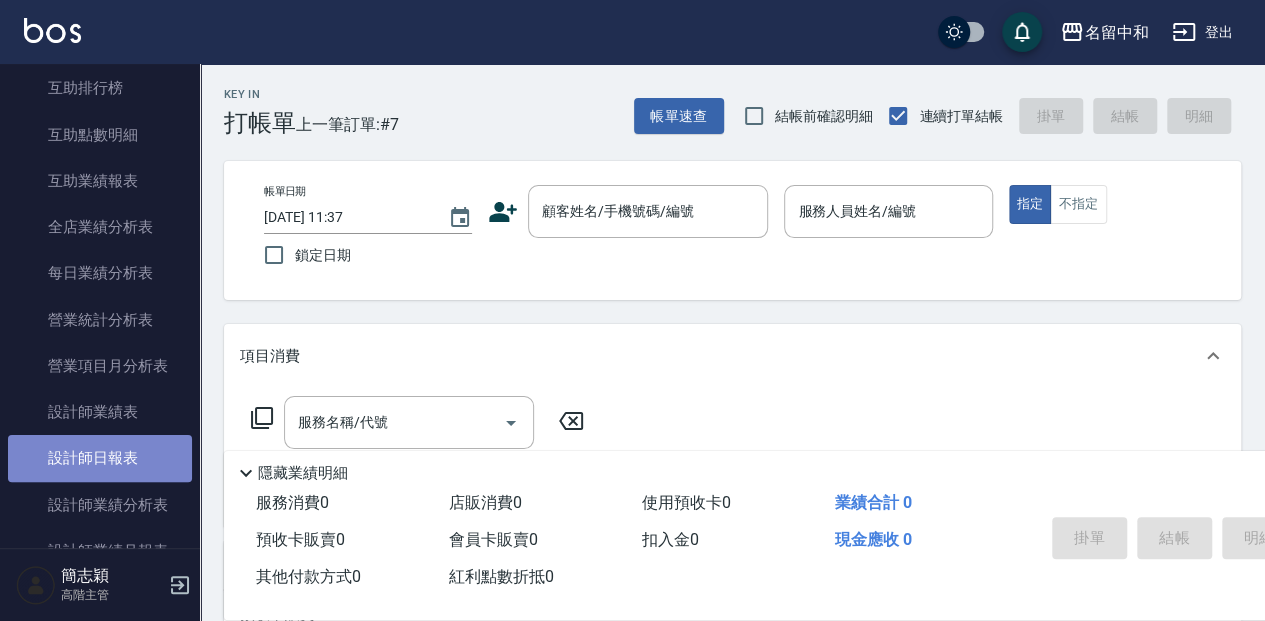 click on "設計師日報表" at bounding box center [100, 458] 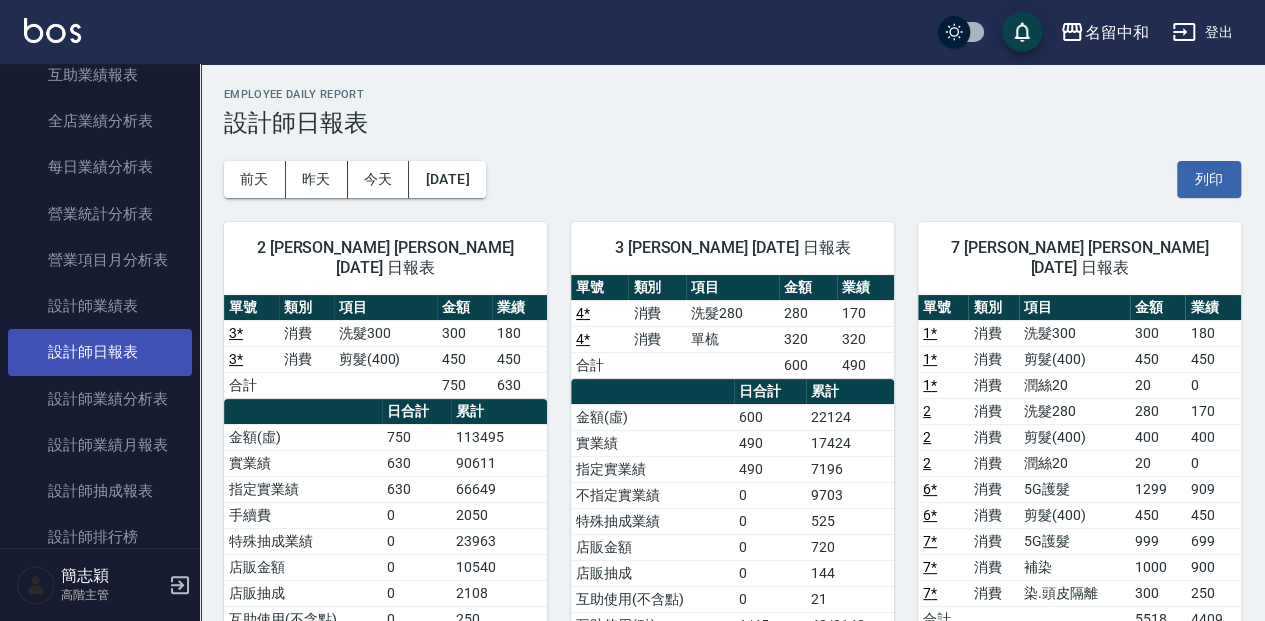 scroll, scrollTop: 1197, scrollLeft: 0, axis: vertical 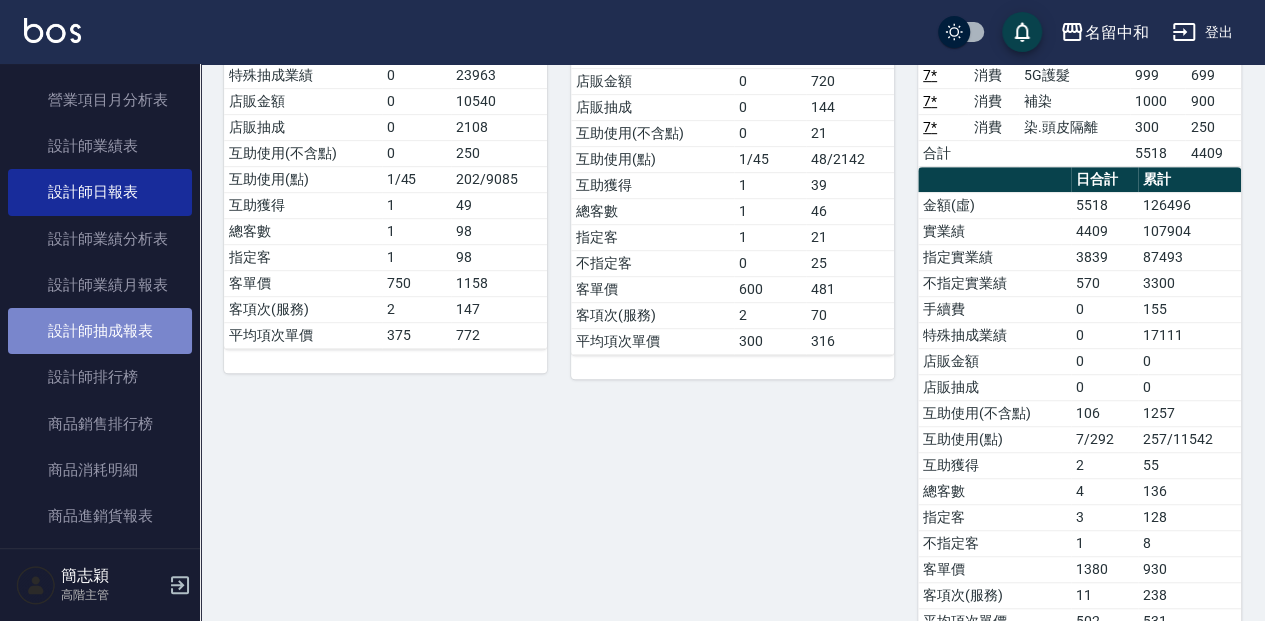 click on "設計師抽成報表" at bounding box center (100, 331) 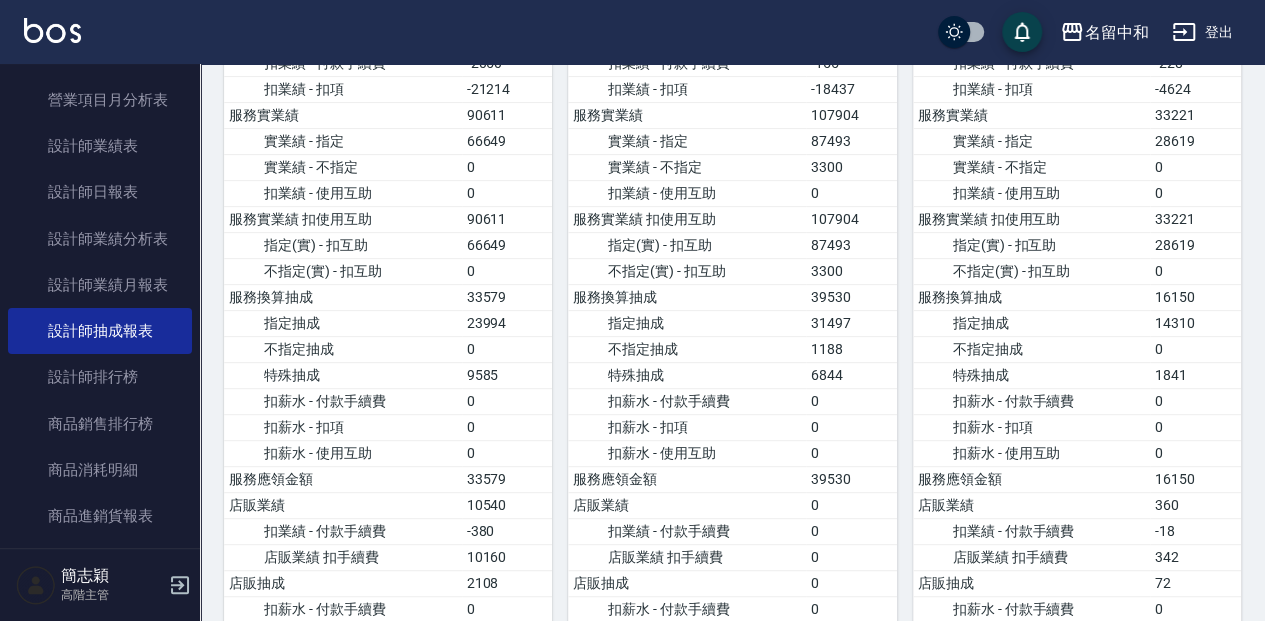 scroll, scrollTop: 266, scrollLeft: 0, axis: vertical 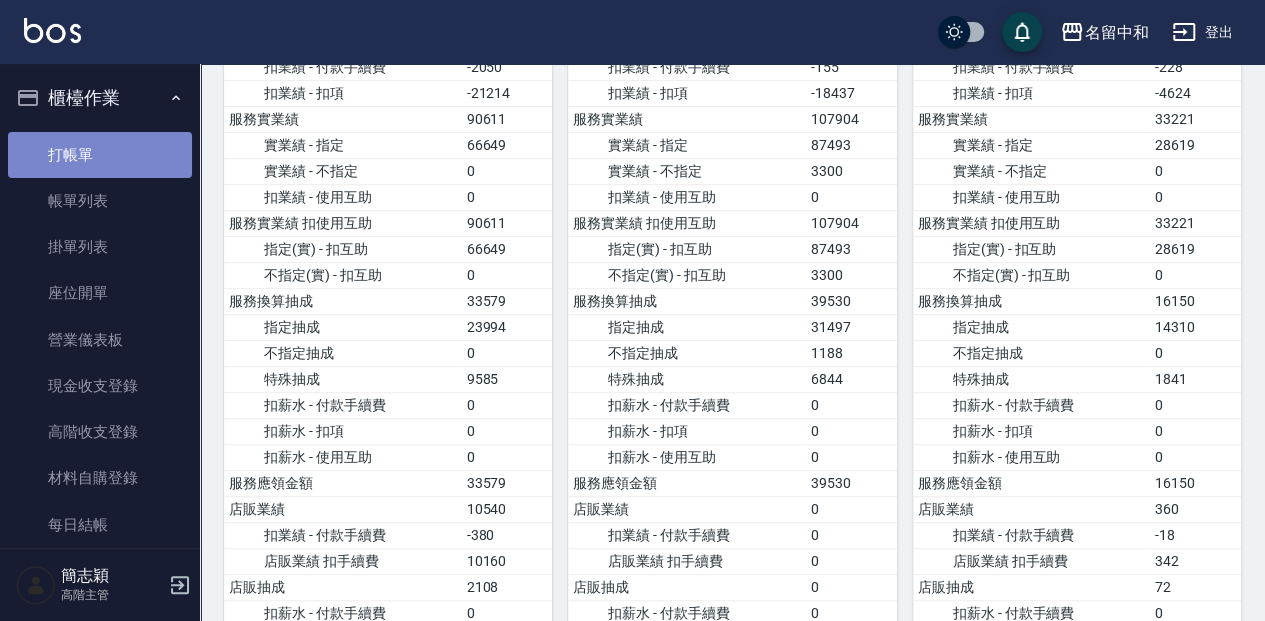 click on "打帳單" at bounding box center [100, 155] 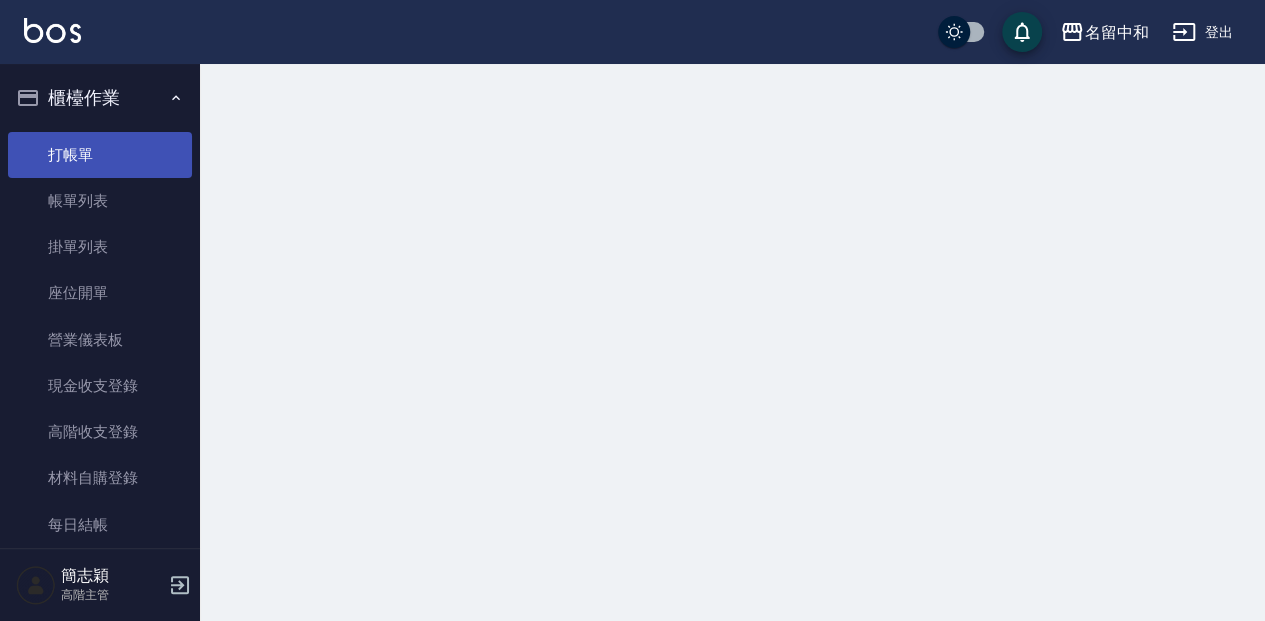 scroll, scrollTop: 0, scrollLeft: 0, axis: both 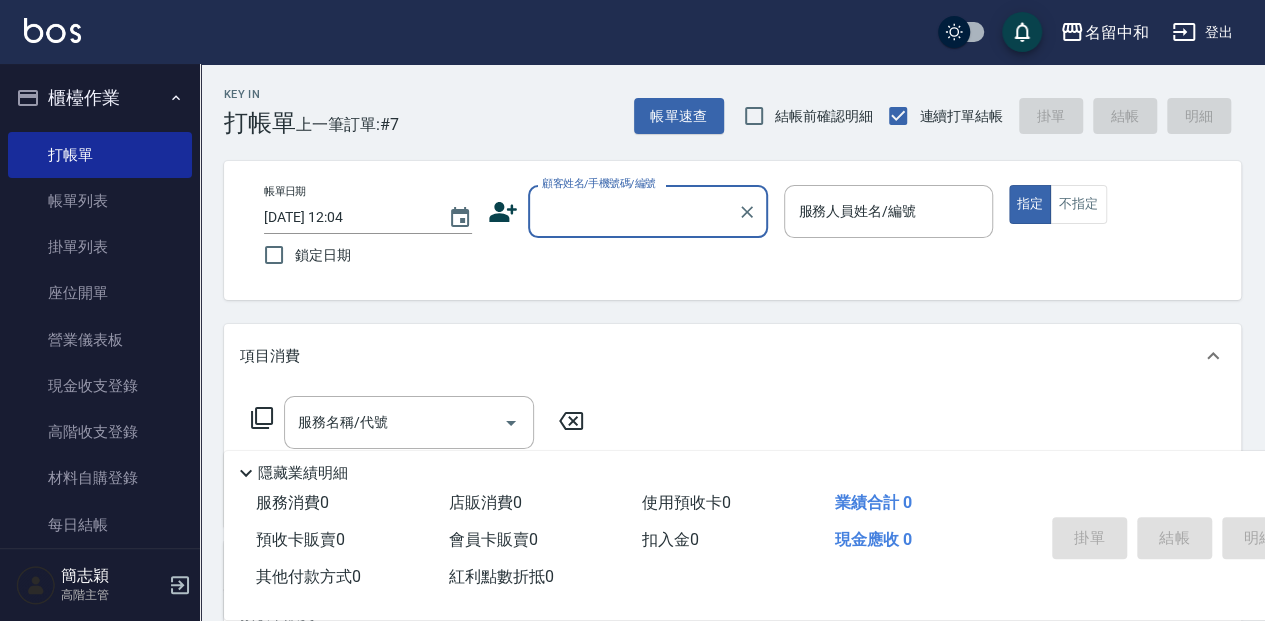 click on "顧客姓名/手機號碼/編號" at bounding box center [599, 183] 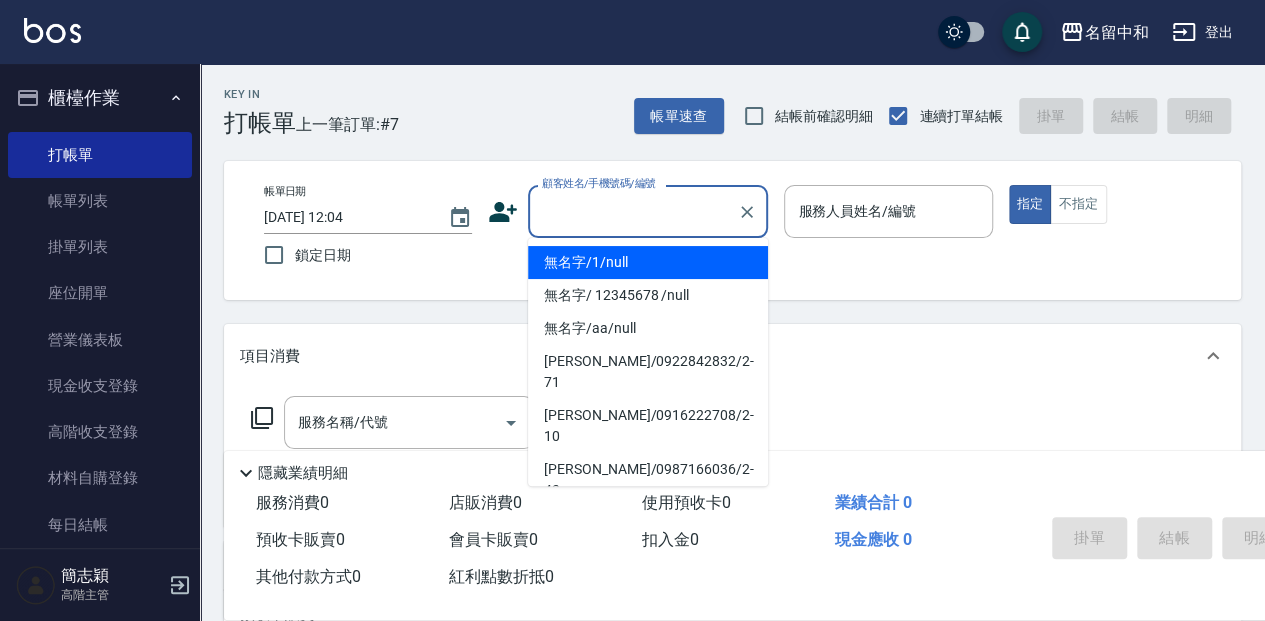 click on "顧客姓名/手機號碼/編號" at bounding box center [633, 211] 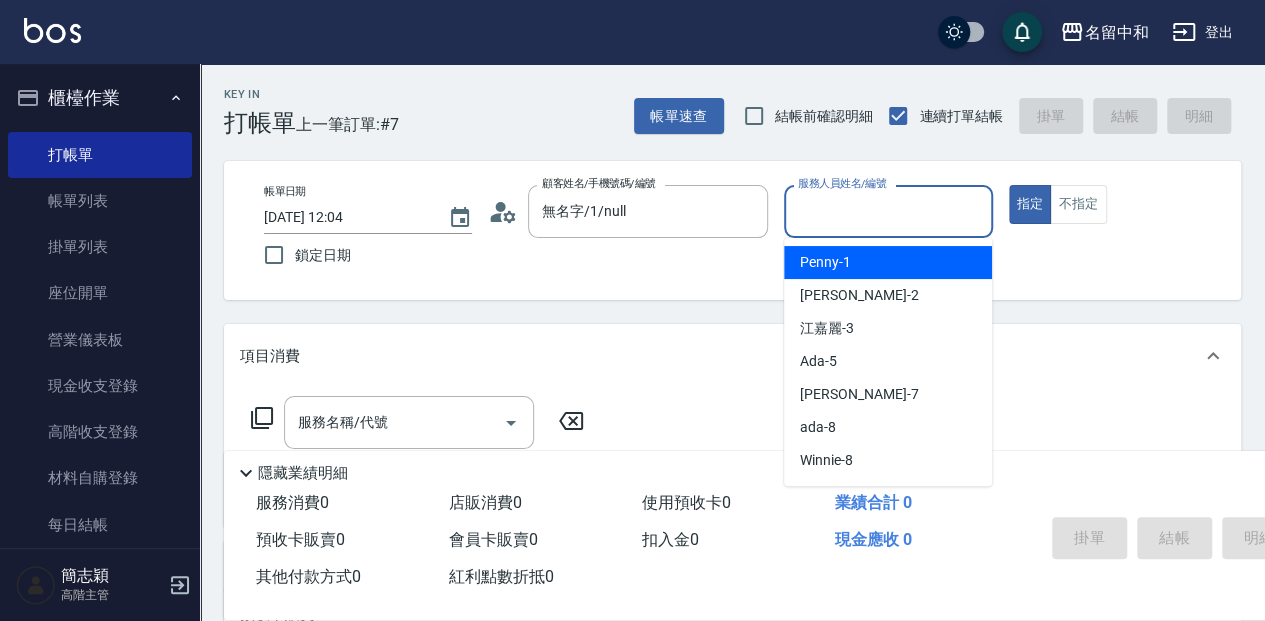 click on "服務人員姓名/編號" at bounding box center (888, 211) 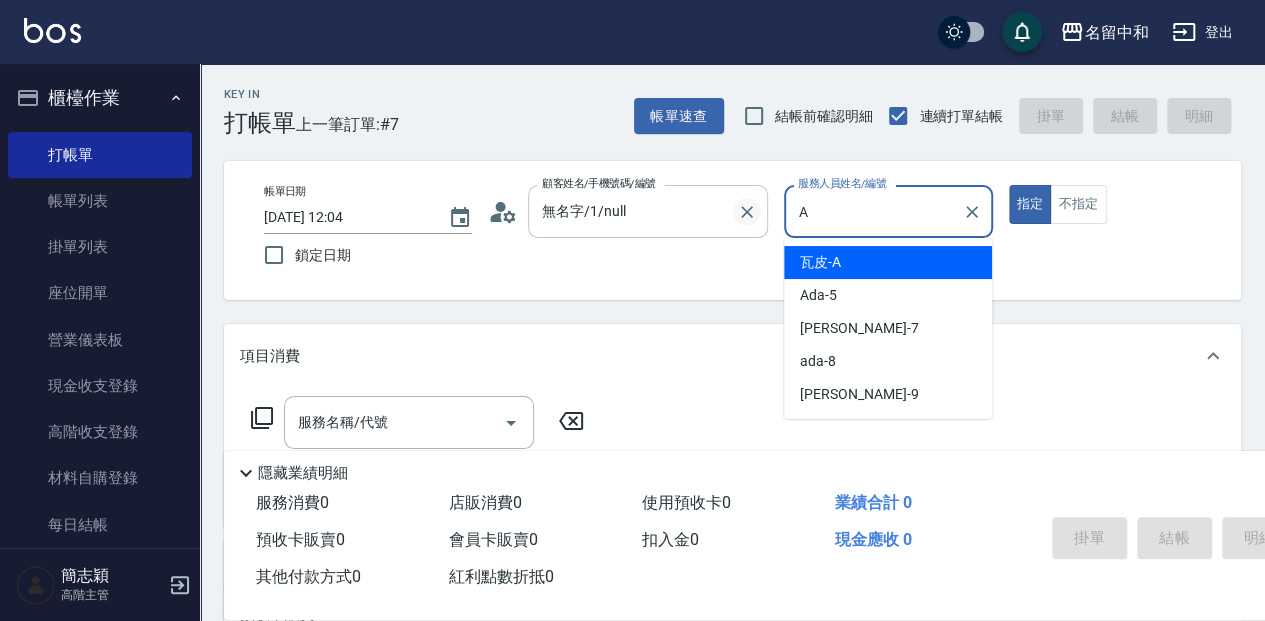 type on "瓦皮-A" 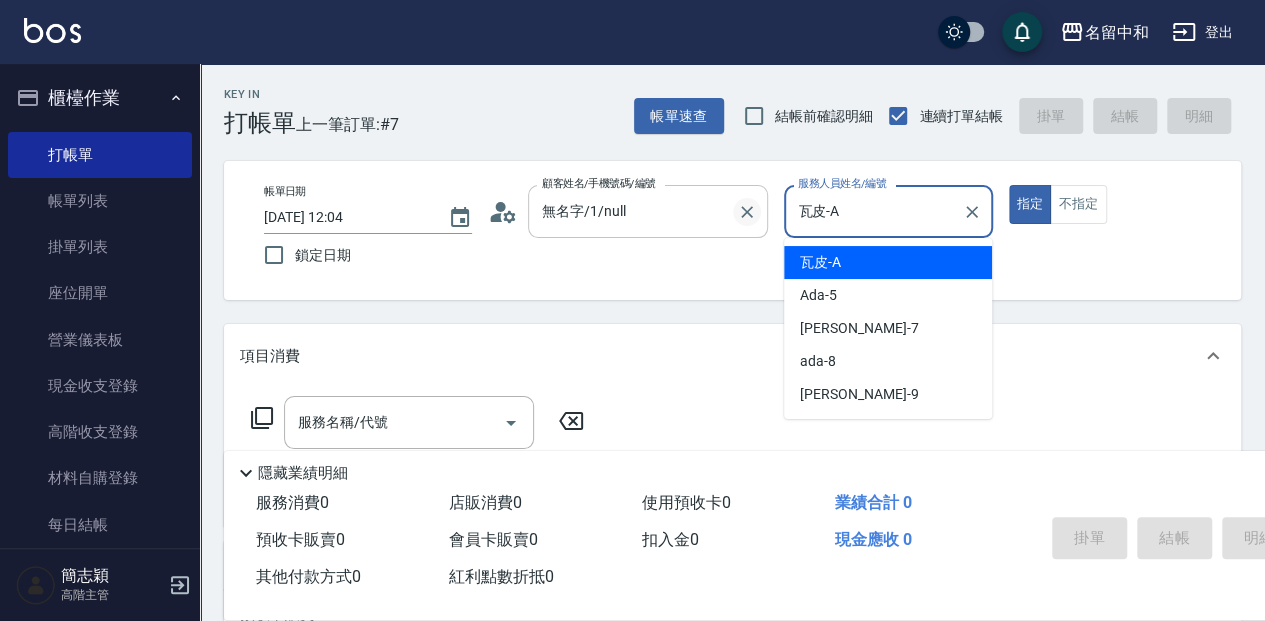 type on "true" 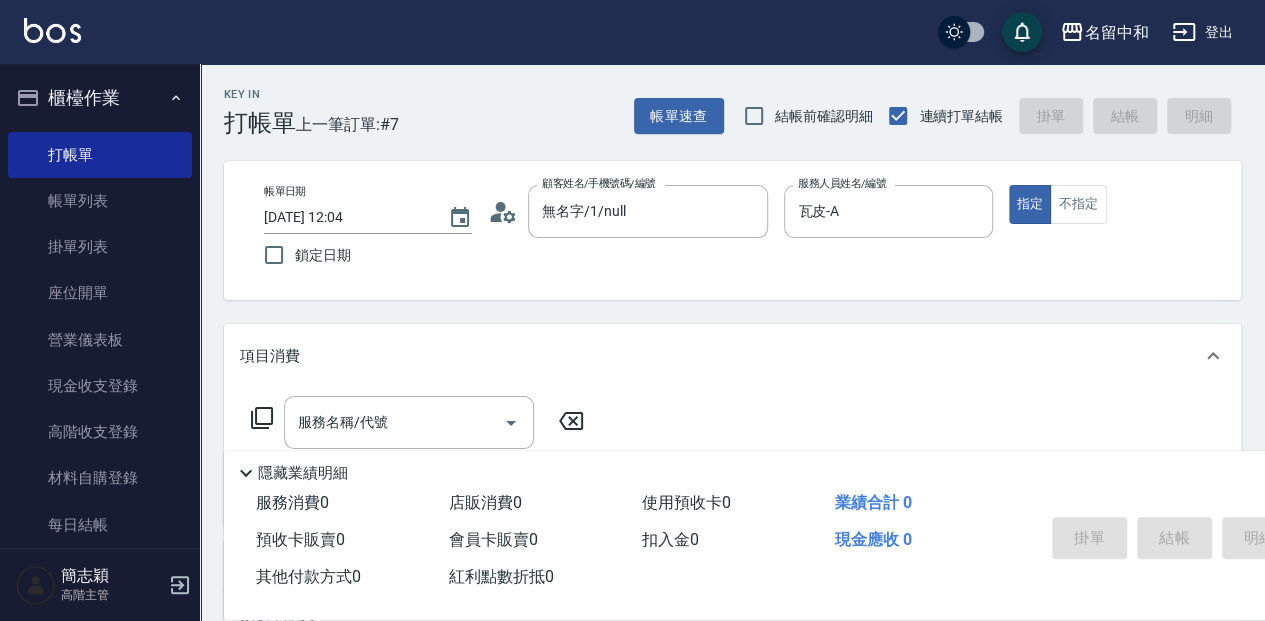click on "隱藏業績明細" at bounding box center [303, 473] 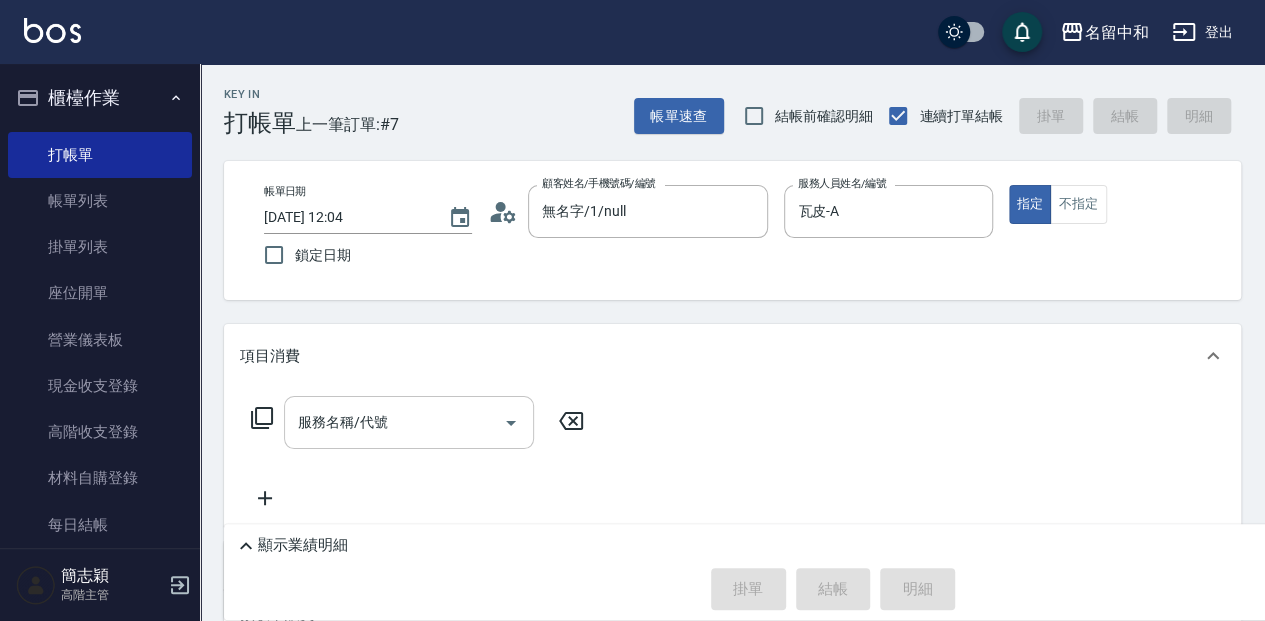 click on "服務名稱/代號" at bounding box center [394, 422] 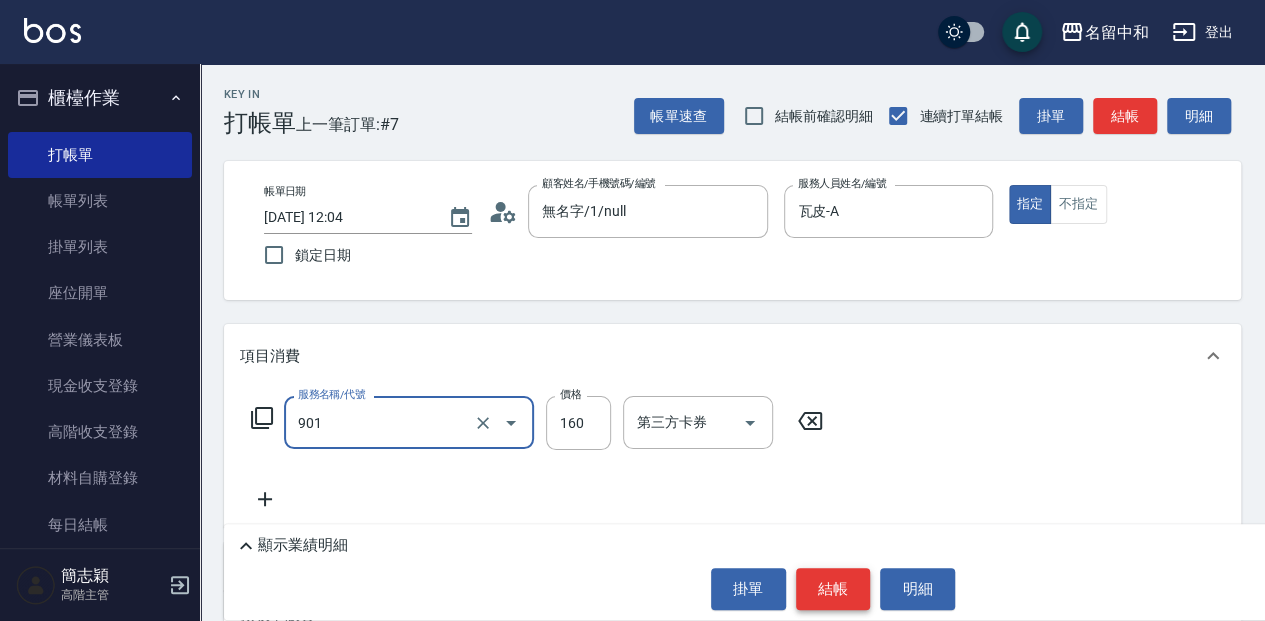 type on "修手(901)" 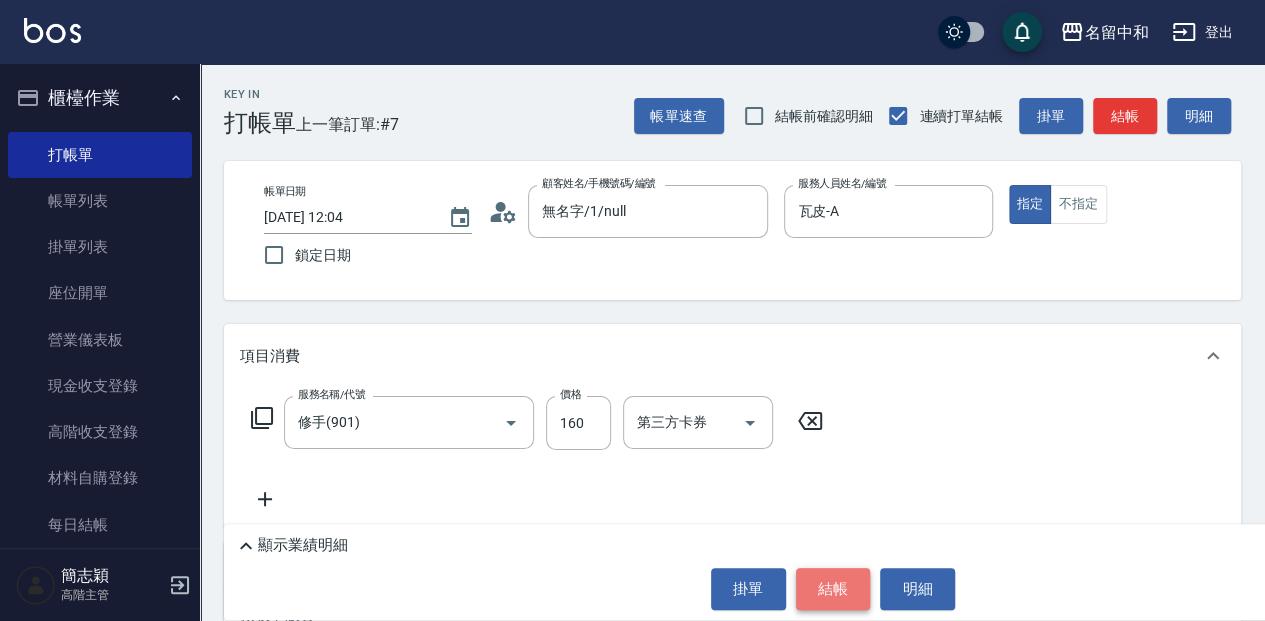 click on "結帳" at bounding box center (833, 589) 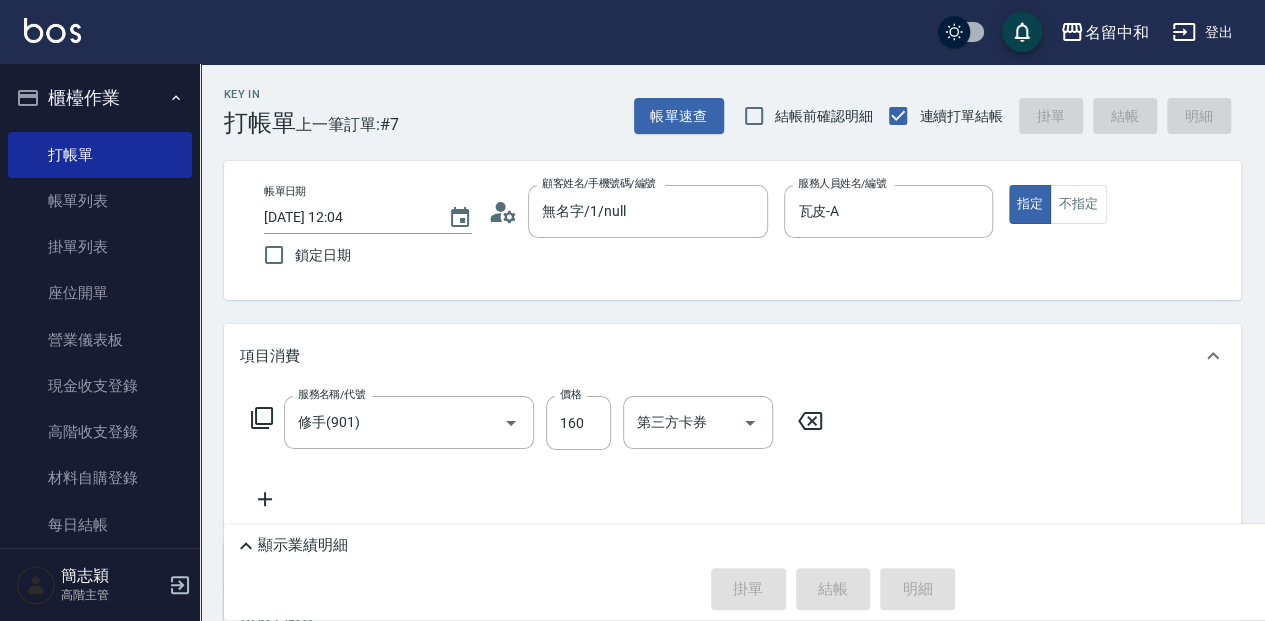 type on "[DATE] 12:42" 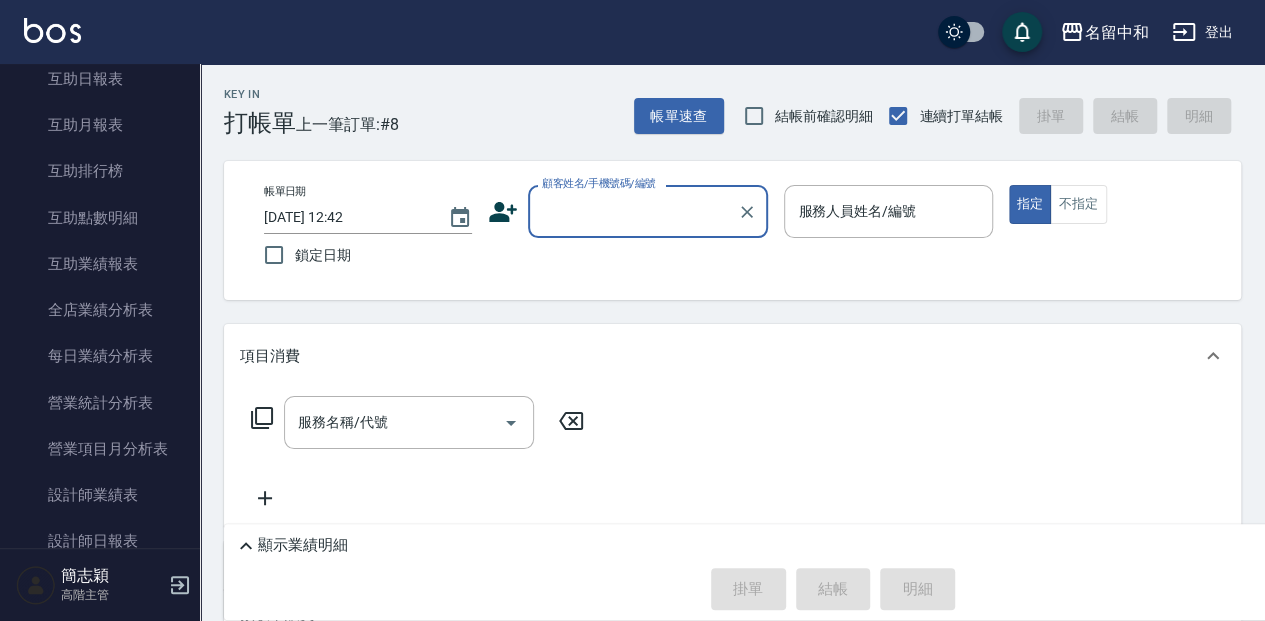 scroll, scrollTop: 1000, scrollLeft: 0, axis: vertical 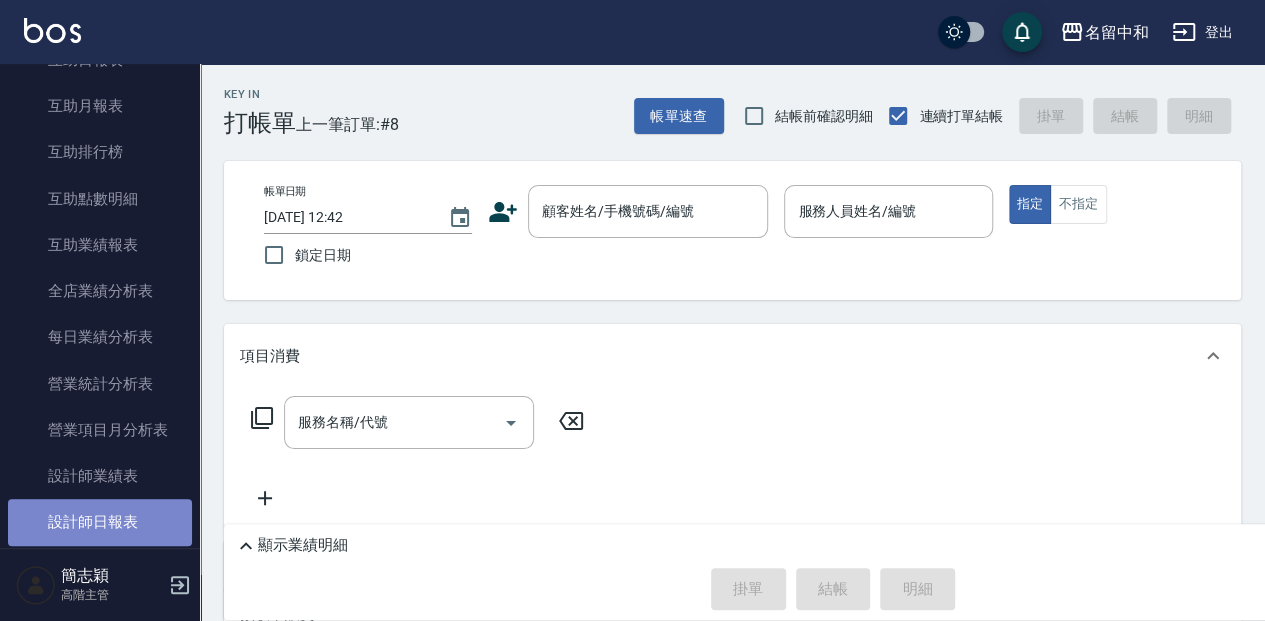 click on "設計師日報表" at bounding box center (100, 522) 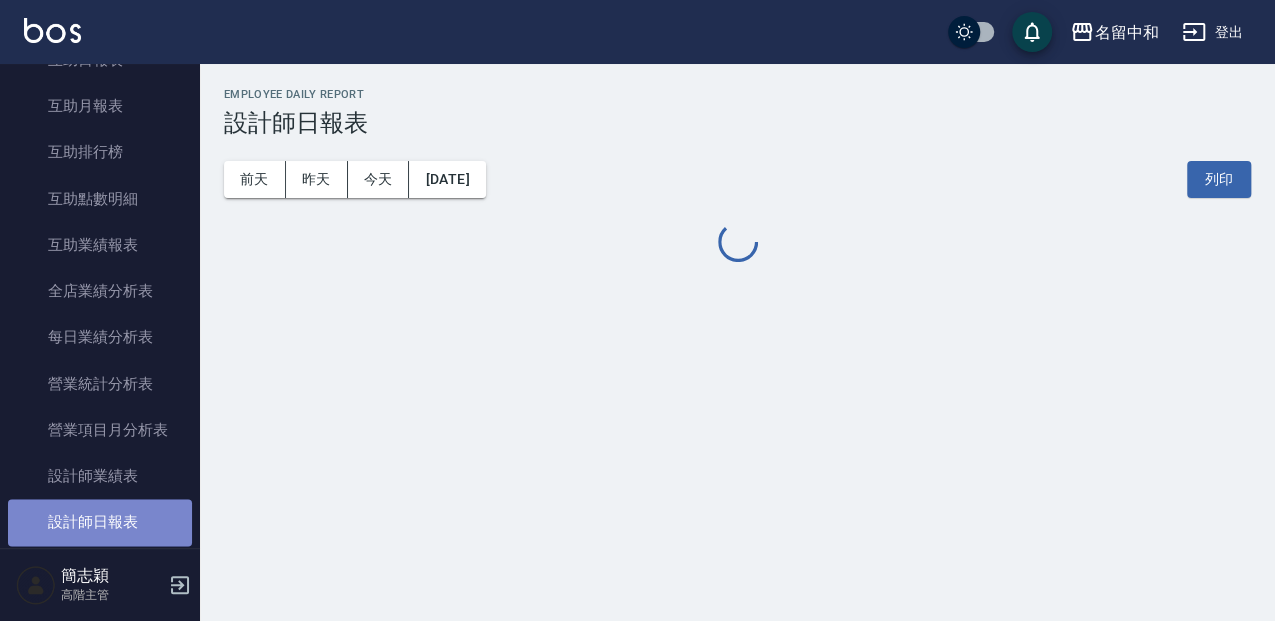 click on "設計師日報表" at bounding box center (100, 522) 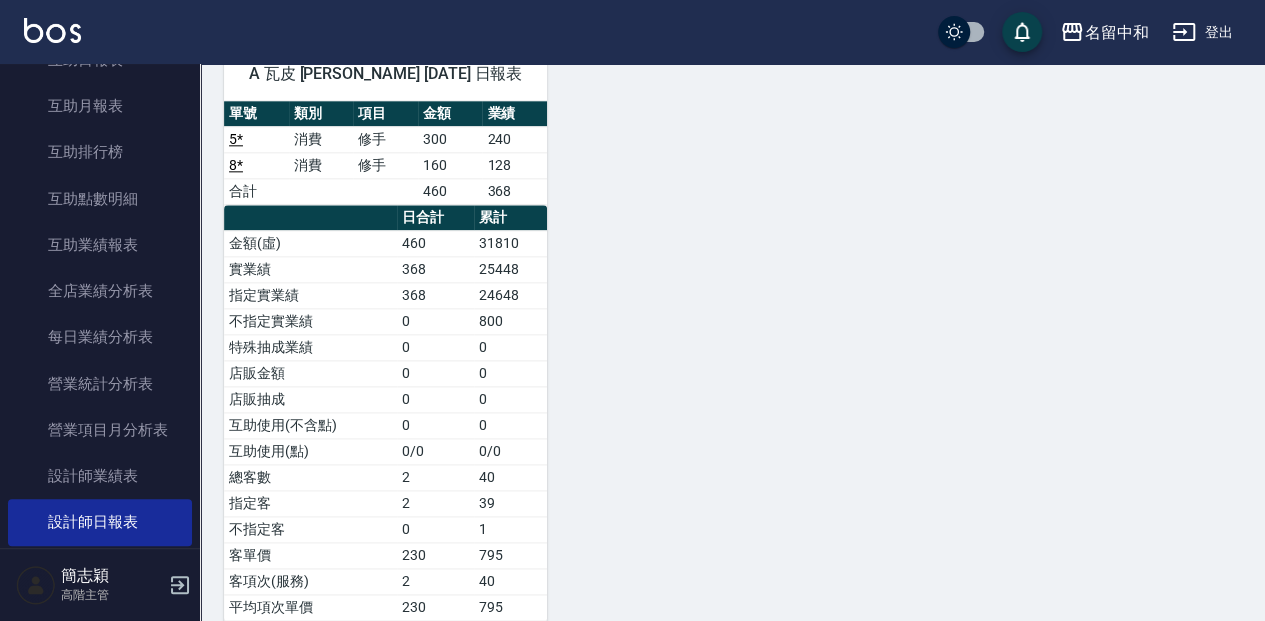 scroll, scrollTop: 1110, scrollLeft: 0, axis: vertical 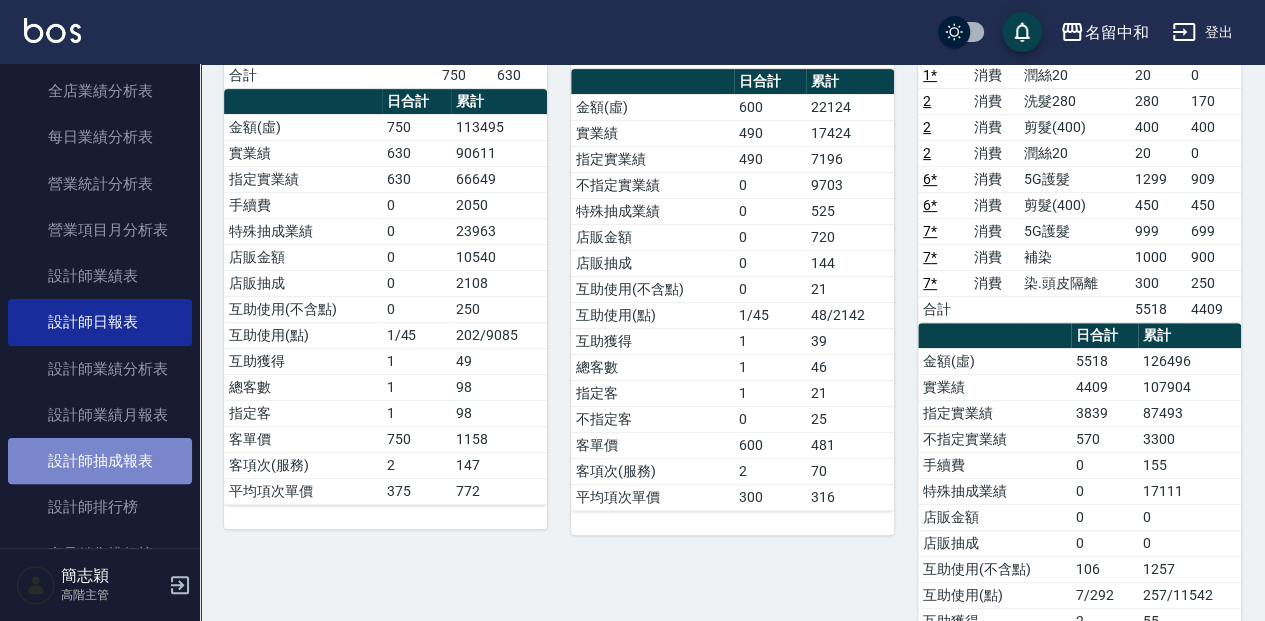 click on "設計師抽成報表" at bounding box center [100, 461] 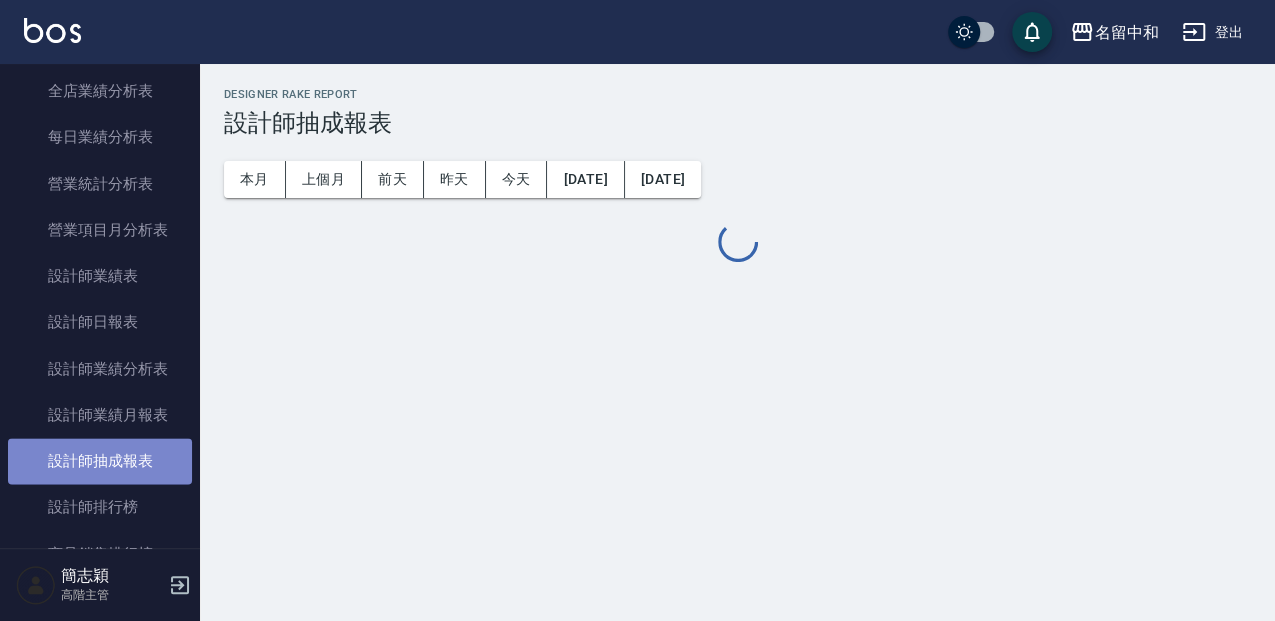 click on "設計師抽成報表" at bounding box center (100, 461) 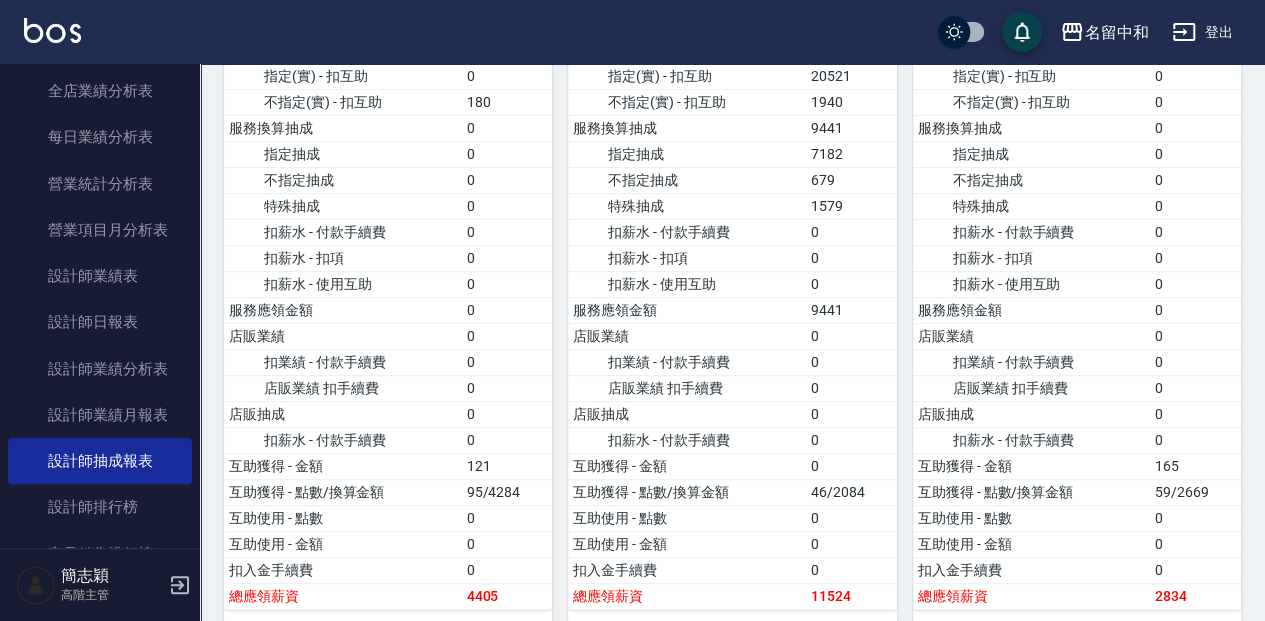 scroll, scrollTop: 4000, scrollLeft: 0, axis: vertical 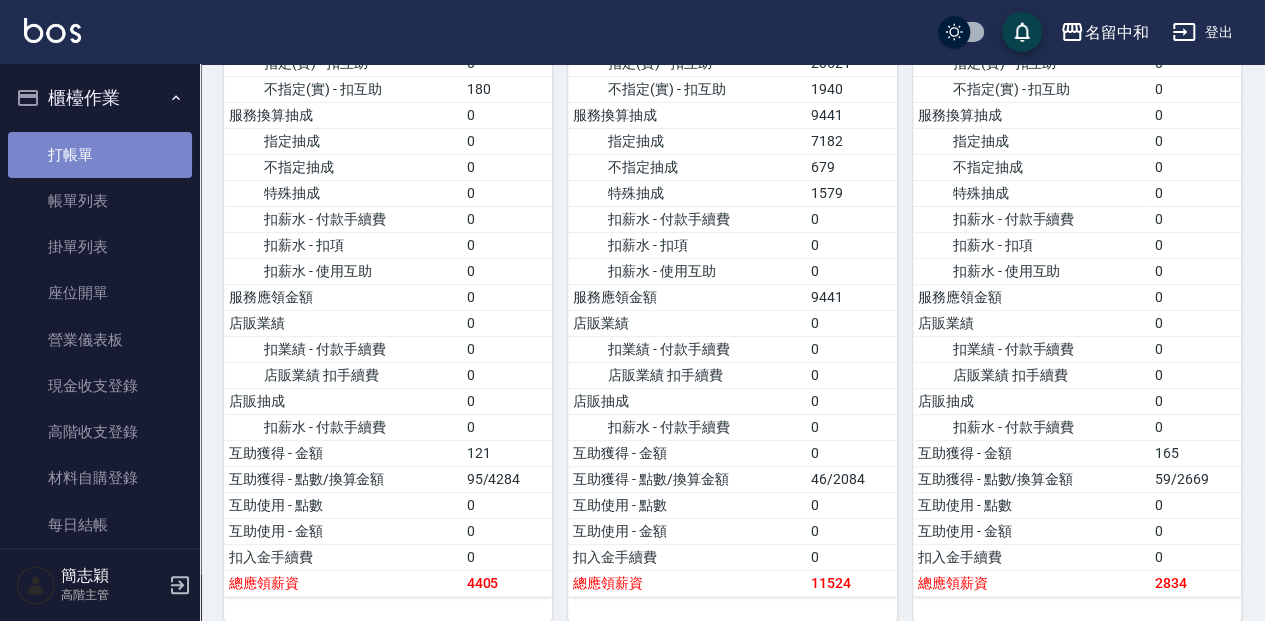 click on "打帳單" at bounding box center [100, 155] 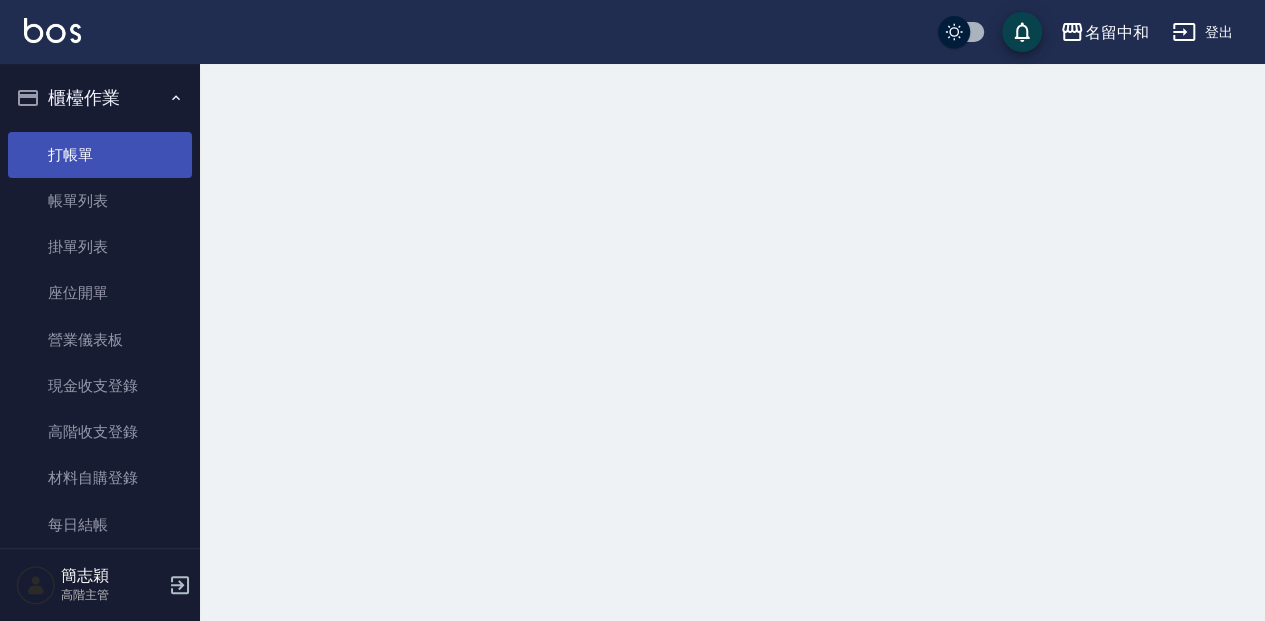 scroll, scrollTop: 0, scrollLeft: 0, axis: both 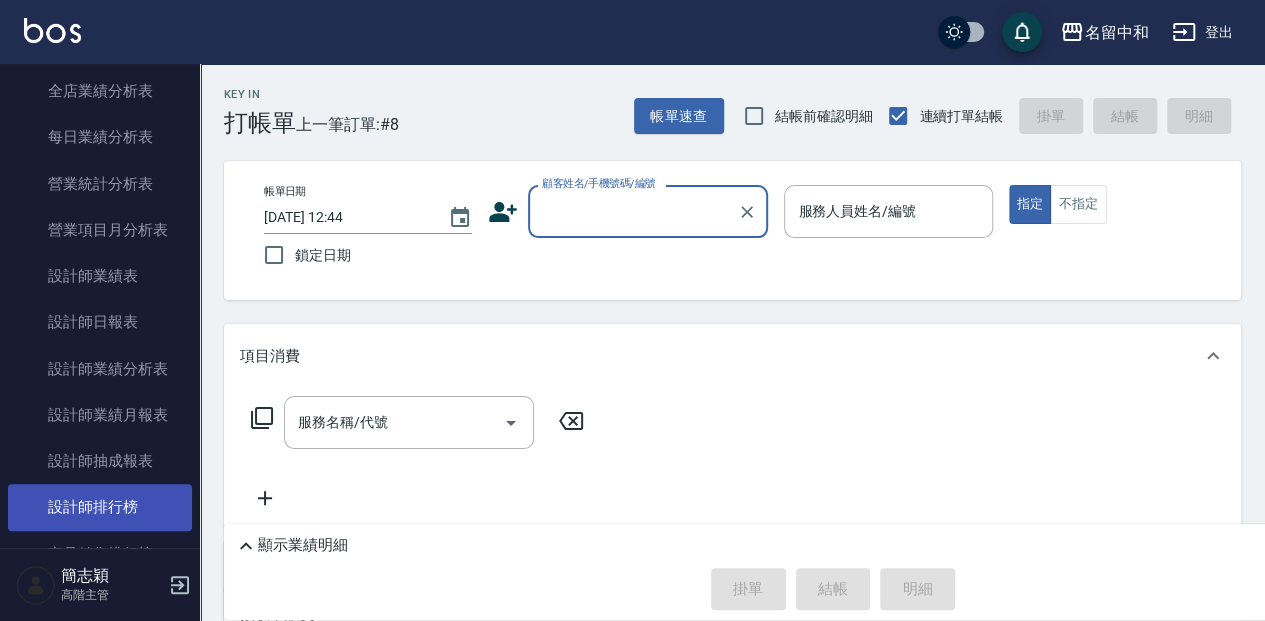 drag, startPoint x: 136, startPoint y: 505, endPoint x: 158, endPoint y: 502, distance: 22.203604 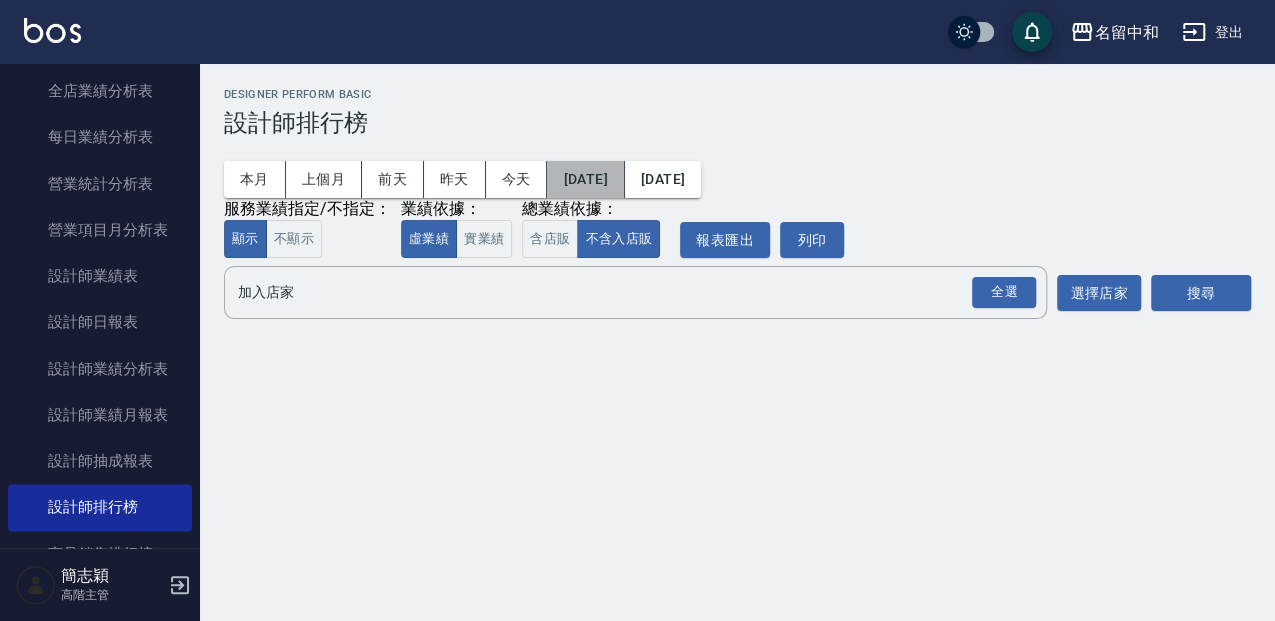 click on "[DATE]" at bounding box center (585, 179) 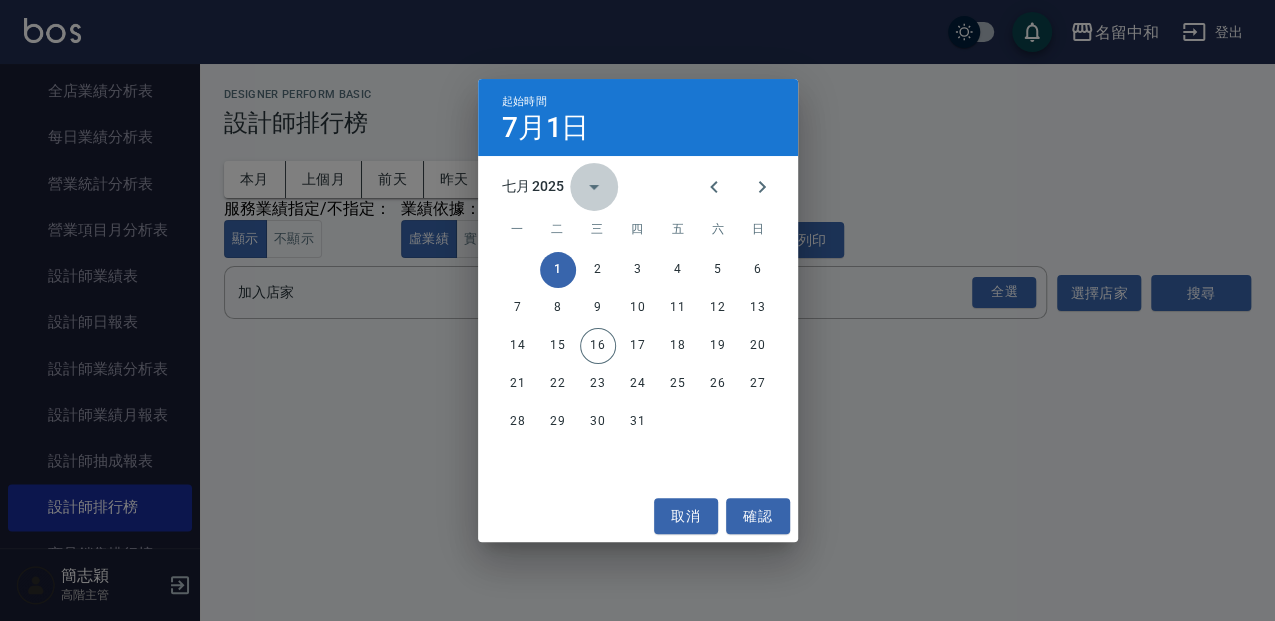 click 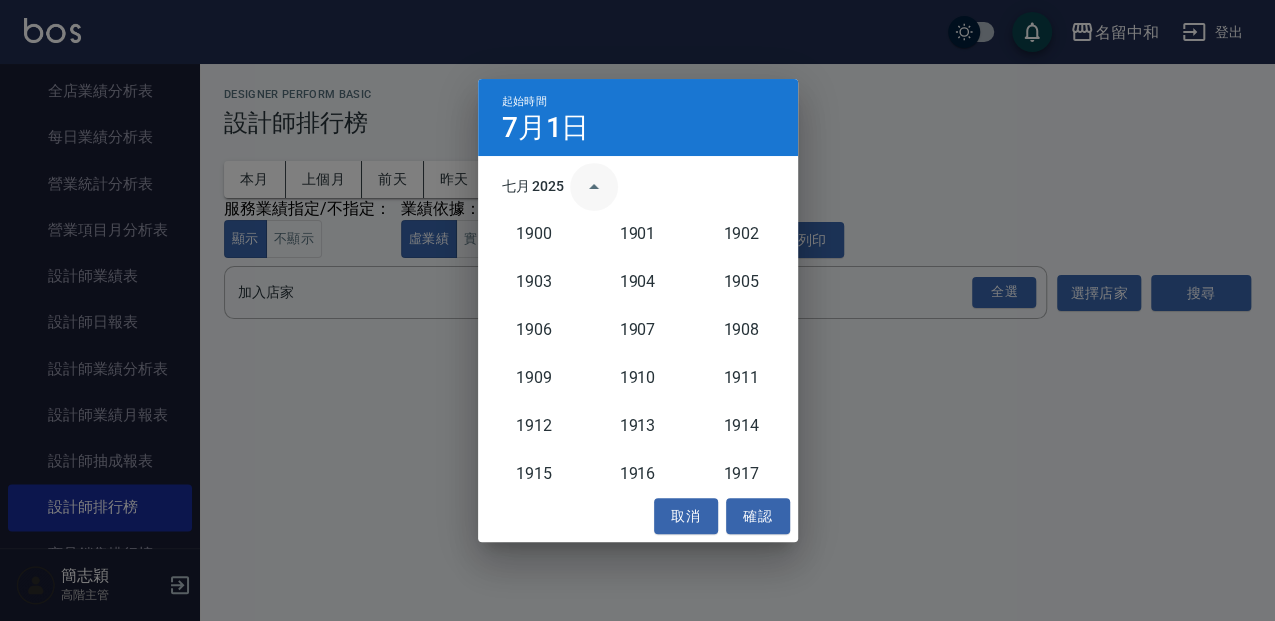 scroll, scrollTop: 1852, scrollLeft: 0, axis: vertical 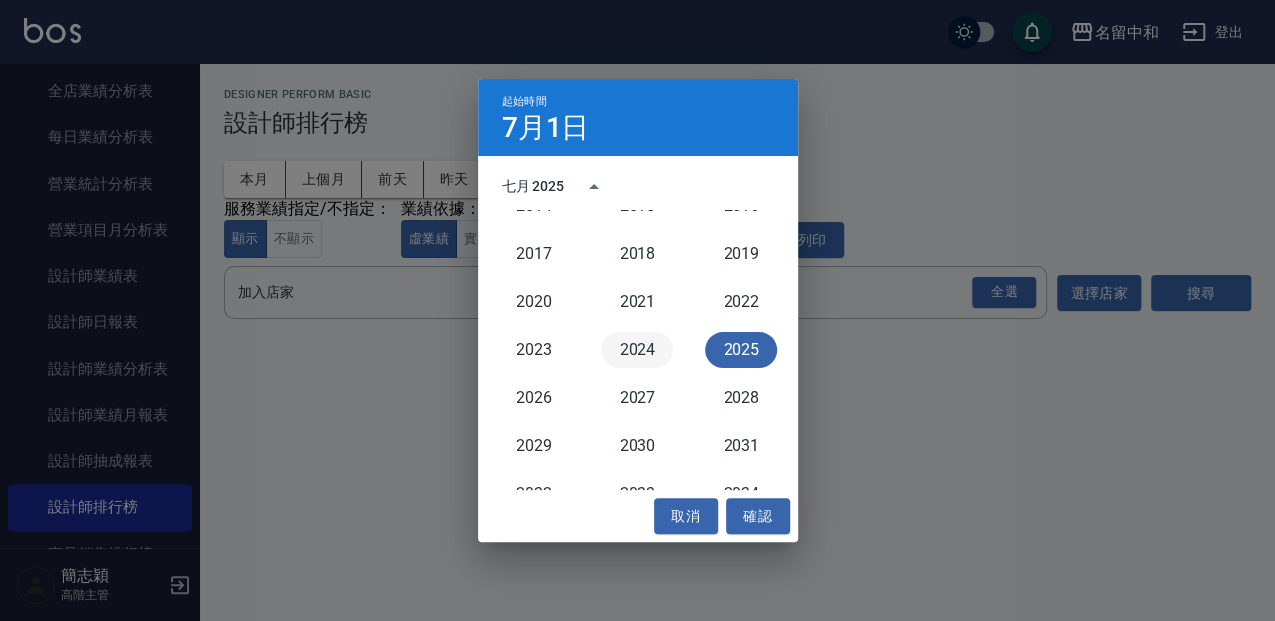 click on "2024" at bounding box center [637, 350] 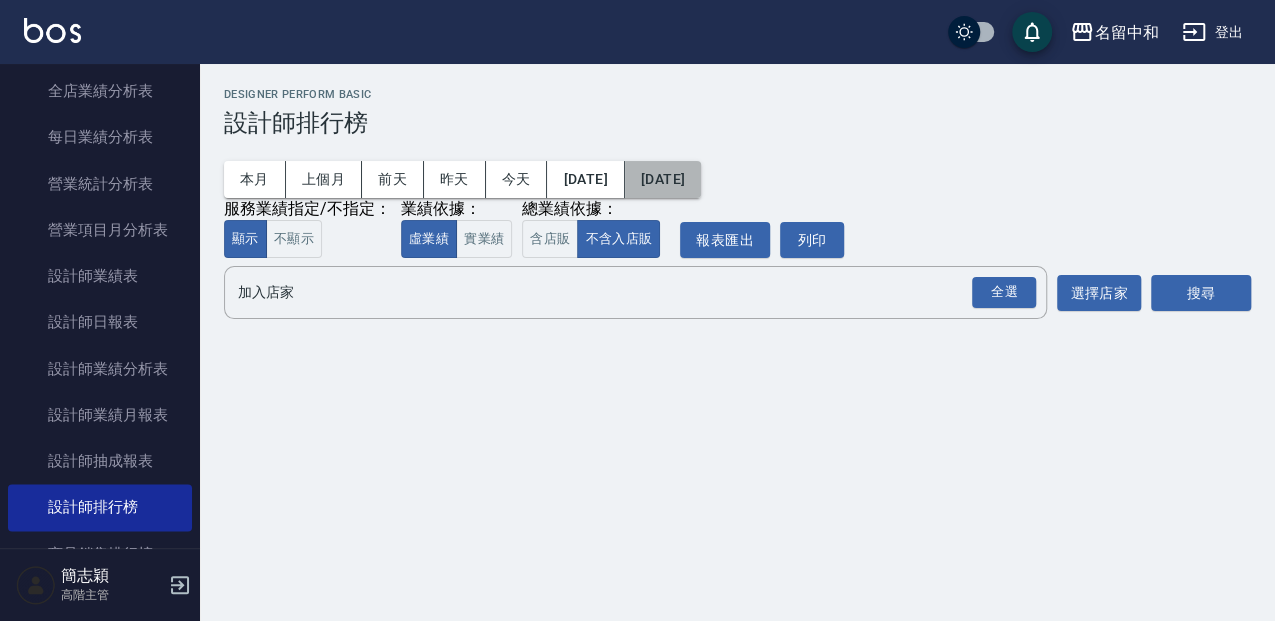 click on "[DATE]" at bounding box center (663, 179) 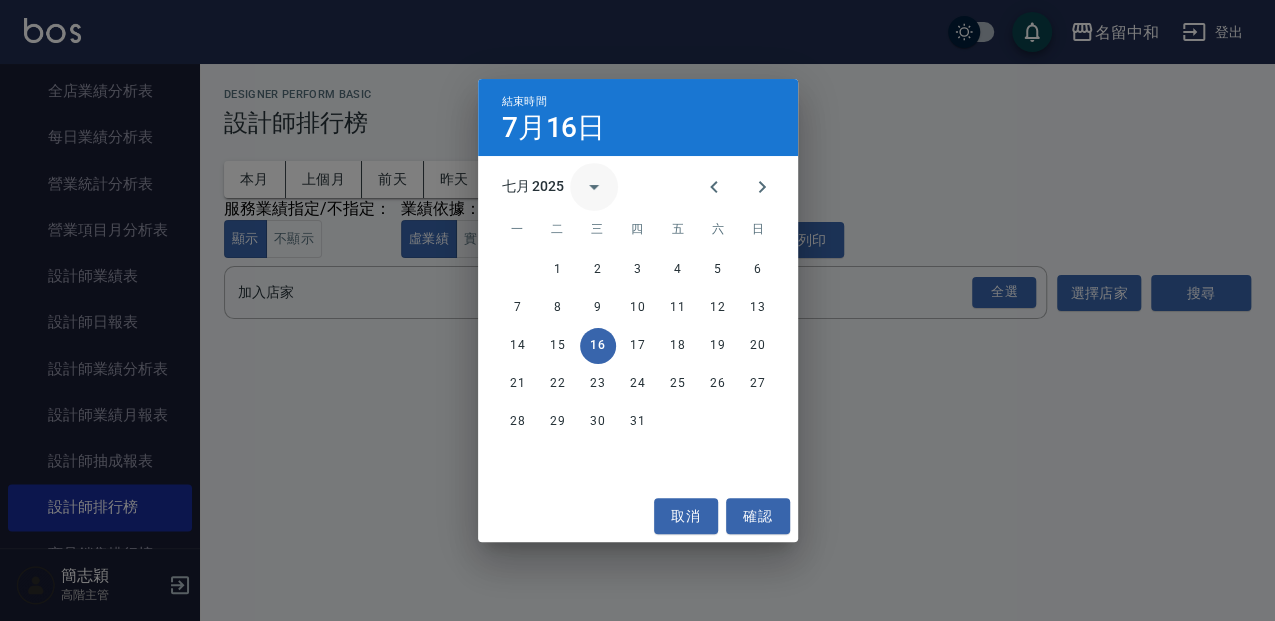 click 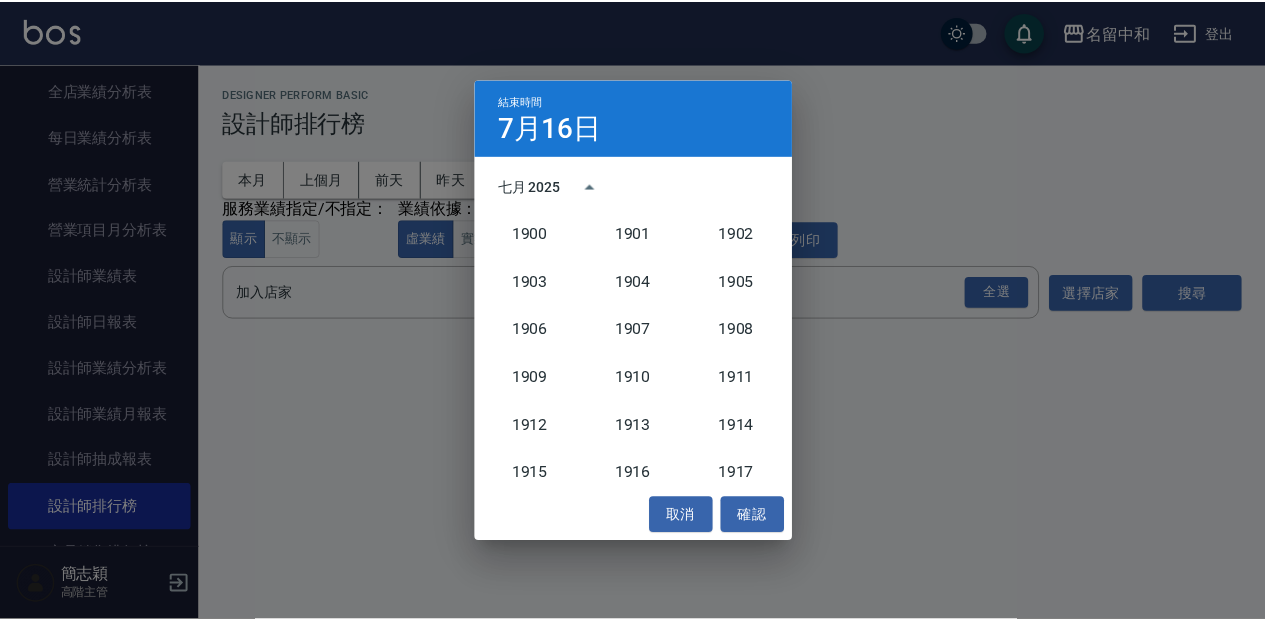 scroll, scrollTop: 1852, scrollLeft: 0, axis: vertical 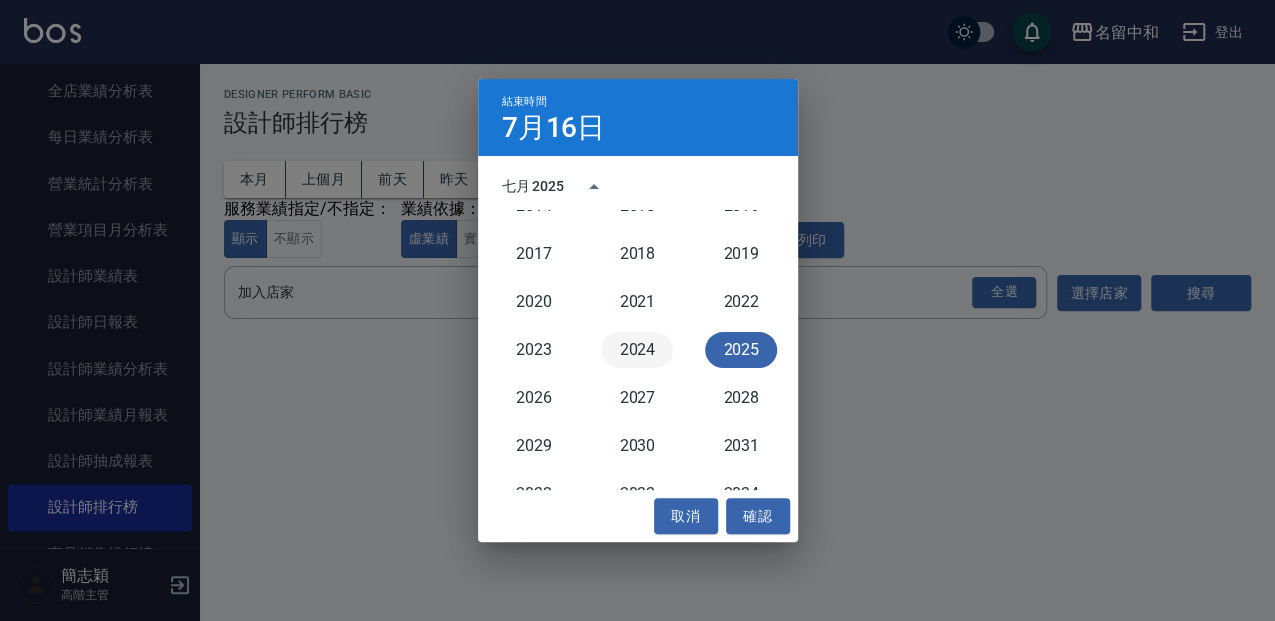 click on "2024" at bounding box center [637, 350] 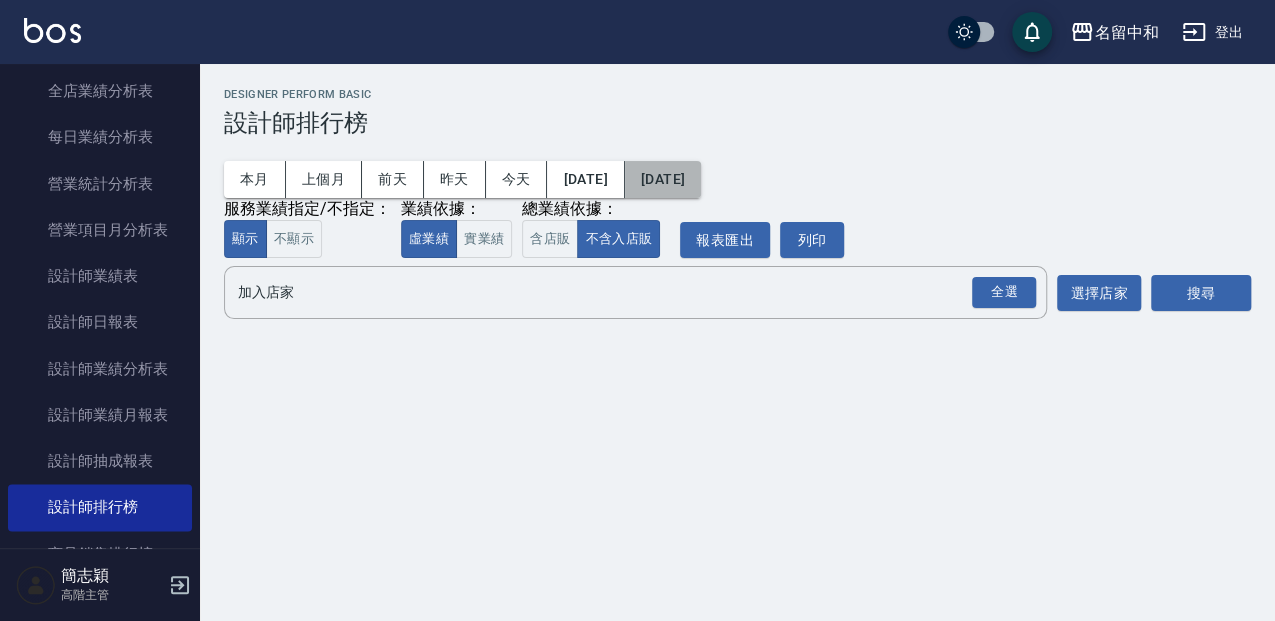 click on "[DATE]" at bounding box center (663, 179) 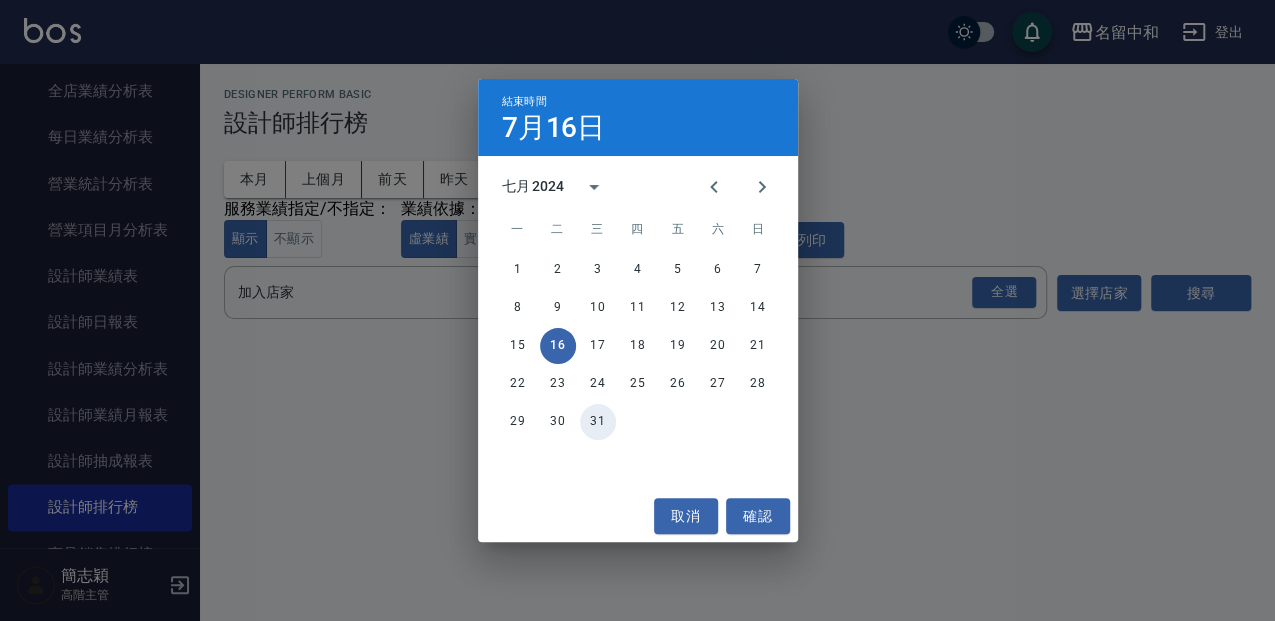 drag, startPoint x: 592, startPoint y: 418, endPoint x: 606, endPoint y: 416, distance: 14.142136 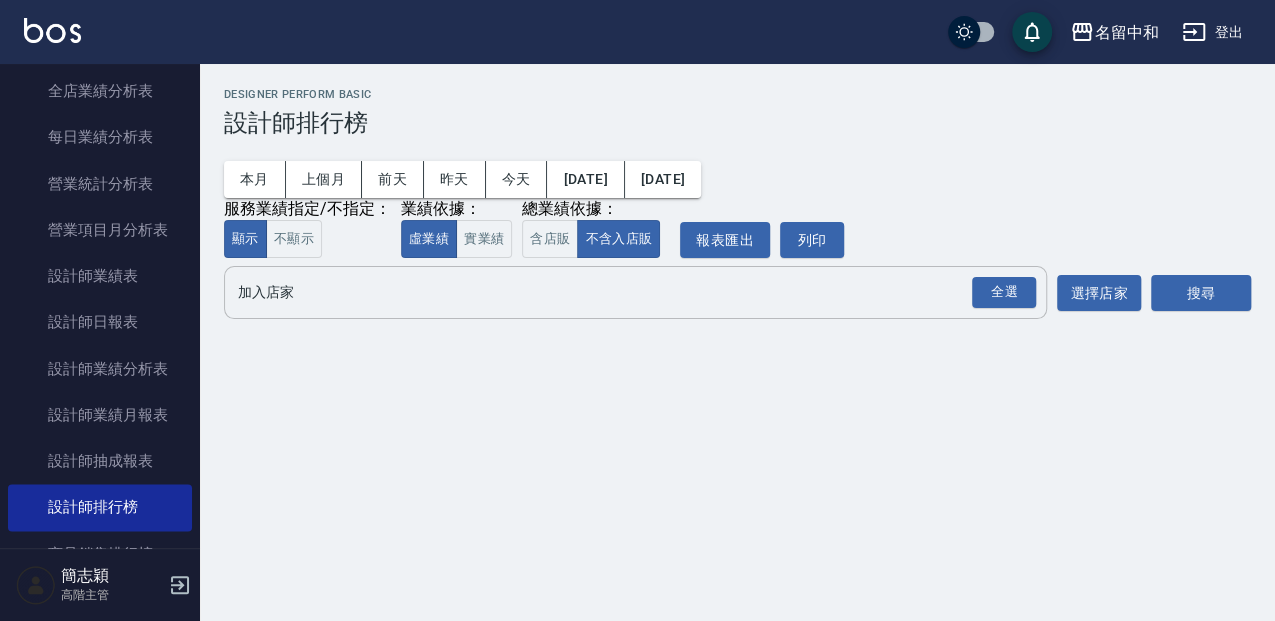 drag, startPoint x: 1006, startPoint y: 292, endPoint x: 1044, endPoint y: 288, distance: 38.209946 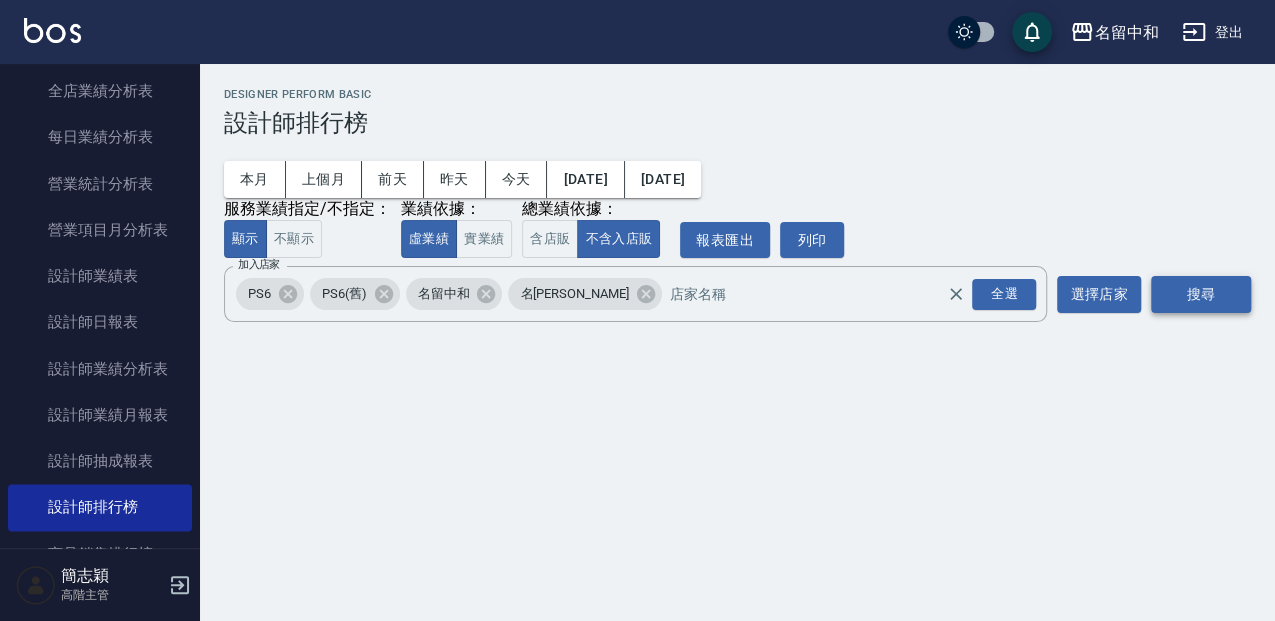 click on "搜尋" at bounding box center [1201, 294] 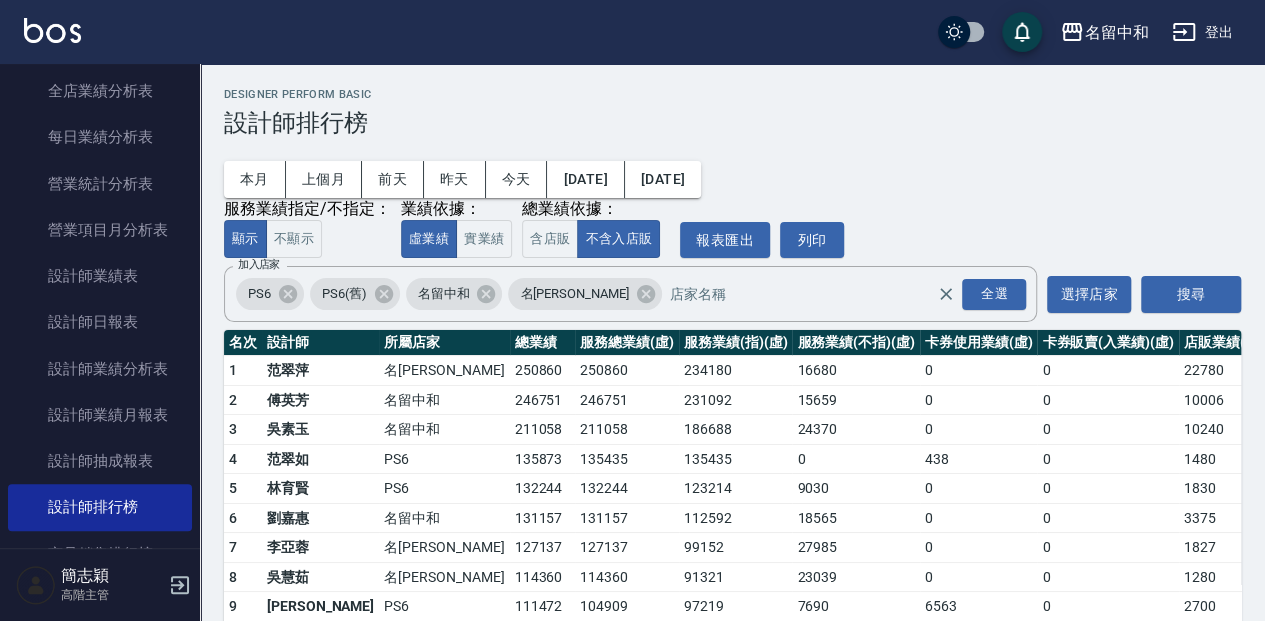 scroll, scrollTop: 66, scrollLeft: 0, axis: vertical 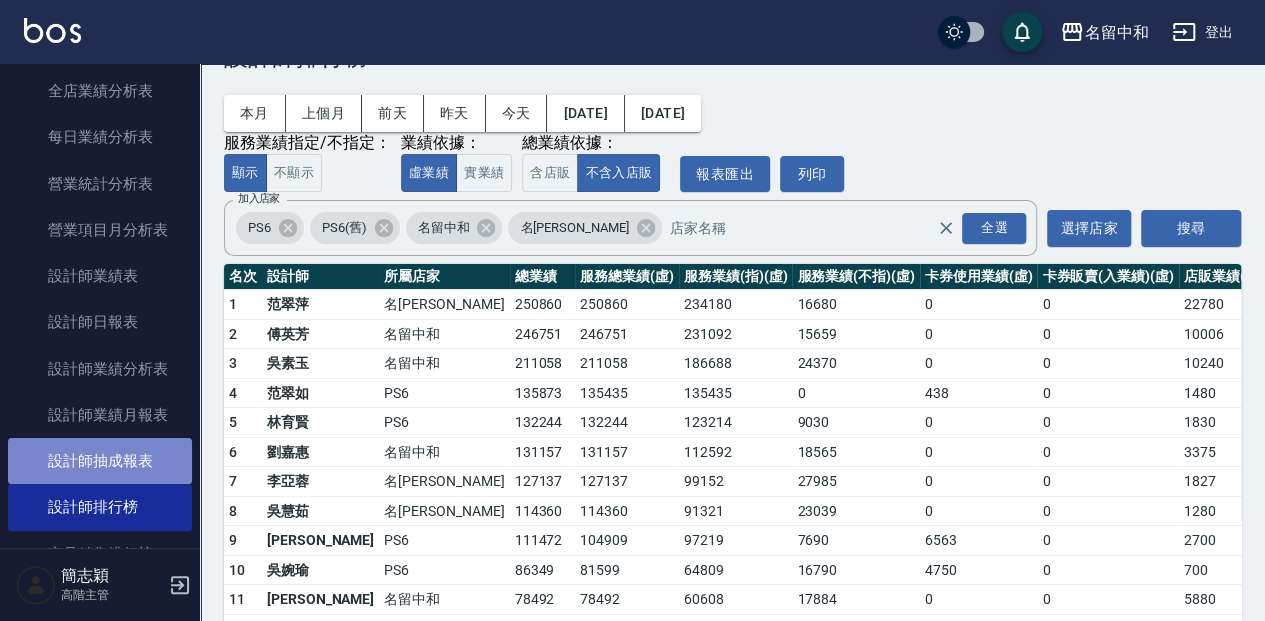 click on "設計師抽成報表" at bounding box center [100, 461] 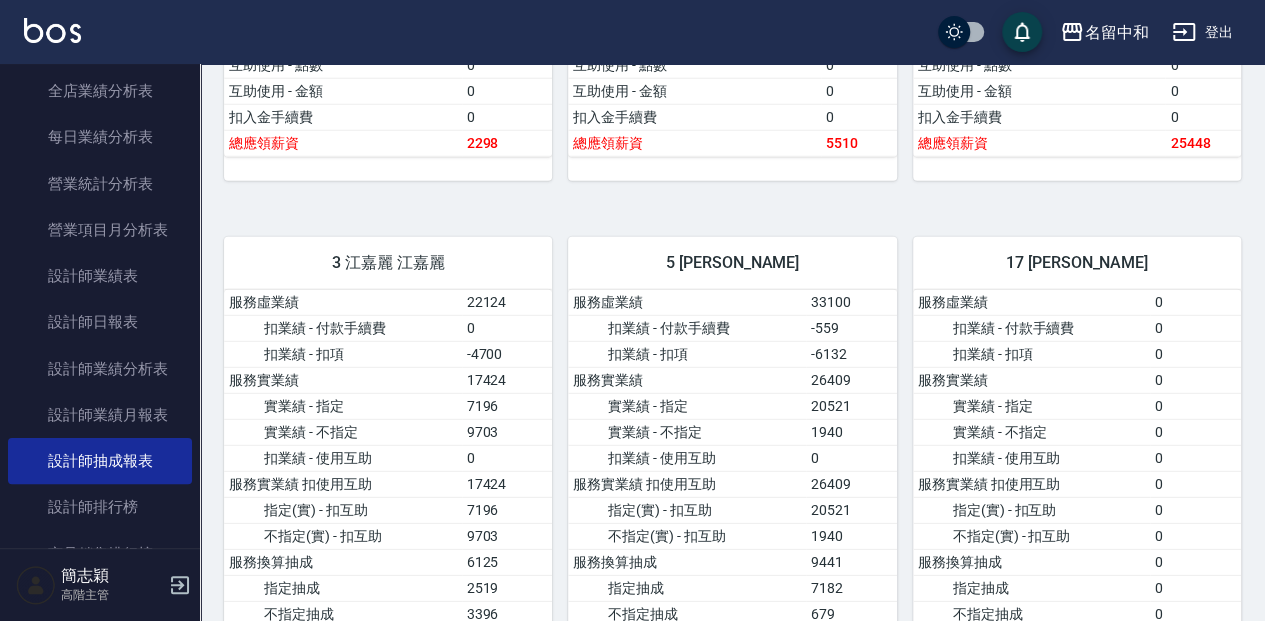 scroll, scrollTop: 2733, scrollLeft: 0, axis: vertical 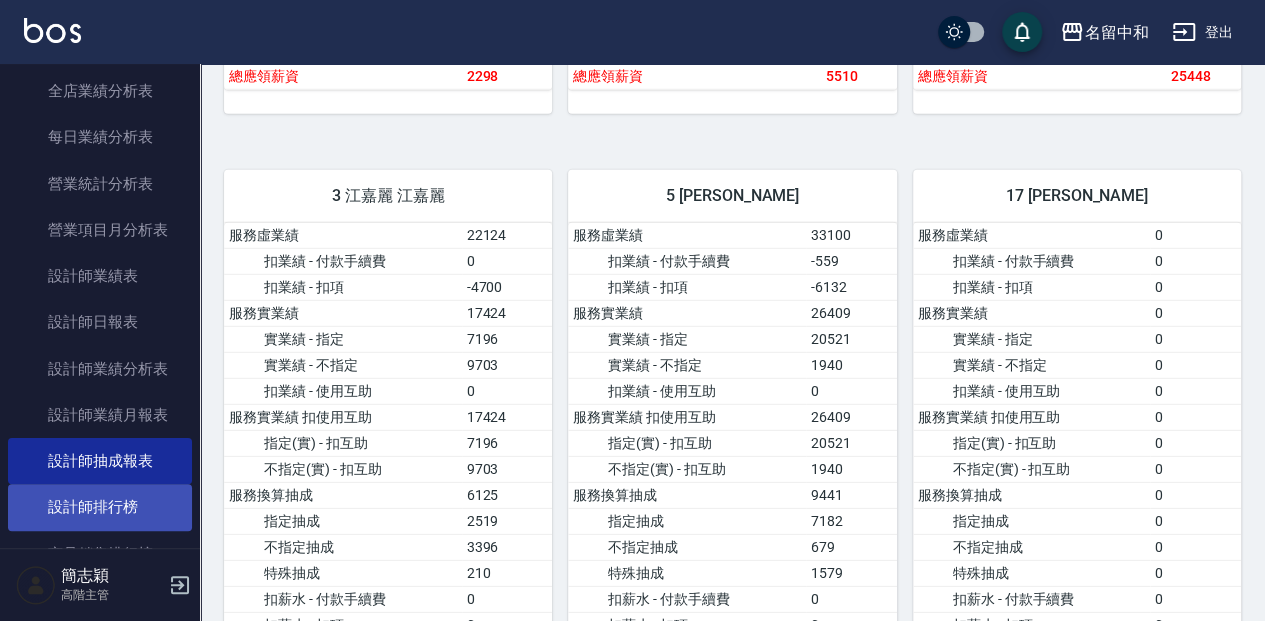 click on "設計師排行榜" at bounding box center [100, 507] 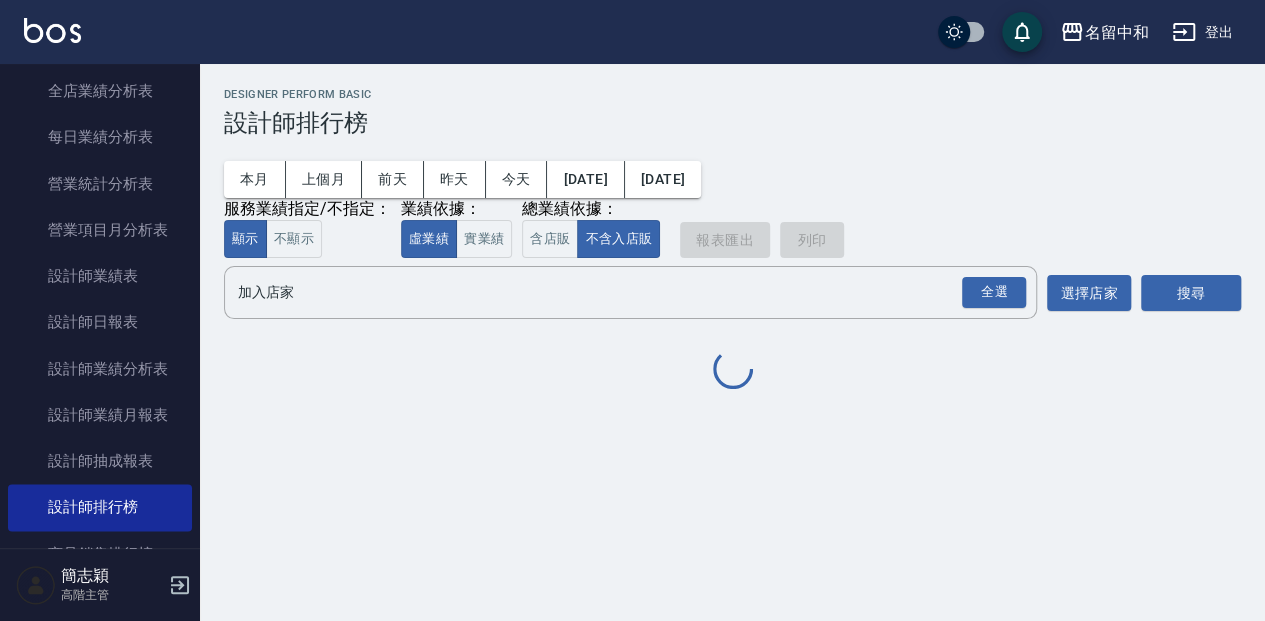 scroll, scrollTop: 0, scrollLeft: 0, axis: both 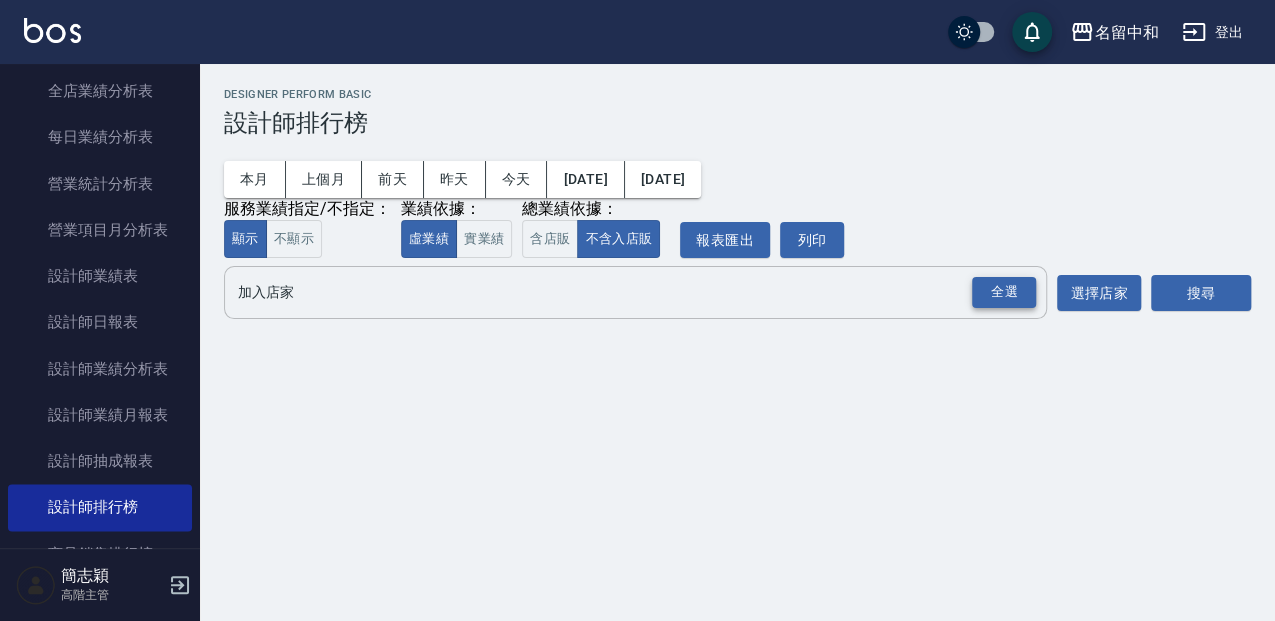 drag, startPoint x: 1004, startPoint y: 306, endPoint x: 1031, endPoint y: 302, distance: 27.294687 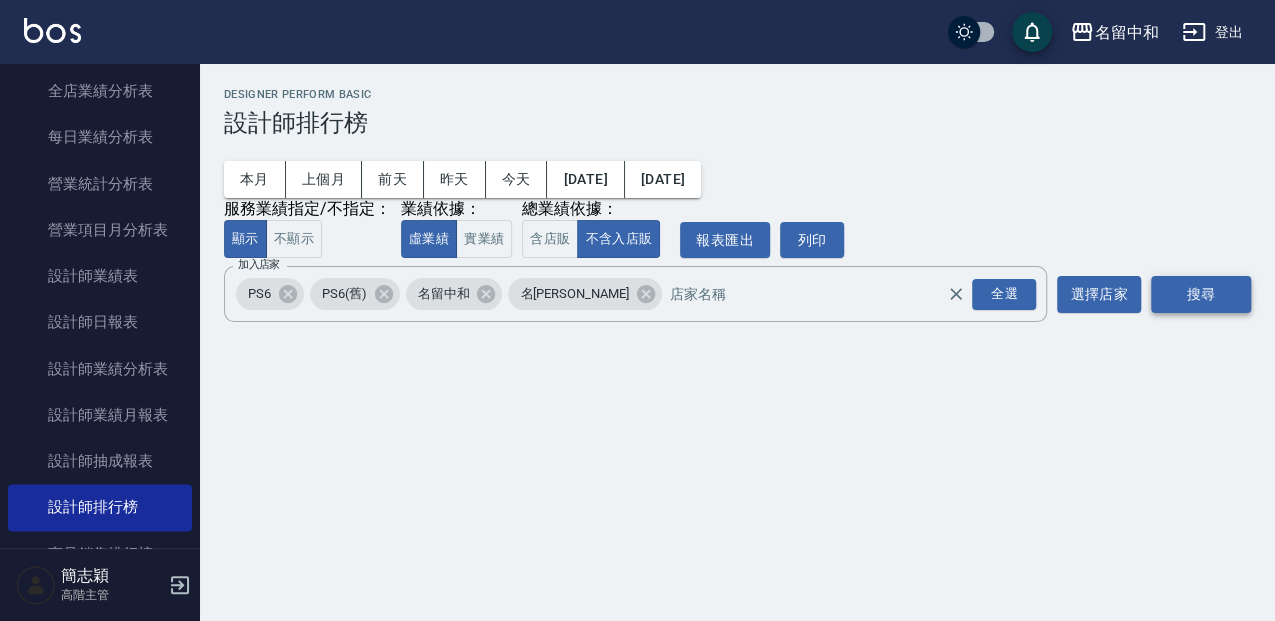 click on "搜尋" at bounding box center [1201, 294] 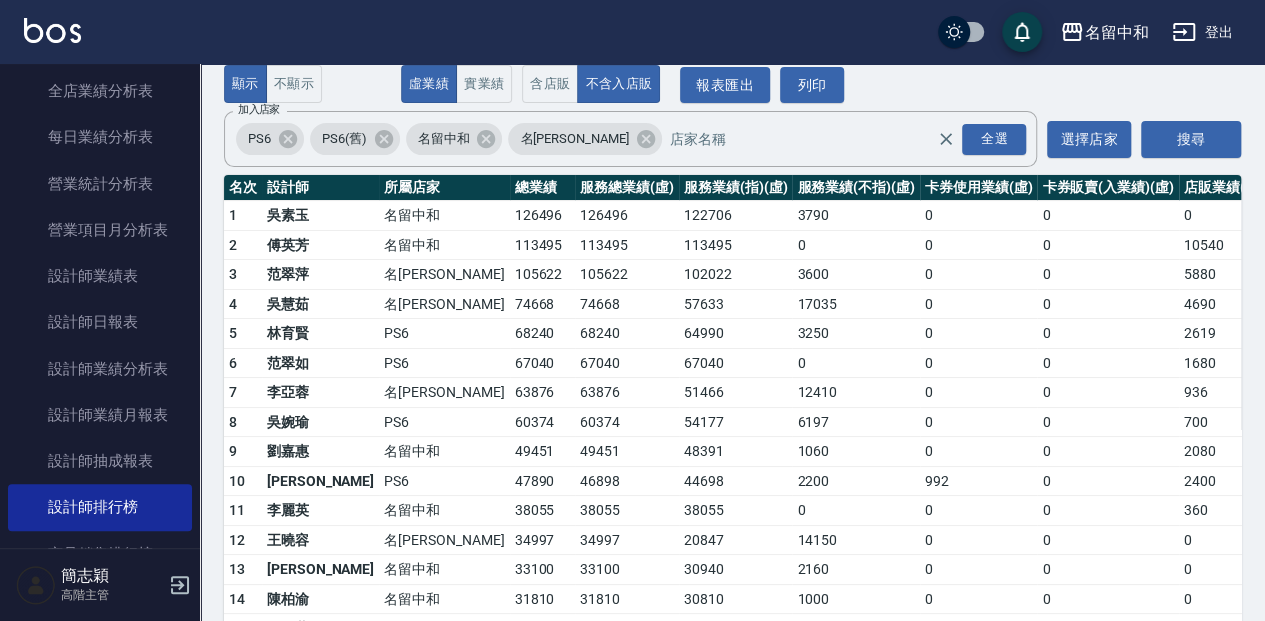 scroll, scrollTop: 133, scrollLeft: 0, axis: vertical 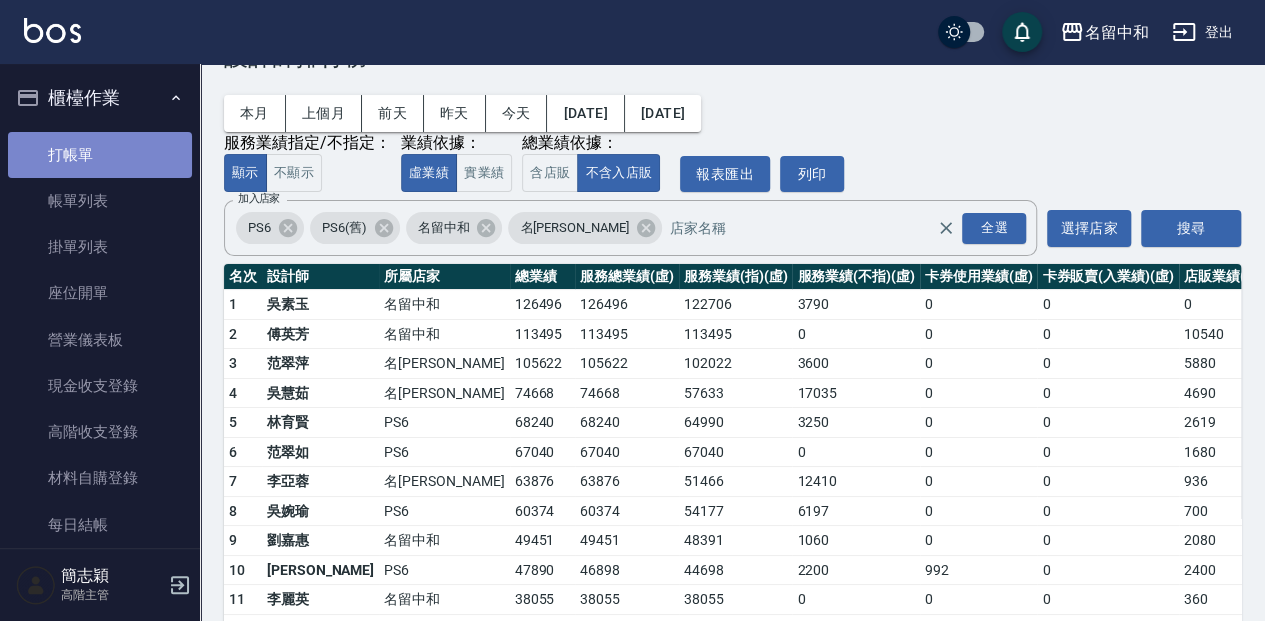 click on "打帳單" at bounding box center (100, 155) 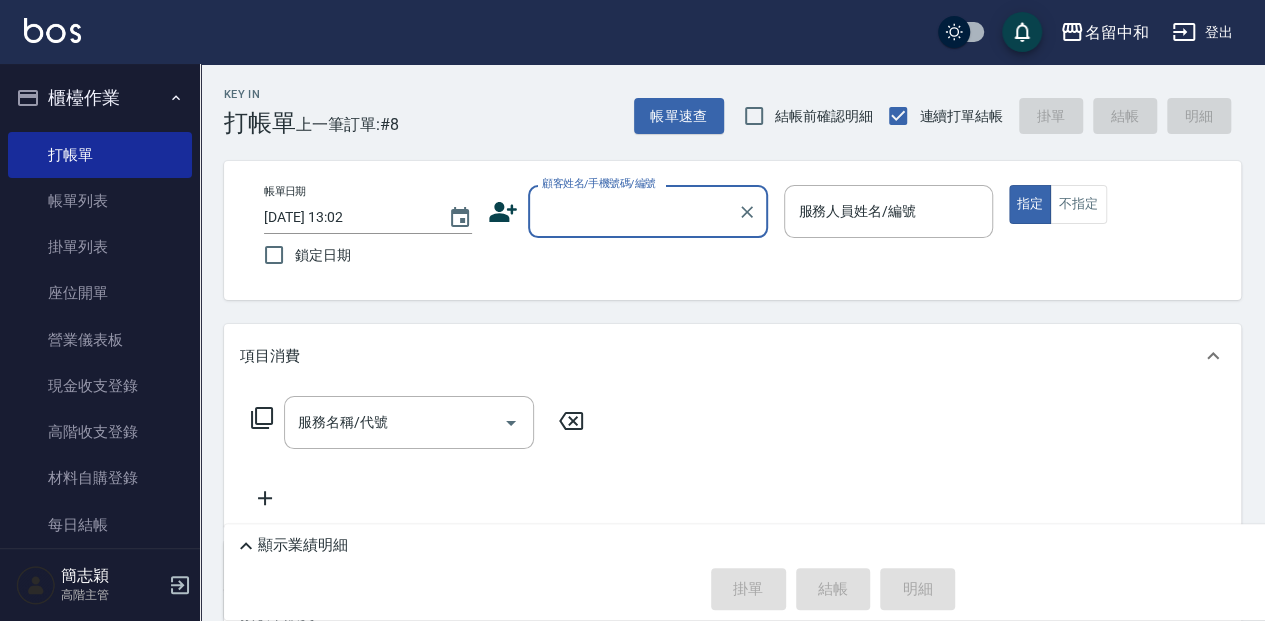 click on "顧客姓名/手機號碼/編號" 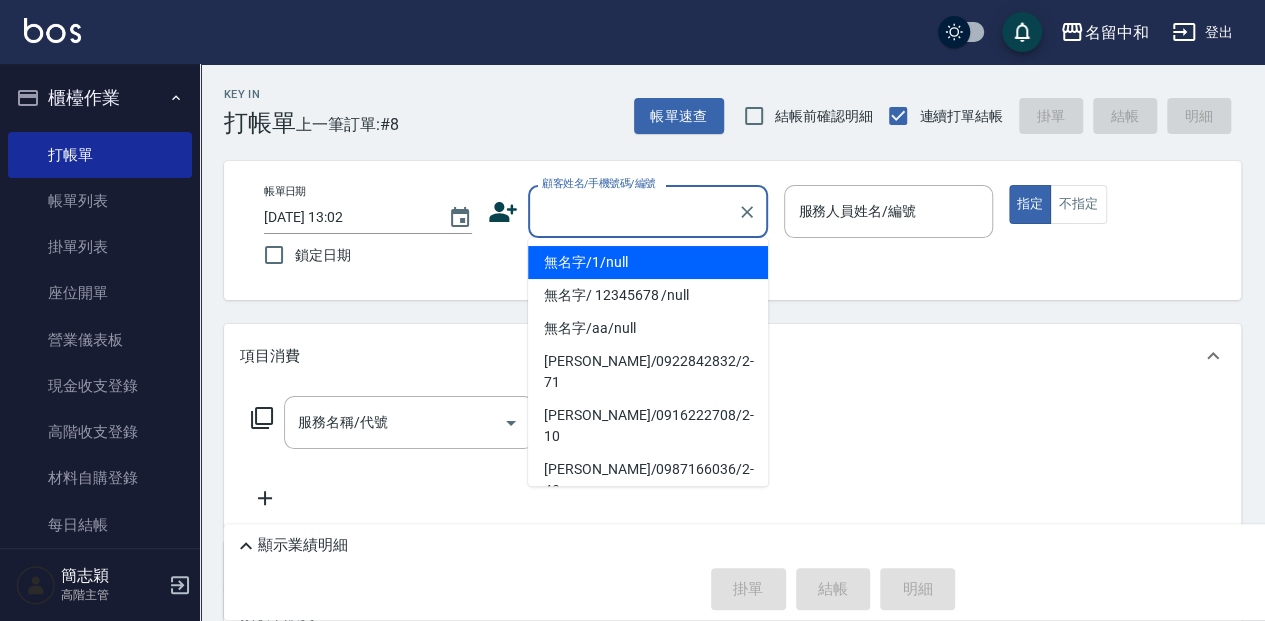 drag, startPoint x: 605, startPoint y: 262, endPoint x: 796, endPoint y: 264, distance: 191.01047 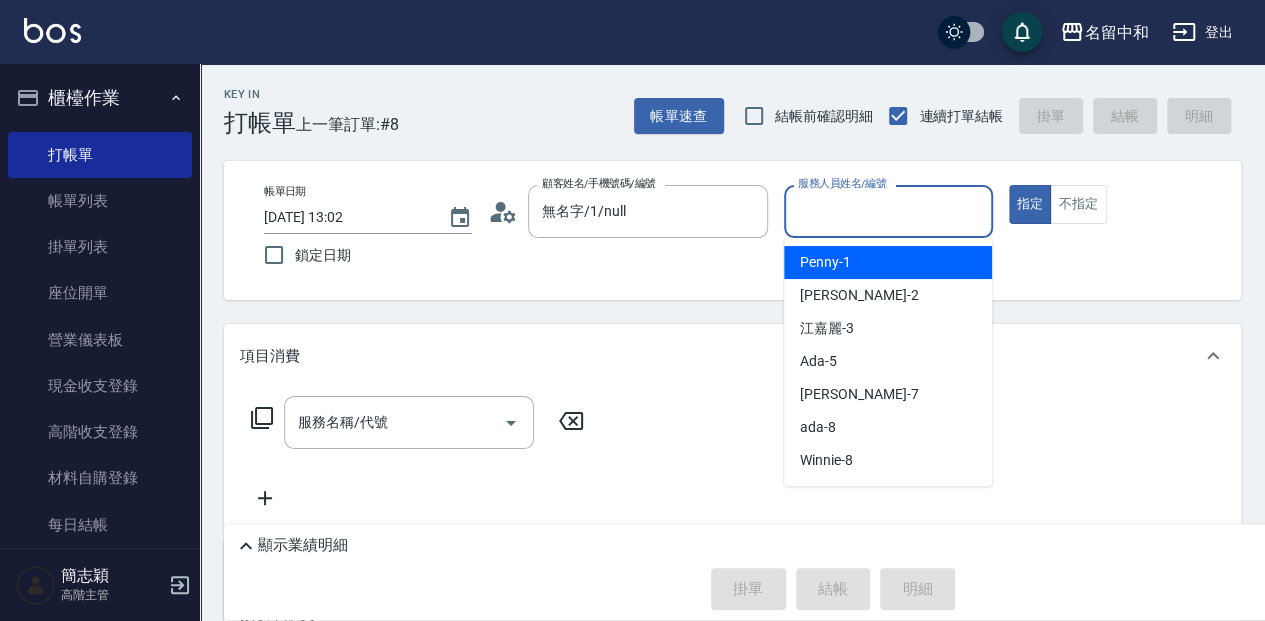 click on "服務人員姓名/編號" at bounding box center [888, 211] 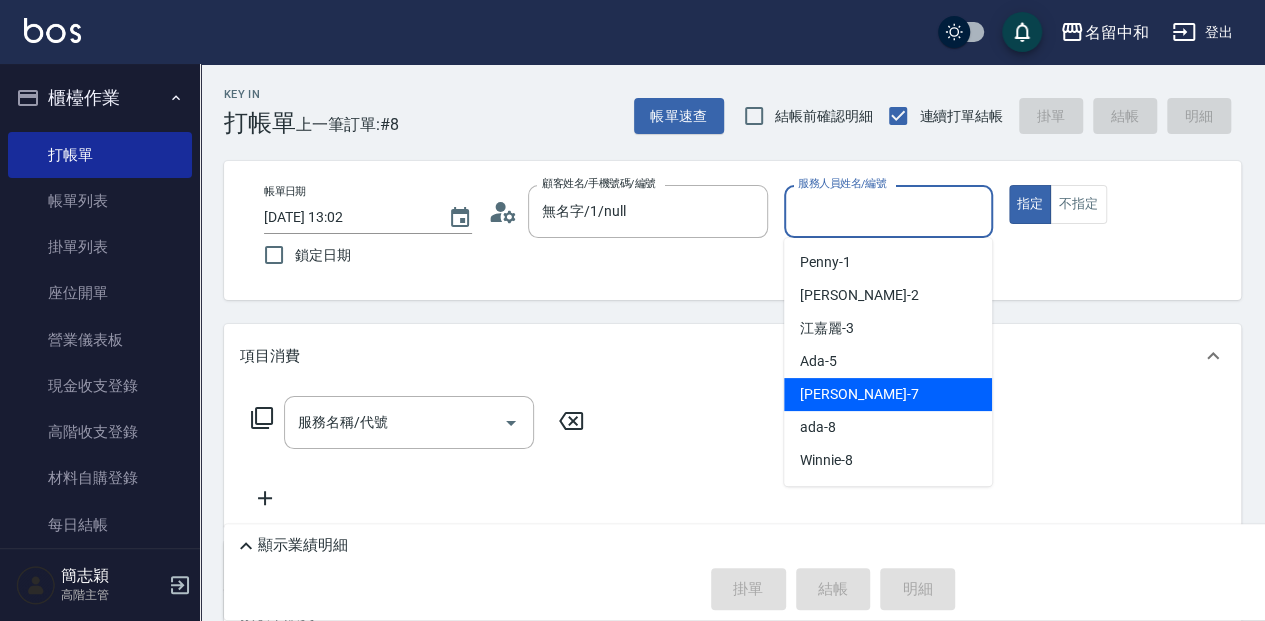 click on "[PERSON_NAME] -7" at bounding box center (888, 394) 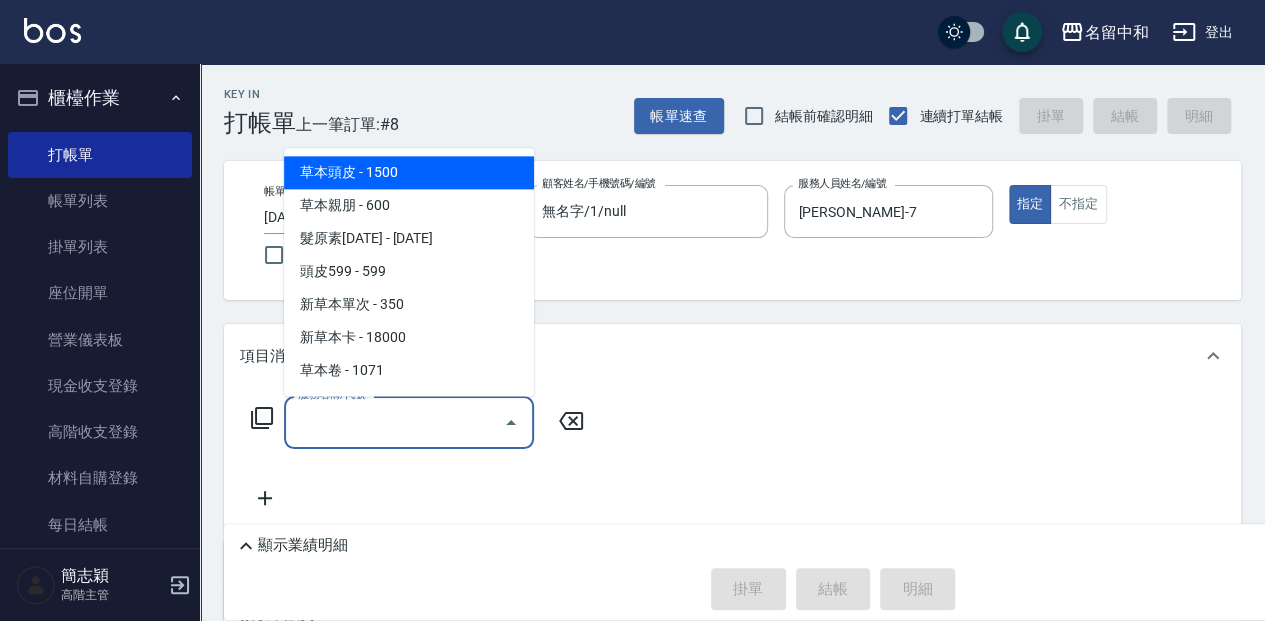 drag, startPoint x: 382, startPoint y: 415, endPoint x: 920, endPoint y: 578, distance: 562.1503 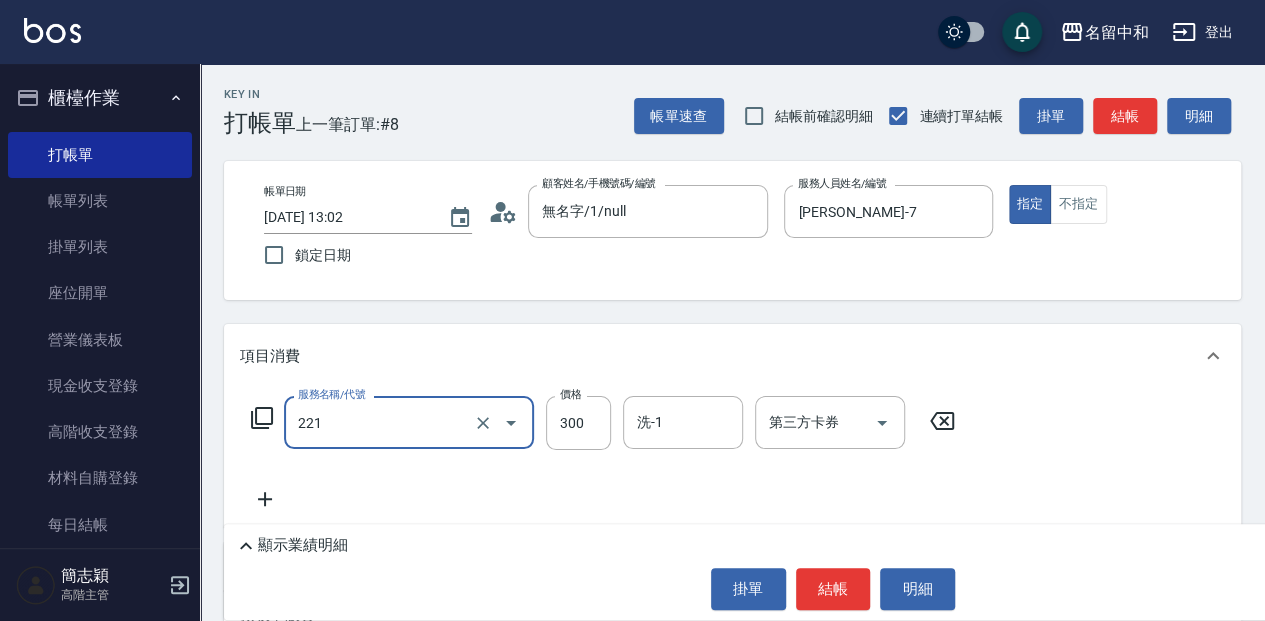 type on "洗髮300(221)" 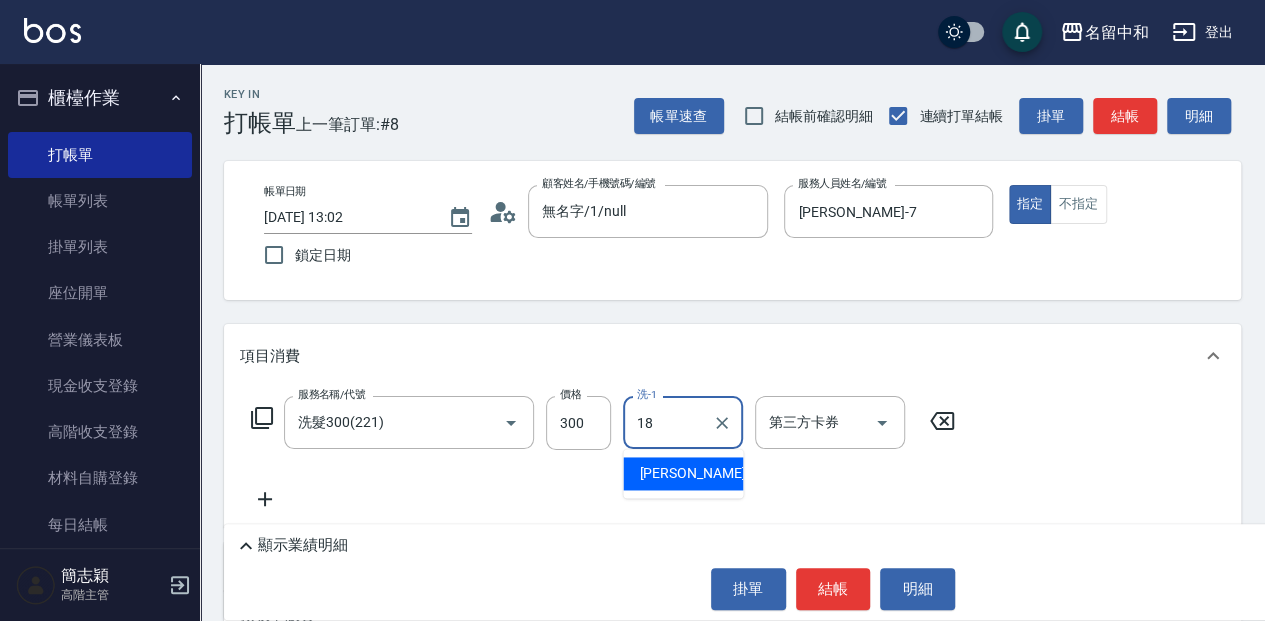 type on "[PERSON_NAME]-18" 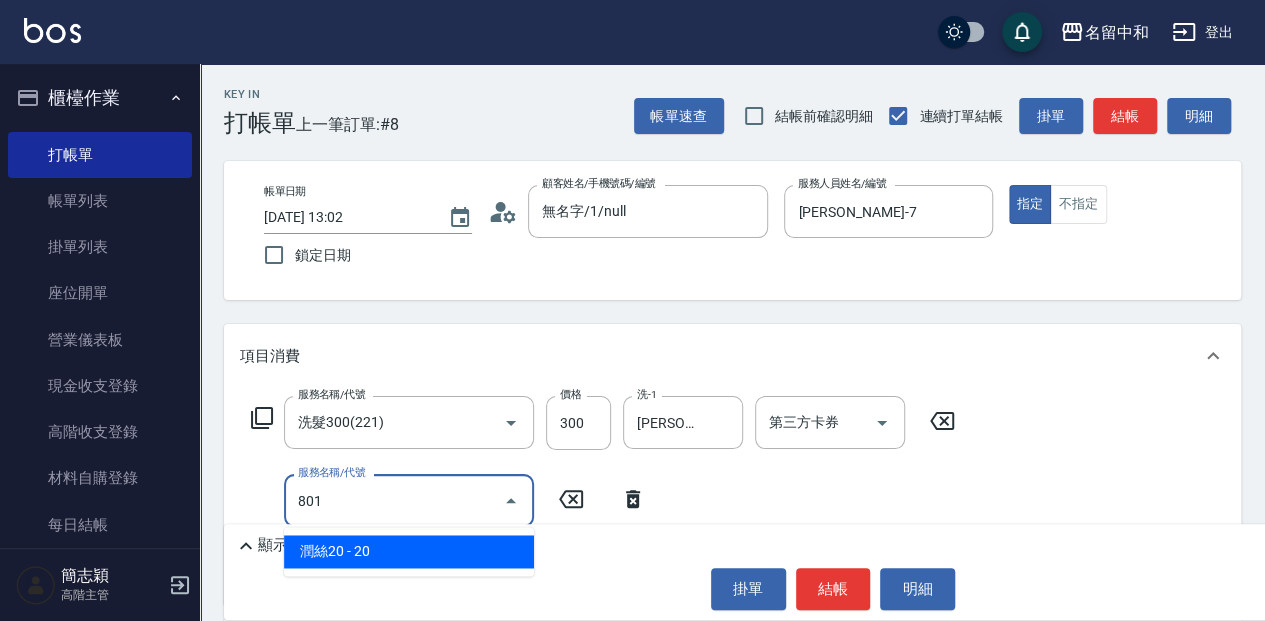 type on "潤絲20(801)" 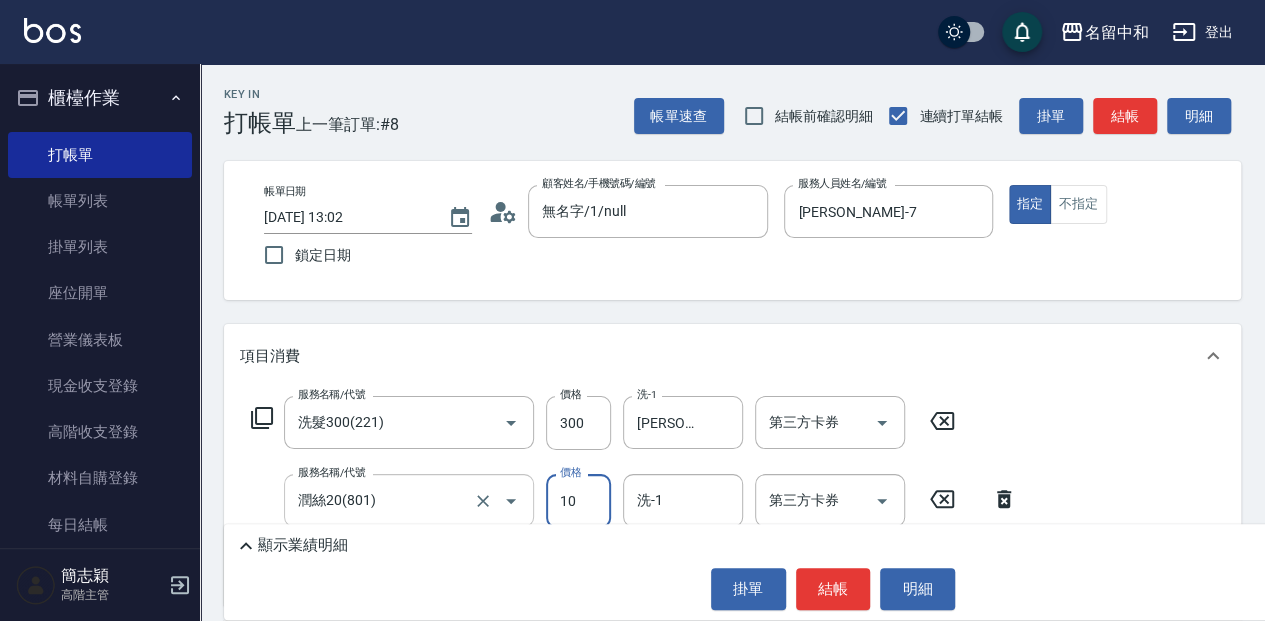 type on "10" 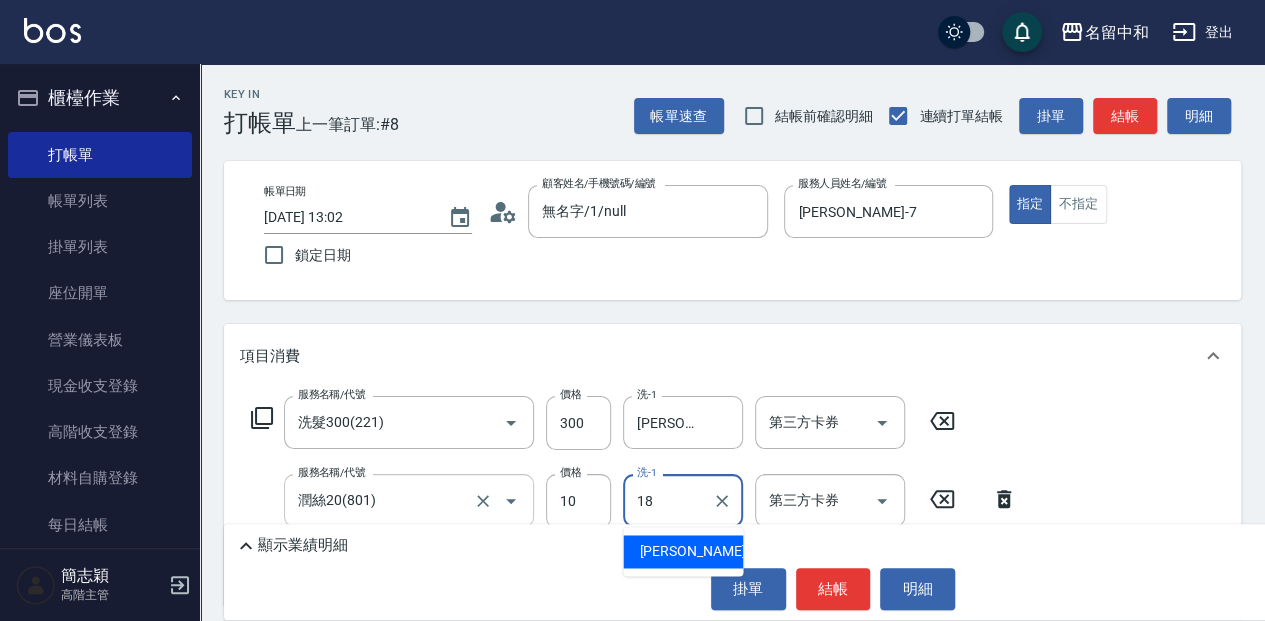 type on "[PERSON_NAME]-18" 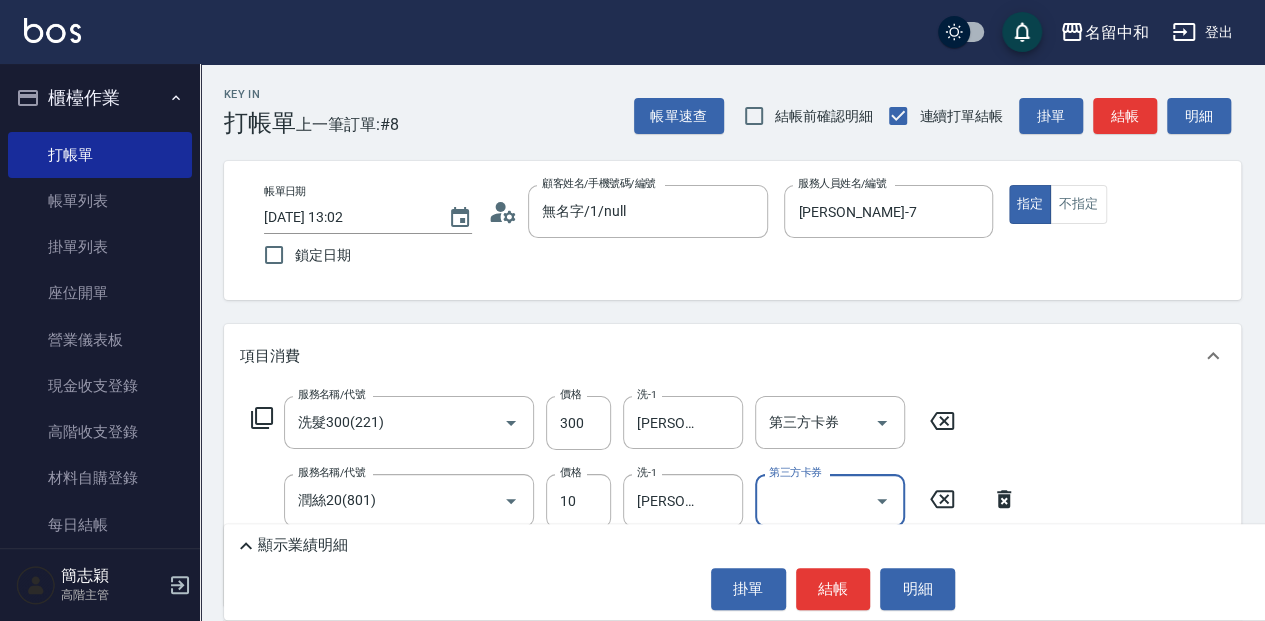 click on "顯示業績明細" at bounding box center [303, 545] 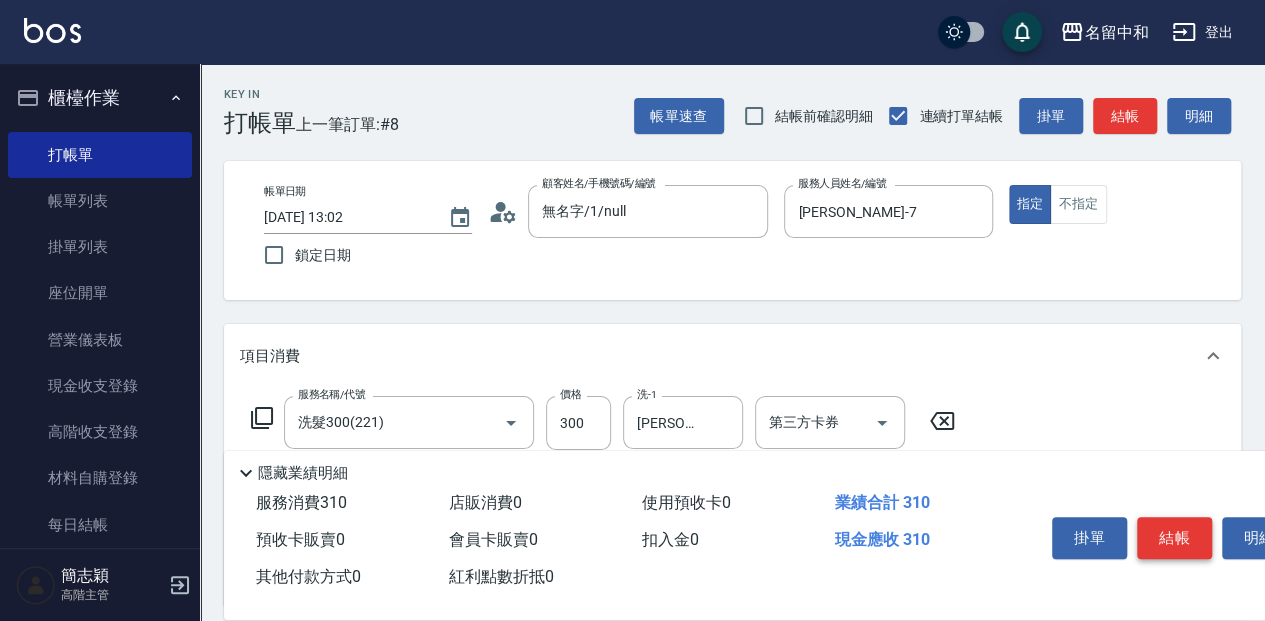 click on "結帳" at bounding box center [1174, 538] 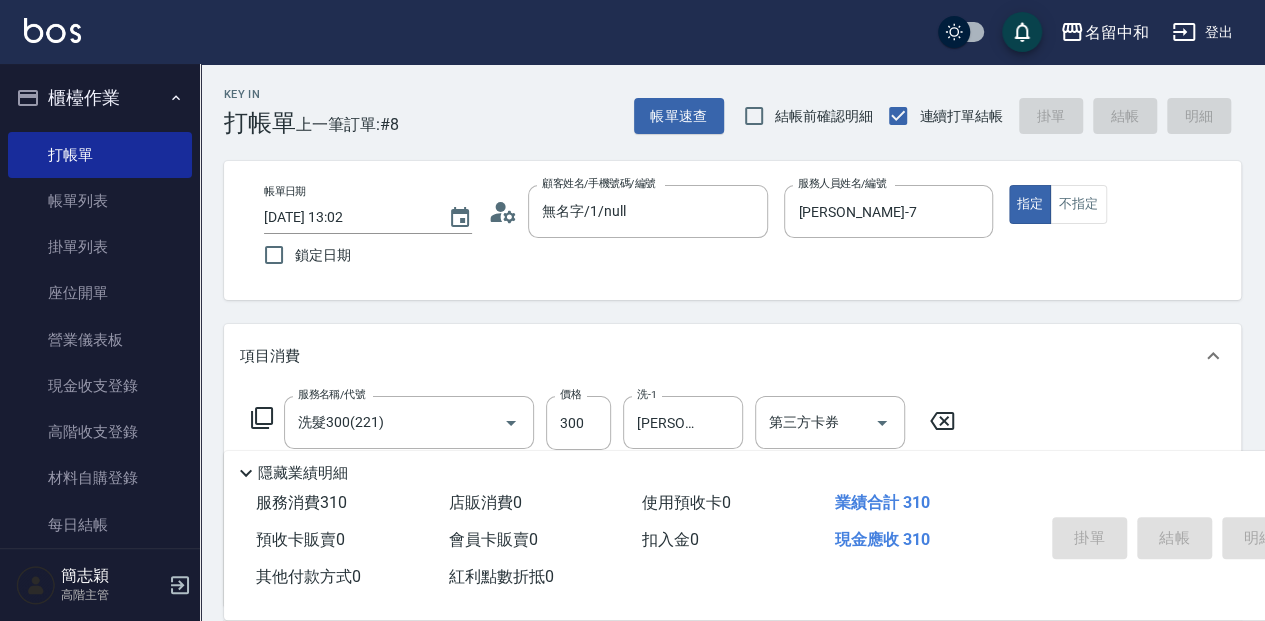 type 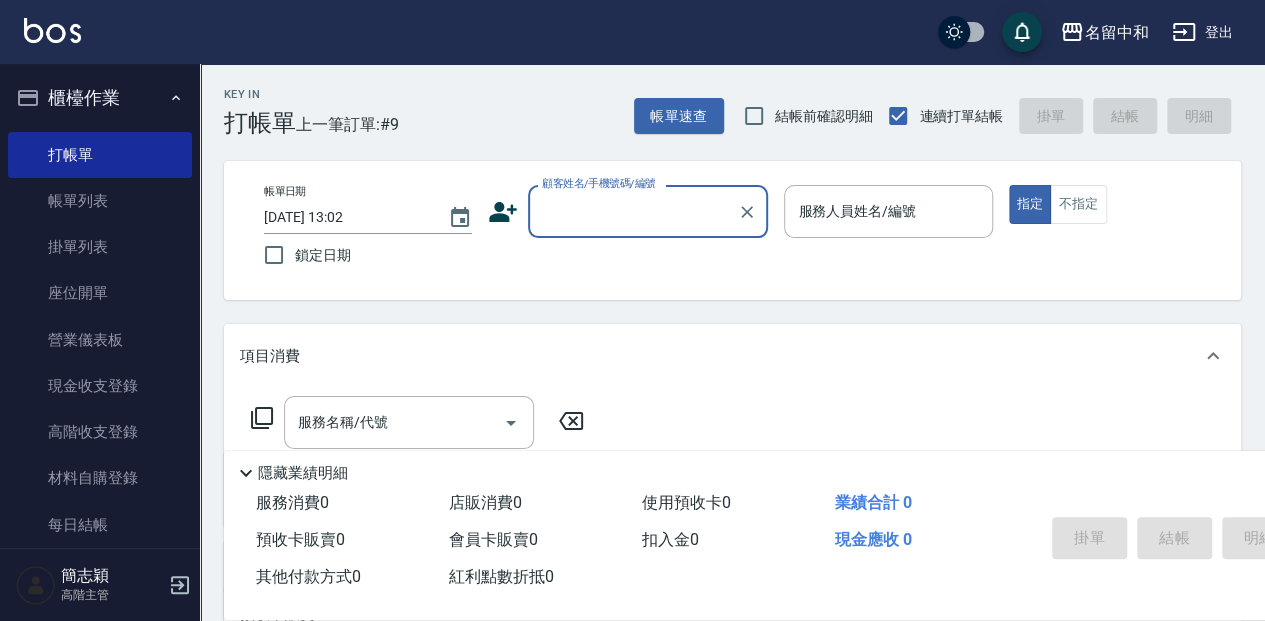 click on "顧客姓名/手機號碼/編號" at bounding box center [633, 211] 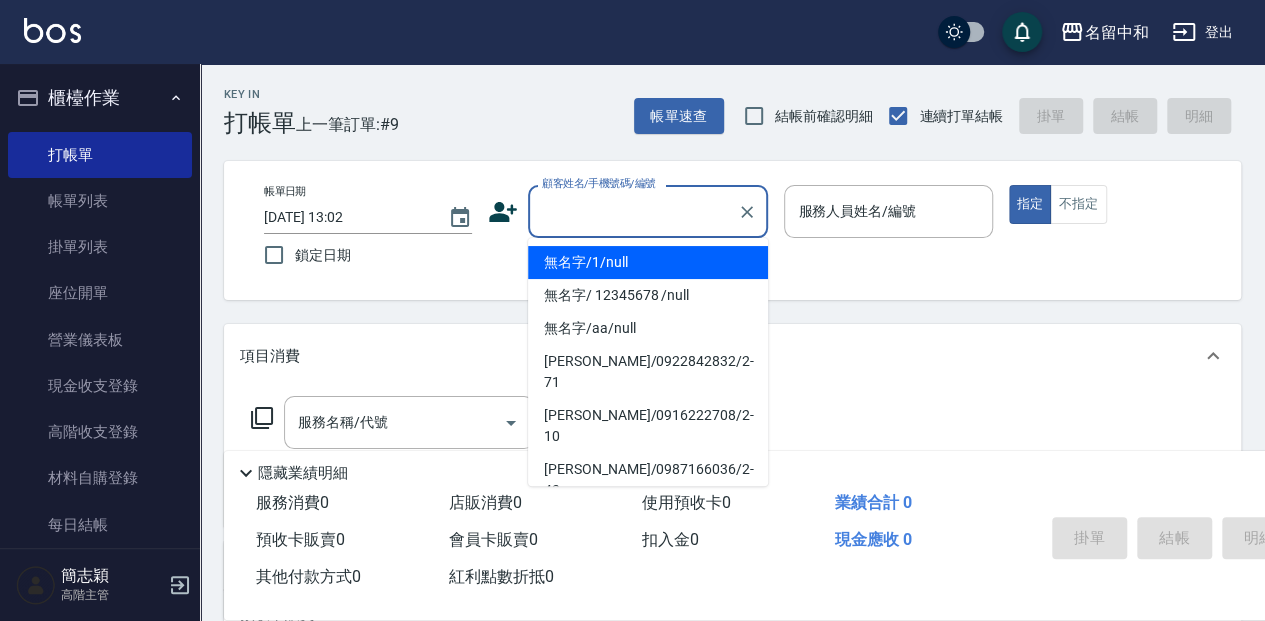 click on "無名字/1/null" at bounding box center (648, 262) 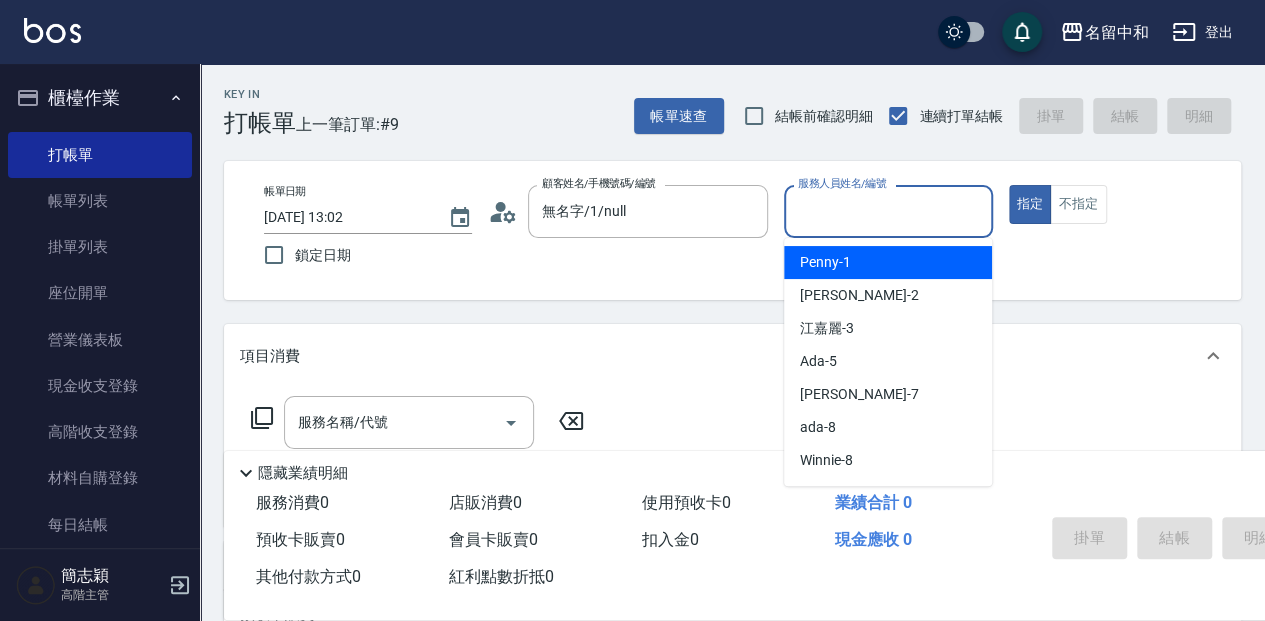 drag, startPoint x: 807, startPoint y: 212, endPoint x: 845, endPoint y: 274, distance: 72.718636 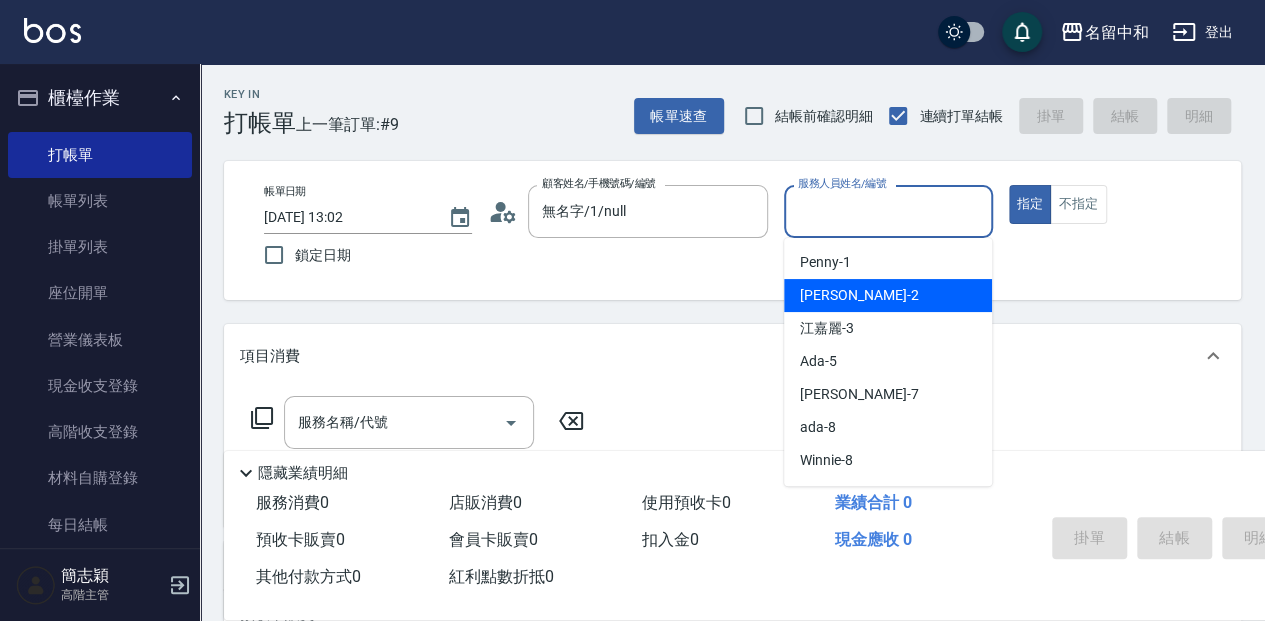 click on "[PERSON_NAME] -2" at bounding box center (888, 295) 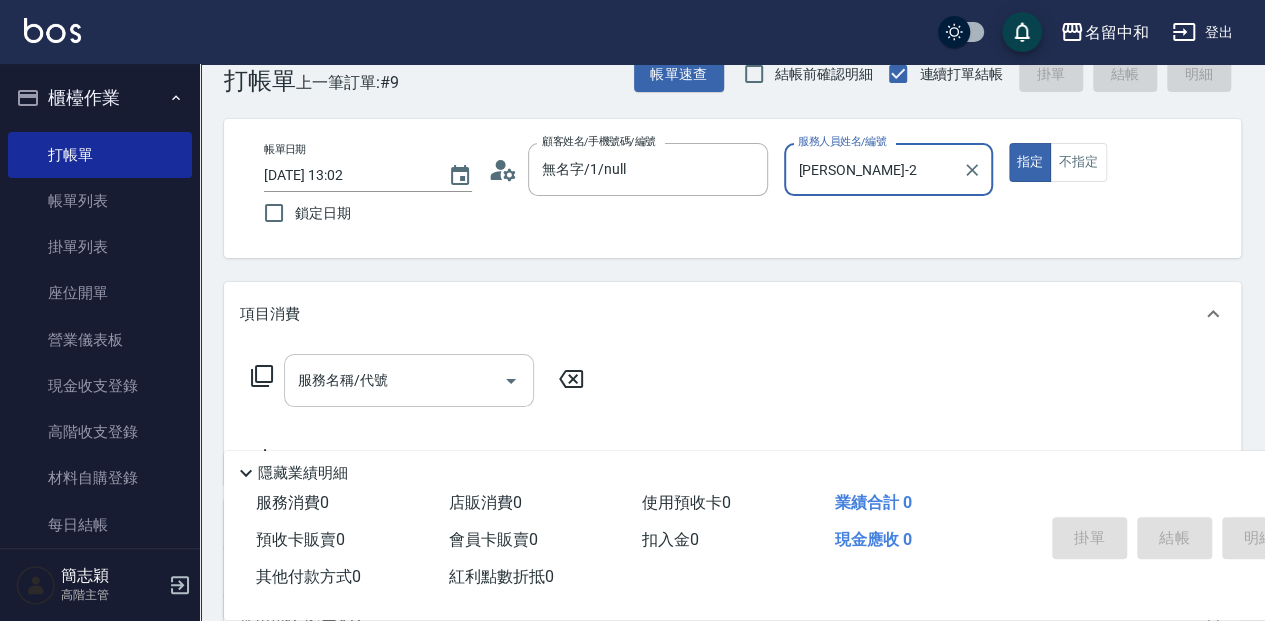 scroll, scrollTop: 66, scrollLeft: 0, axis: vertical 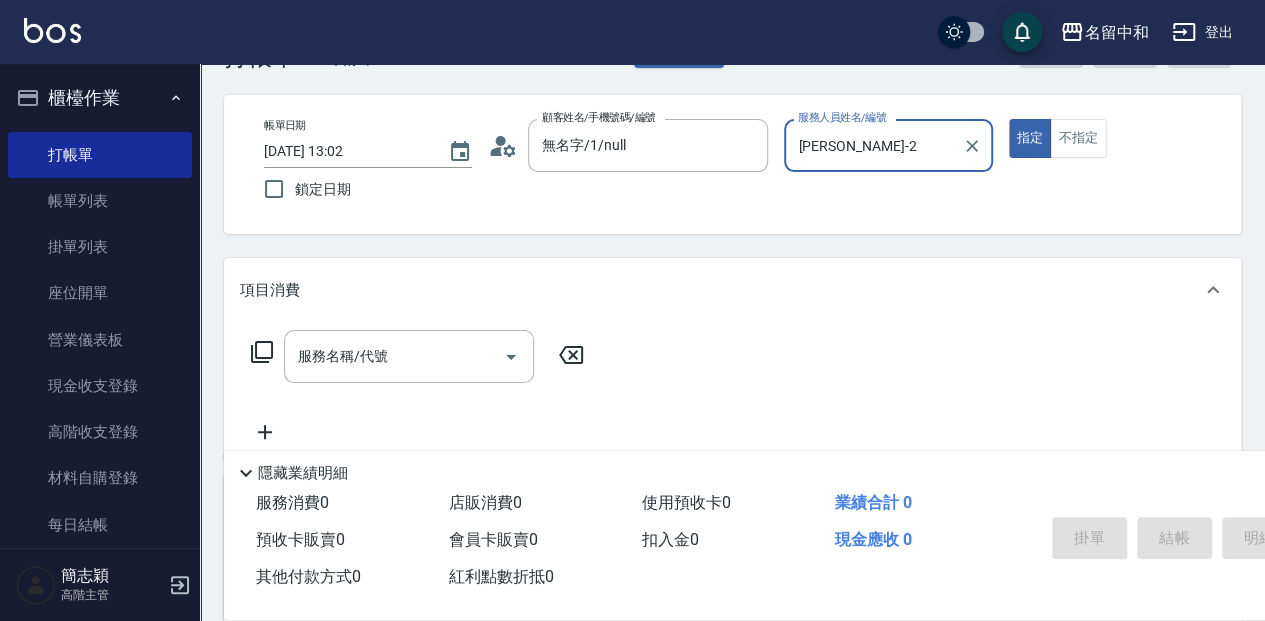 click on "服務名稱/代號" at bounding box center (394, 356) 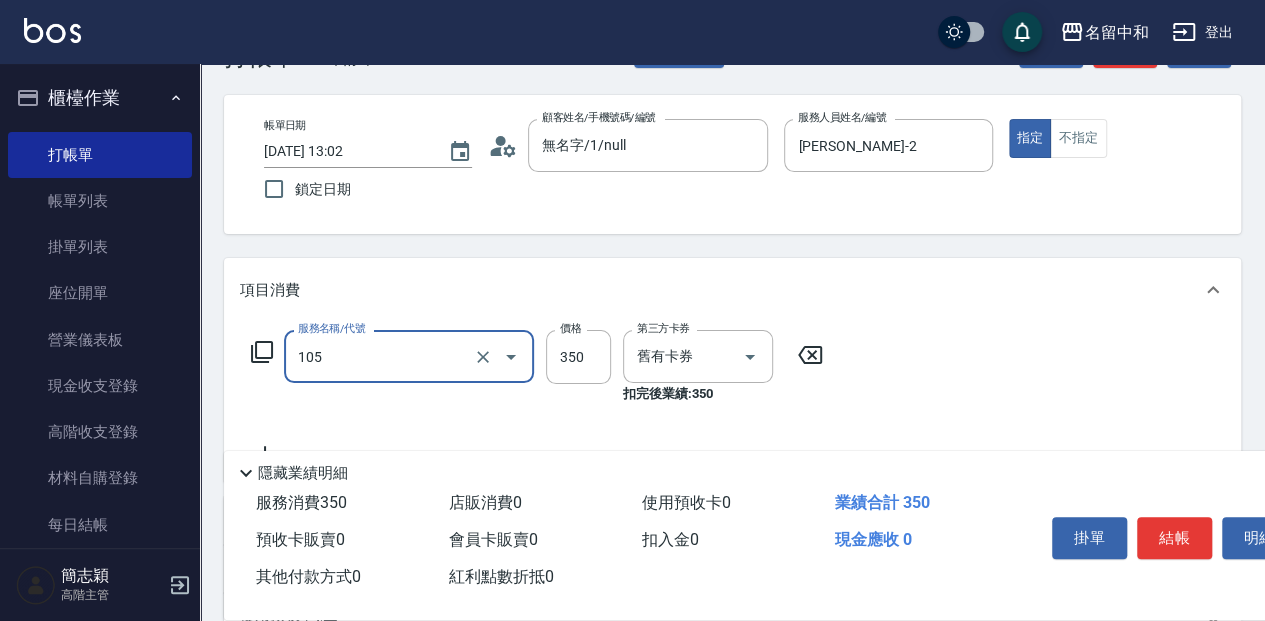 type on "新草本單次(105)" 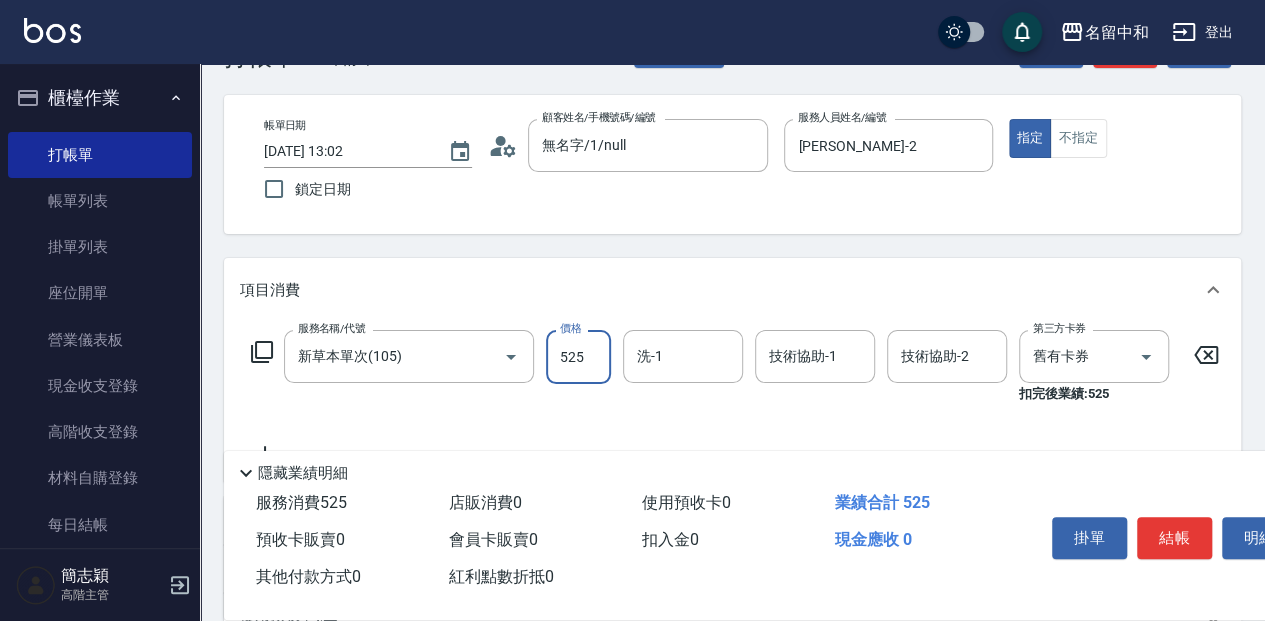 type on "525" 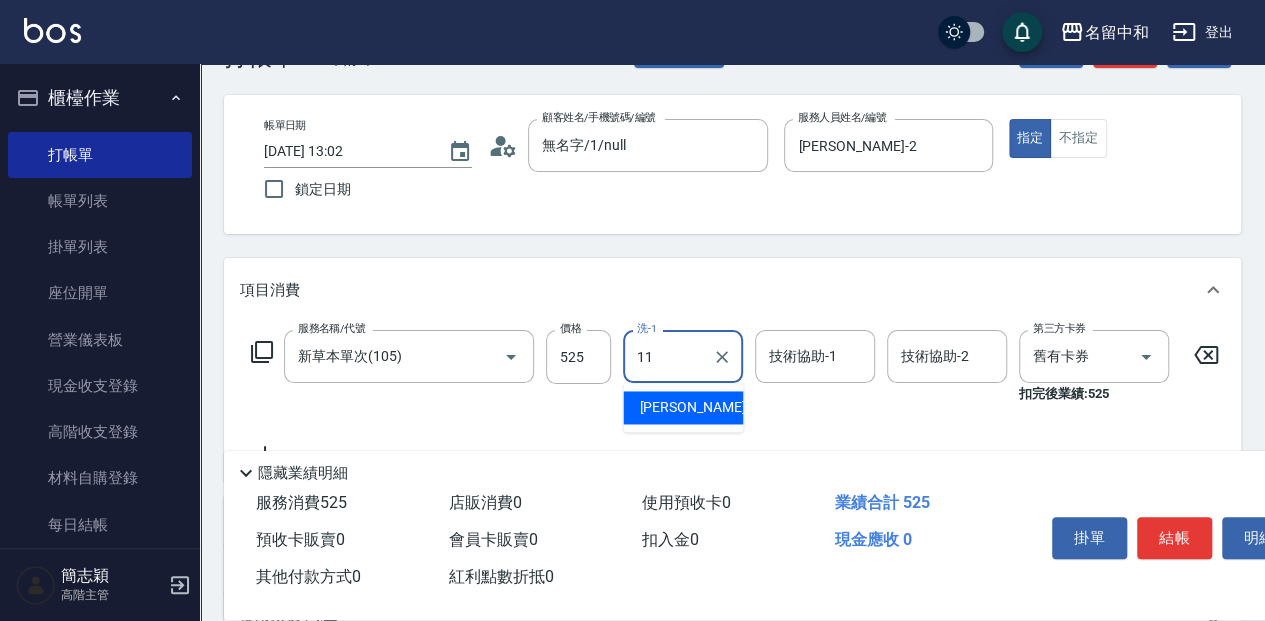 type on "家綸-11" 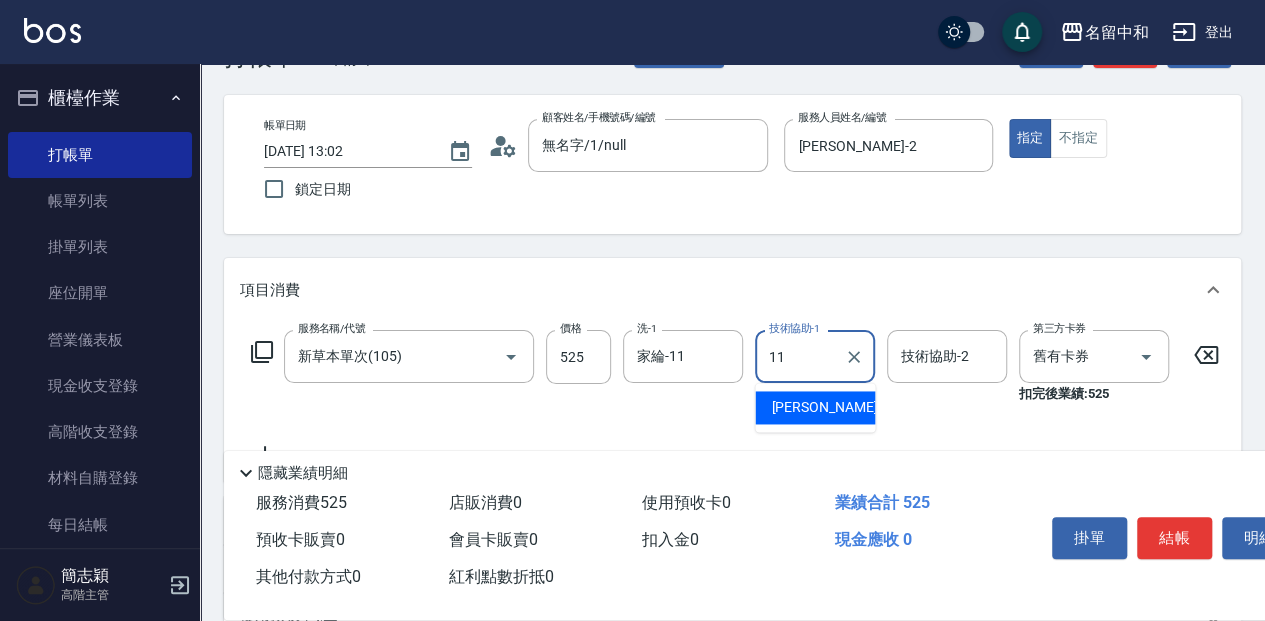 type on "家綸-11" 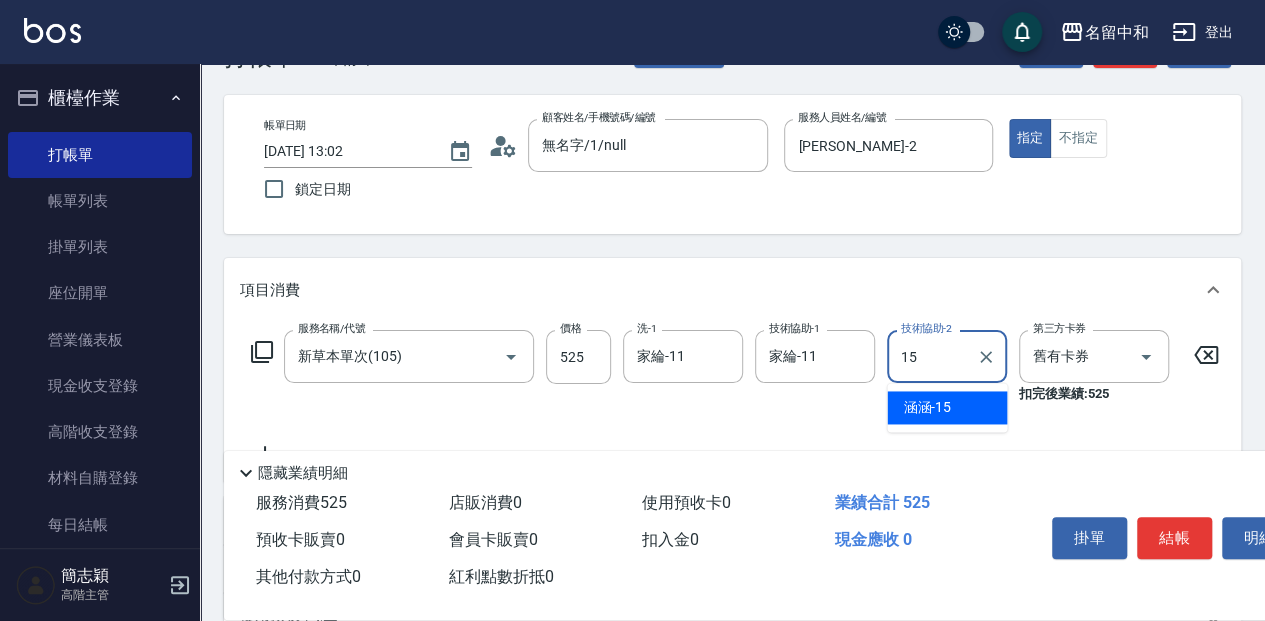 type on "涵涵-15" 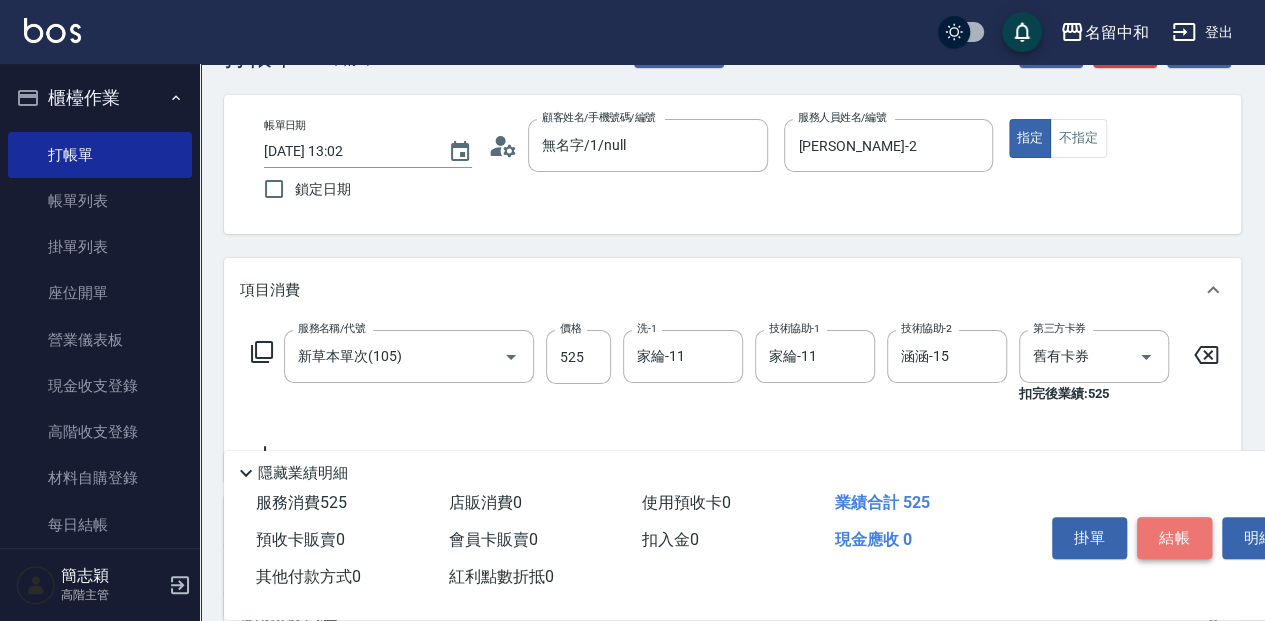 click on "結帳" at bounding box center (1174, 538) 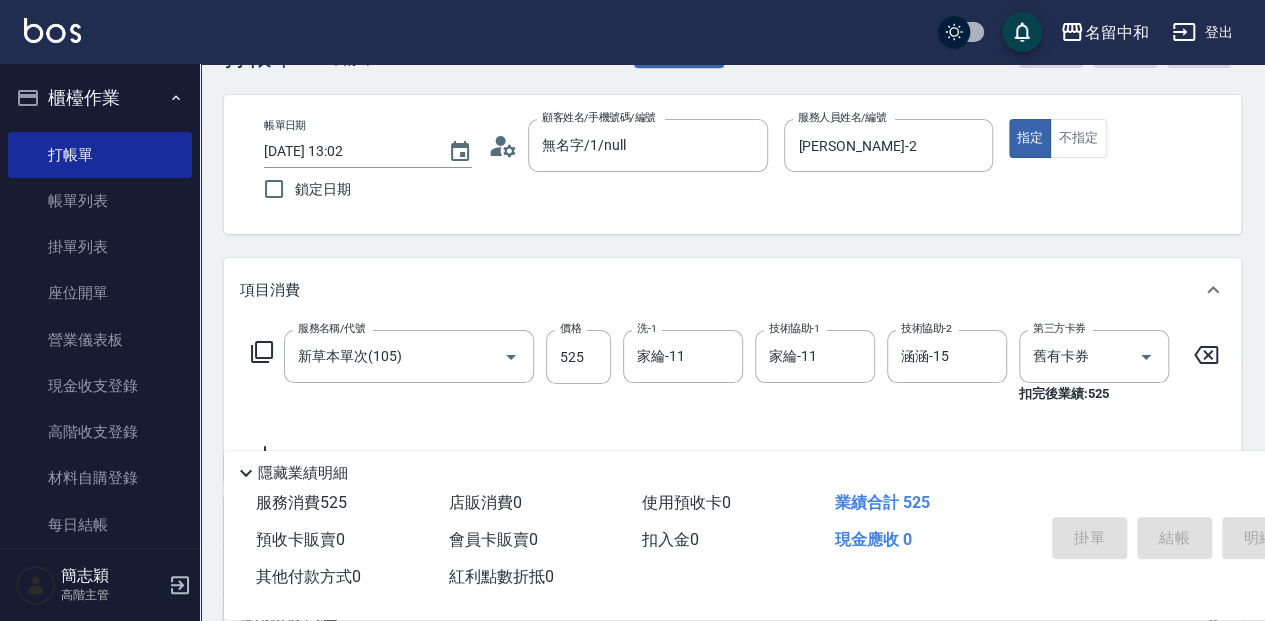 type on "[DATE] 13:03" 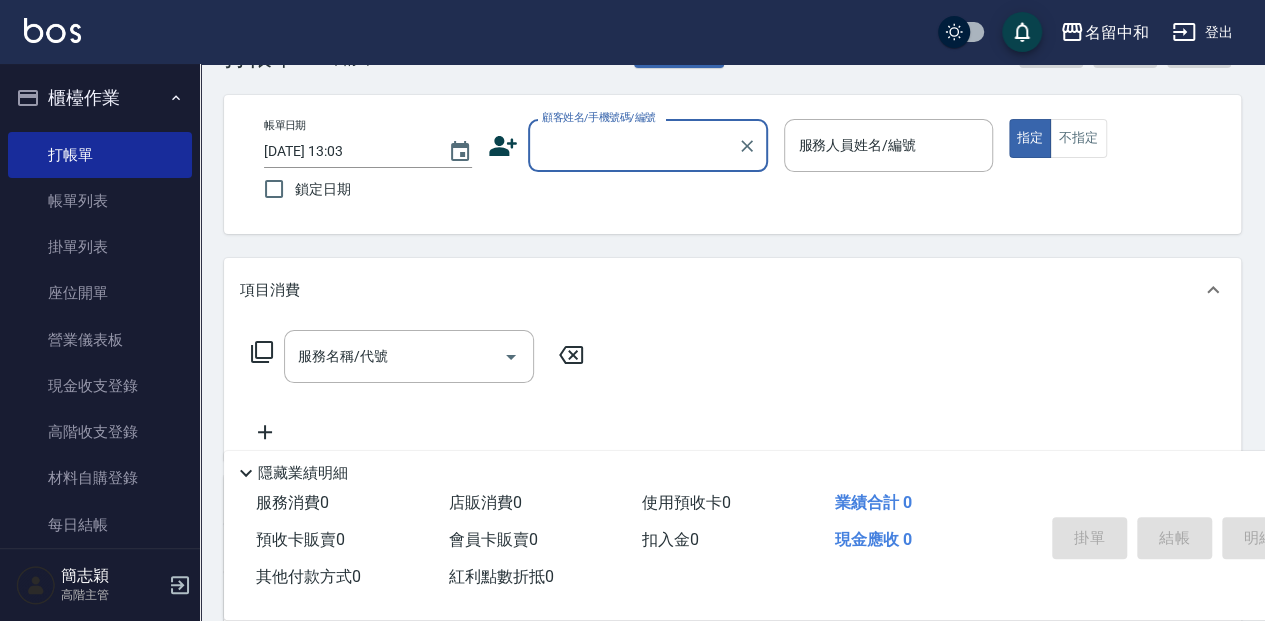 click on "顧客姓名/手機號碼/編號" 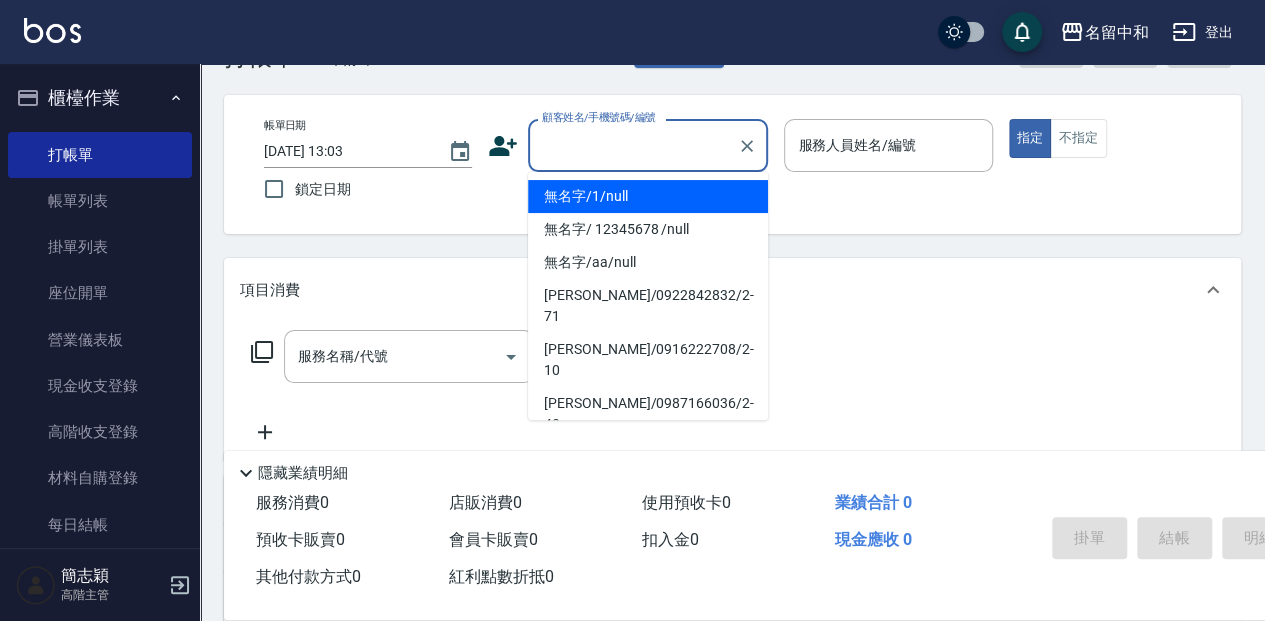 click on "無名字/1/null" at bounding box center (648, 196) 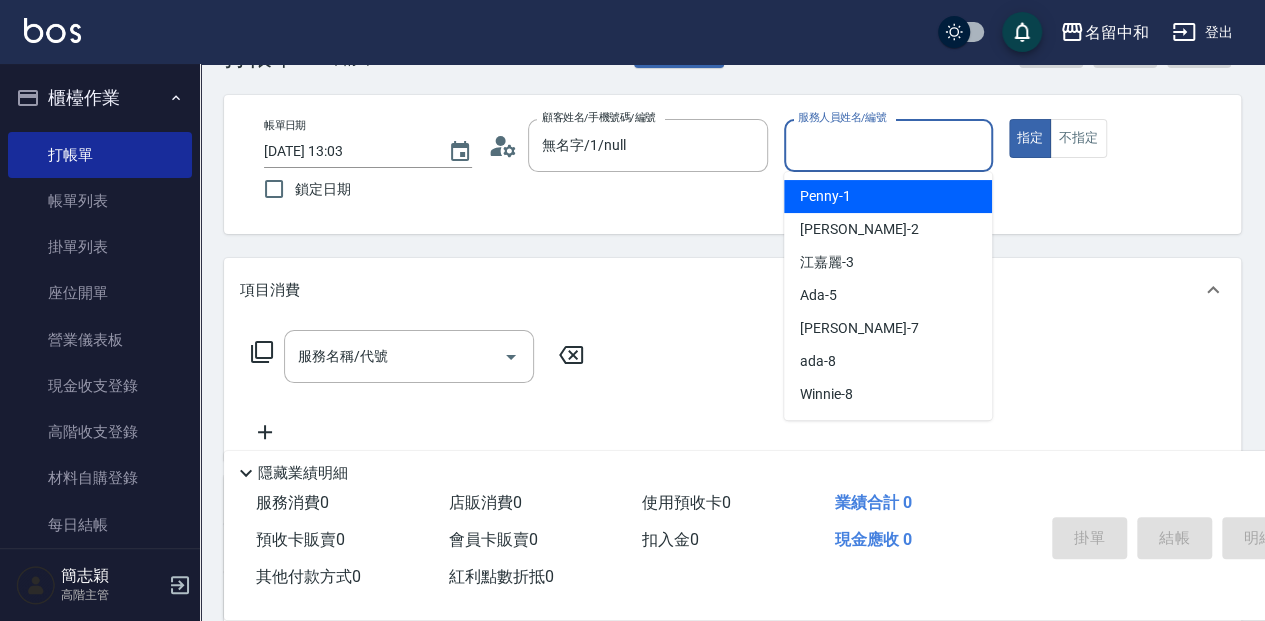 click on "服務人員姓名/編號" at bounding box center [888, 145] 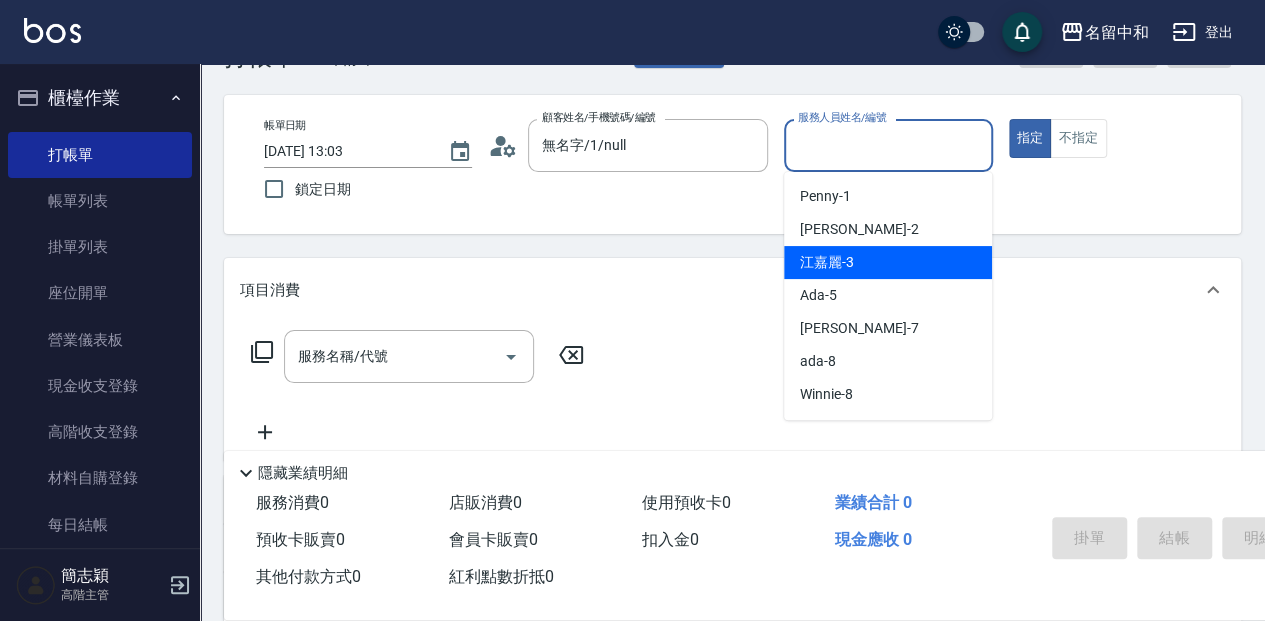 click on "江嘉麗 -3" at bounding box center [888, 262] 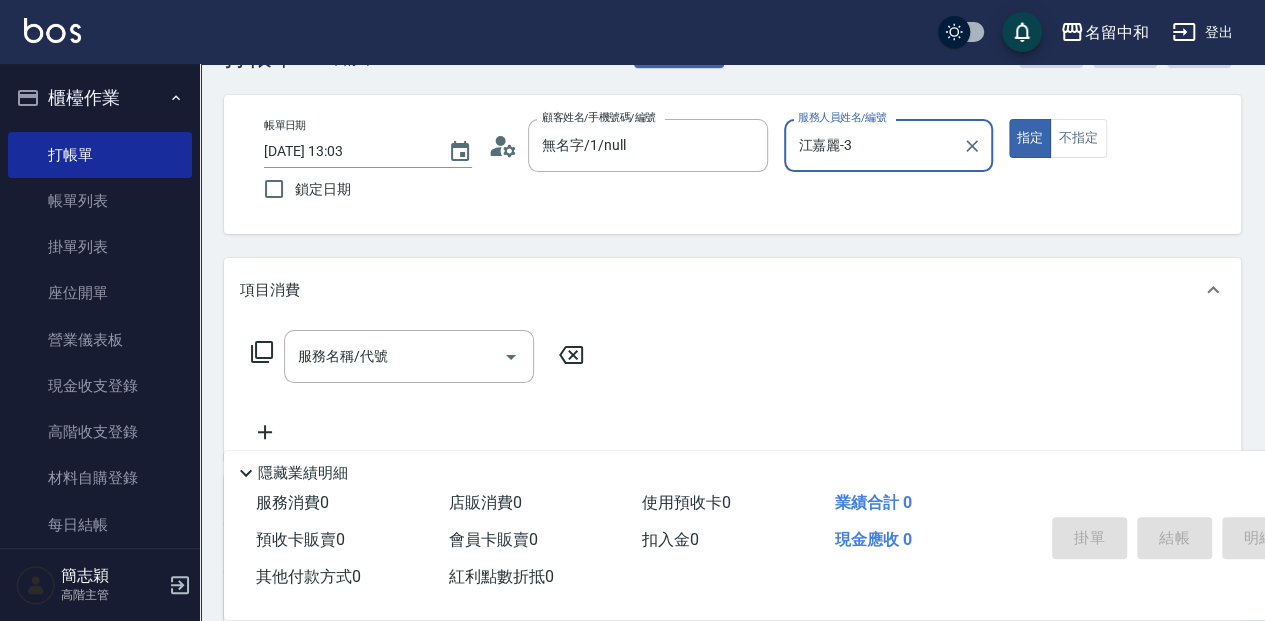 click on "帳單日期 [DATE] 13:03 鎖定日期 顧客姓名/手機號碼/編號 無名字/1/null 顧客姓名/手機號碼/編號 服務人員姓名/編號 [PERSON_NAME]-3 服務人員姓名/編號 指定 不指定" at bounding box center (732, 164) 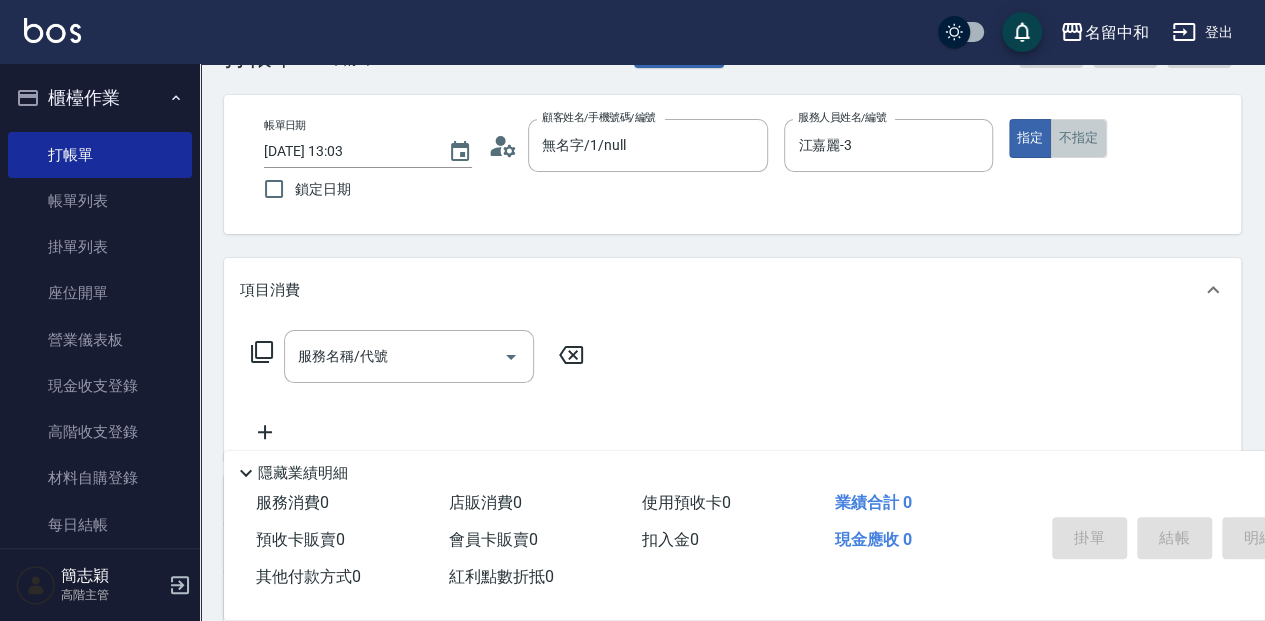 drag, startPoint x: 1078, startPoint y: 134, endPoint x: 1049, endPoint y: 176, distance: 51.0392 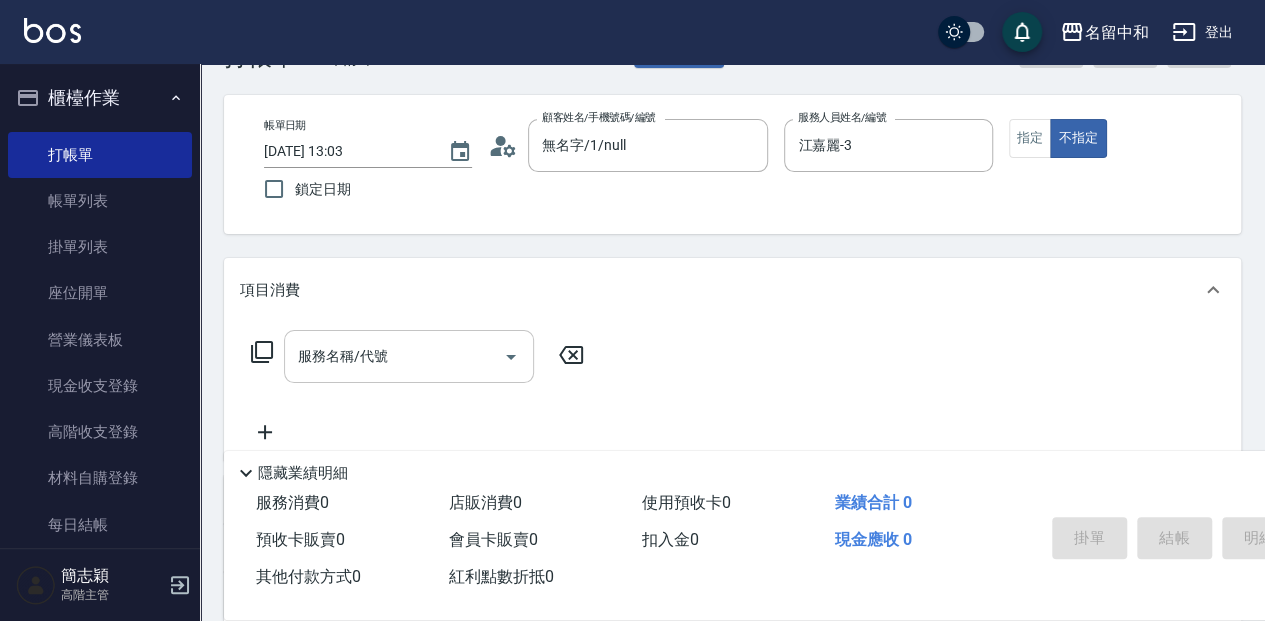 drag, startPoint x: 317, startPoint y: 366, endPoint x: 330, endPoint y: 370, distance: 13.601471 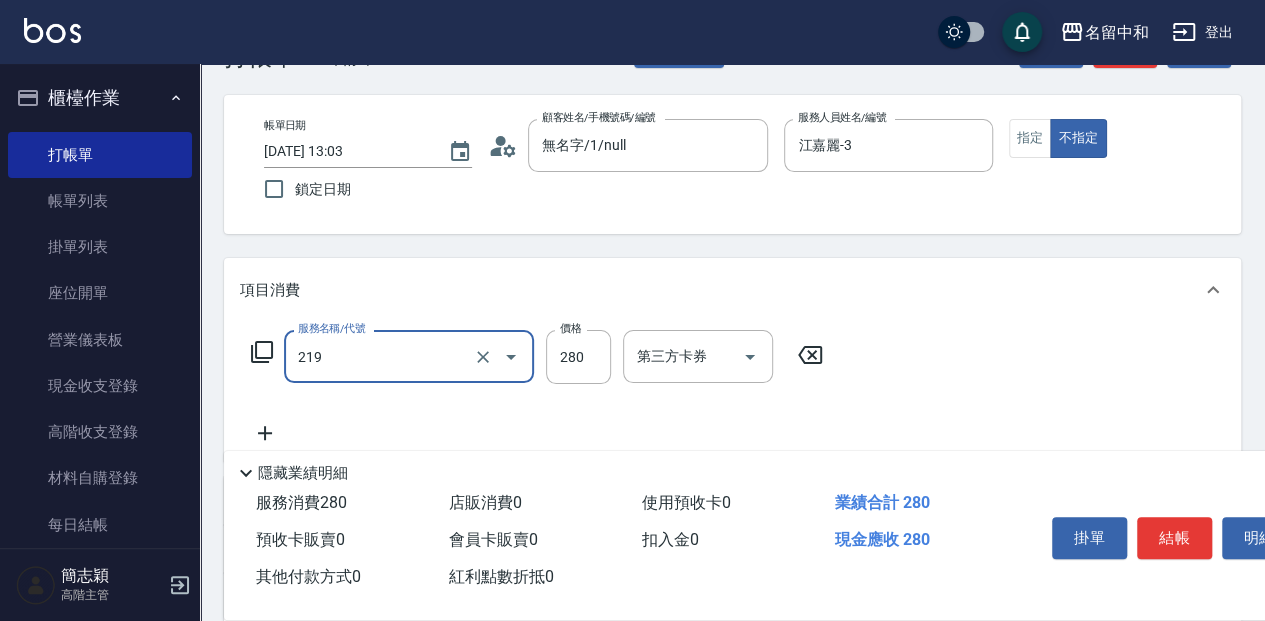 type on "洗髮280(219)" 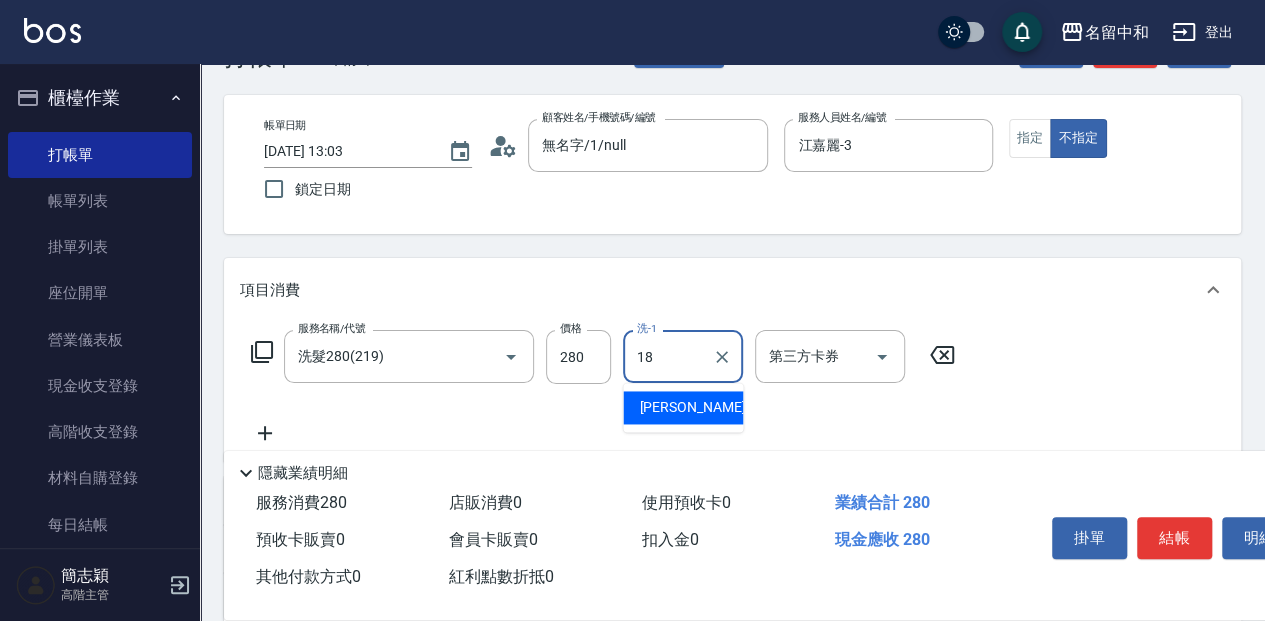 type on "[PERSON_NAME]-18" 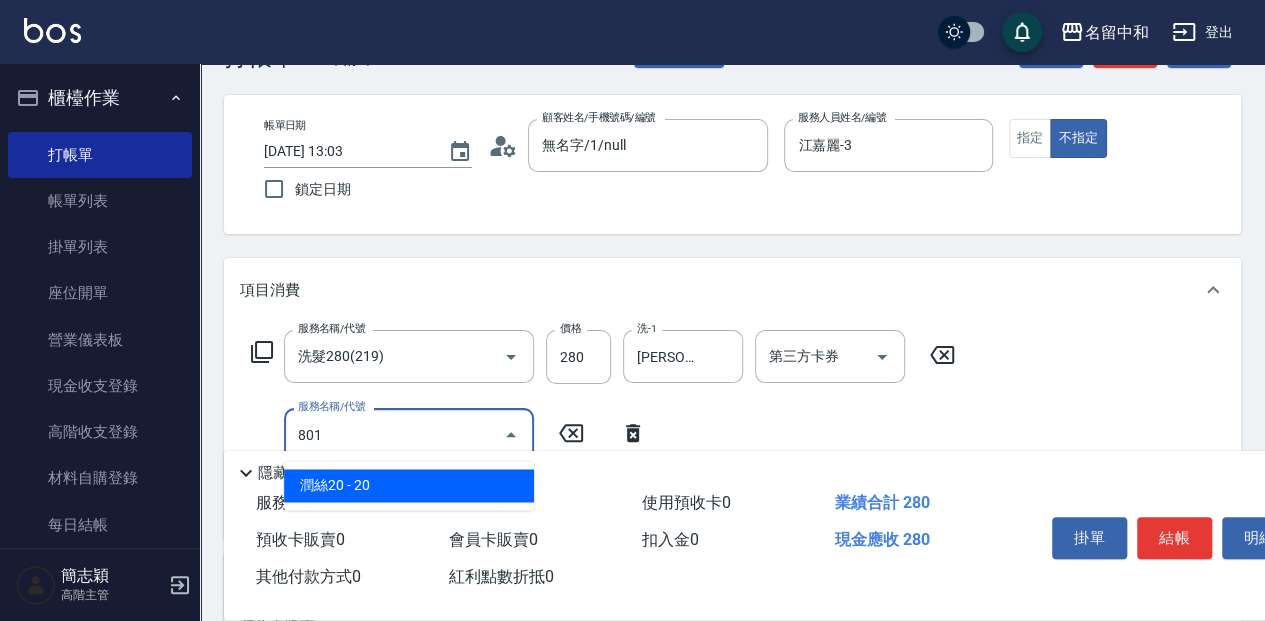 type on "潤絲20(801)" 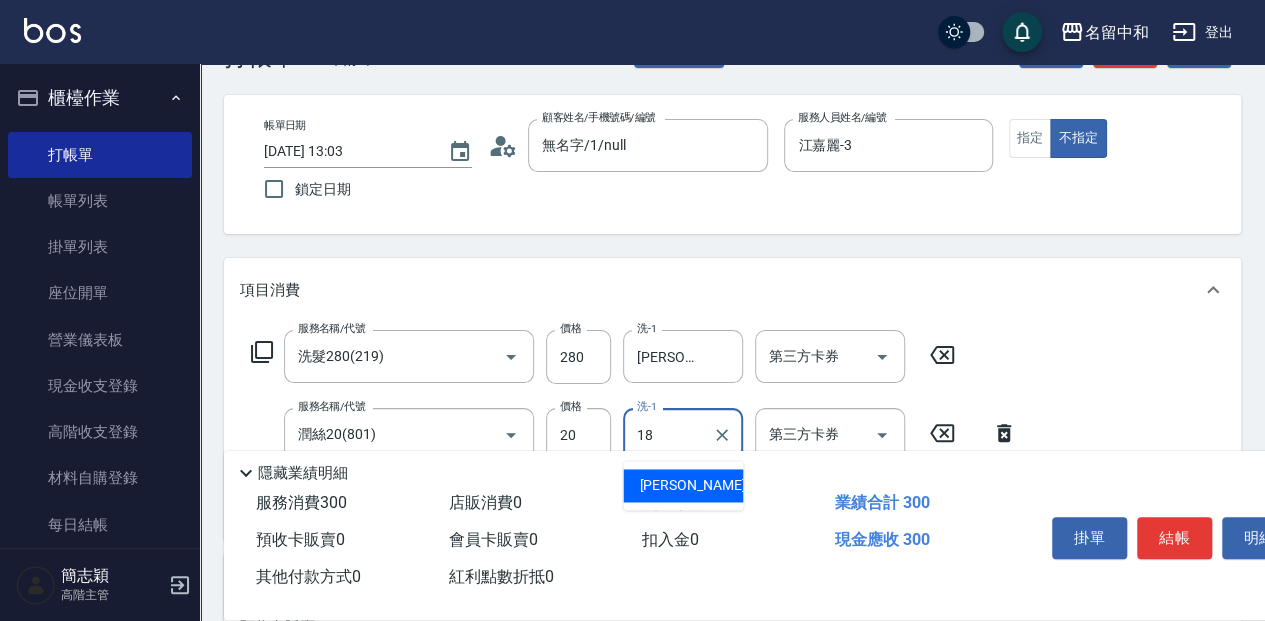 type on "[PERSON_NAME]-18" 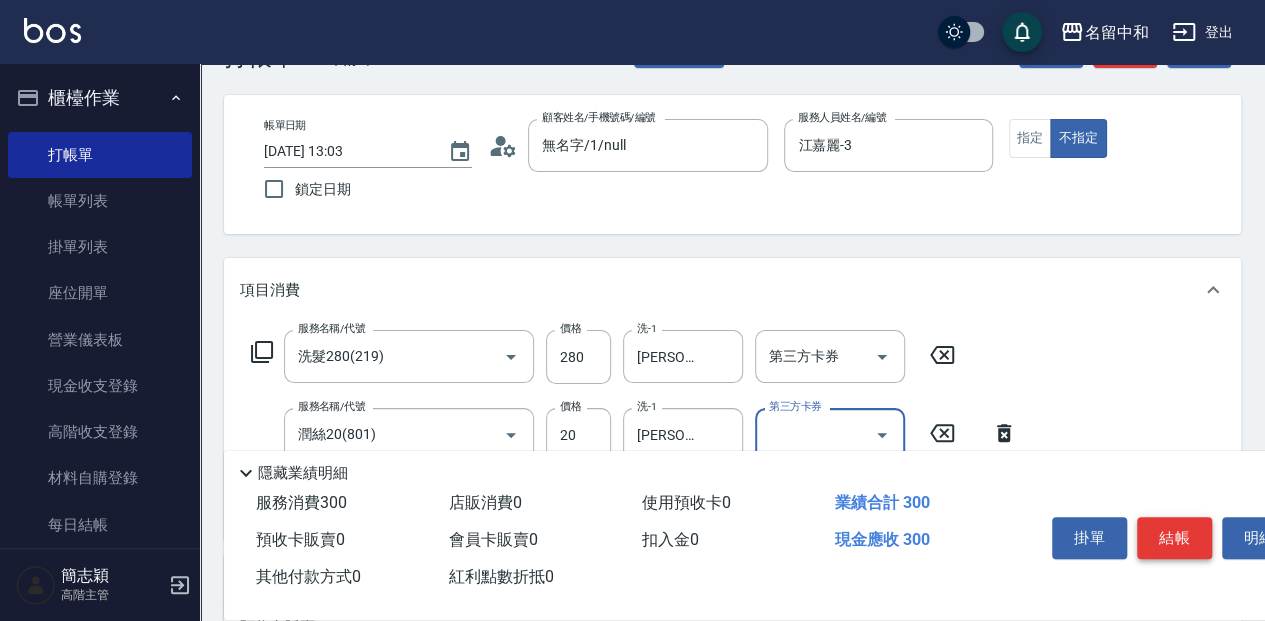 click on "結帳" at bounding box center (1174, 538) 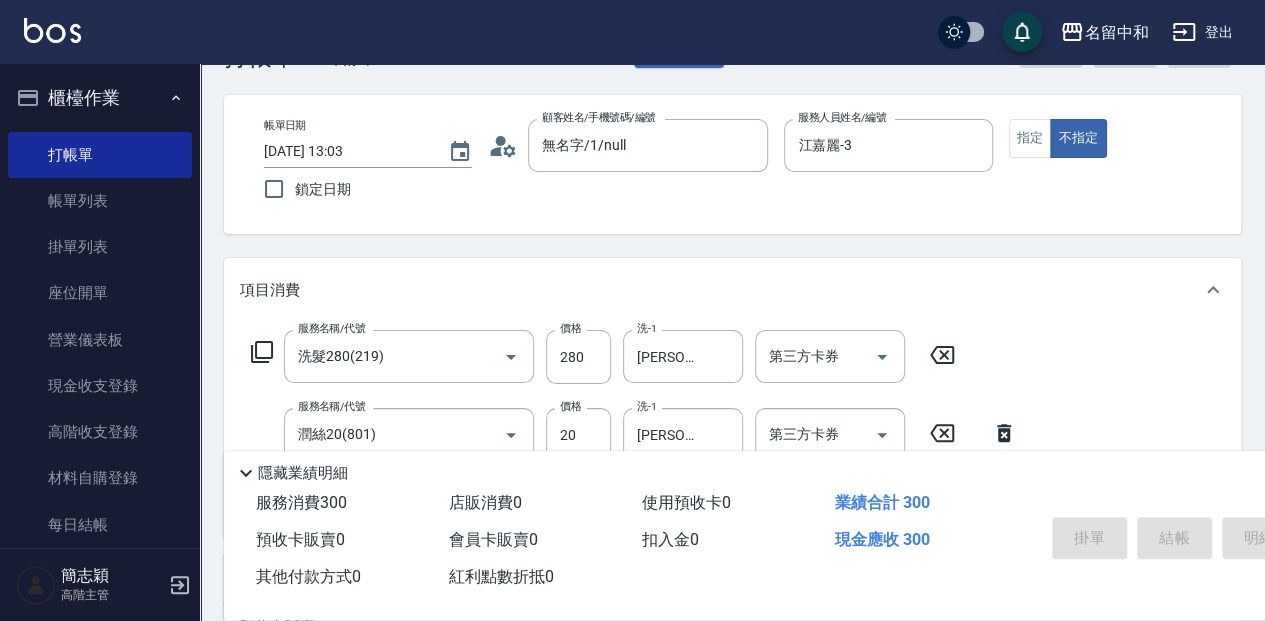 type 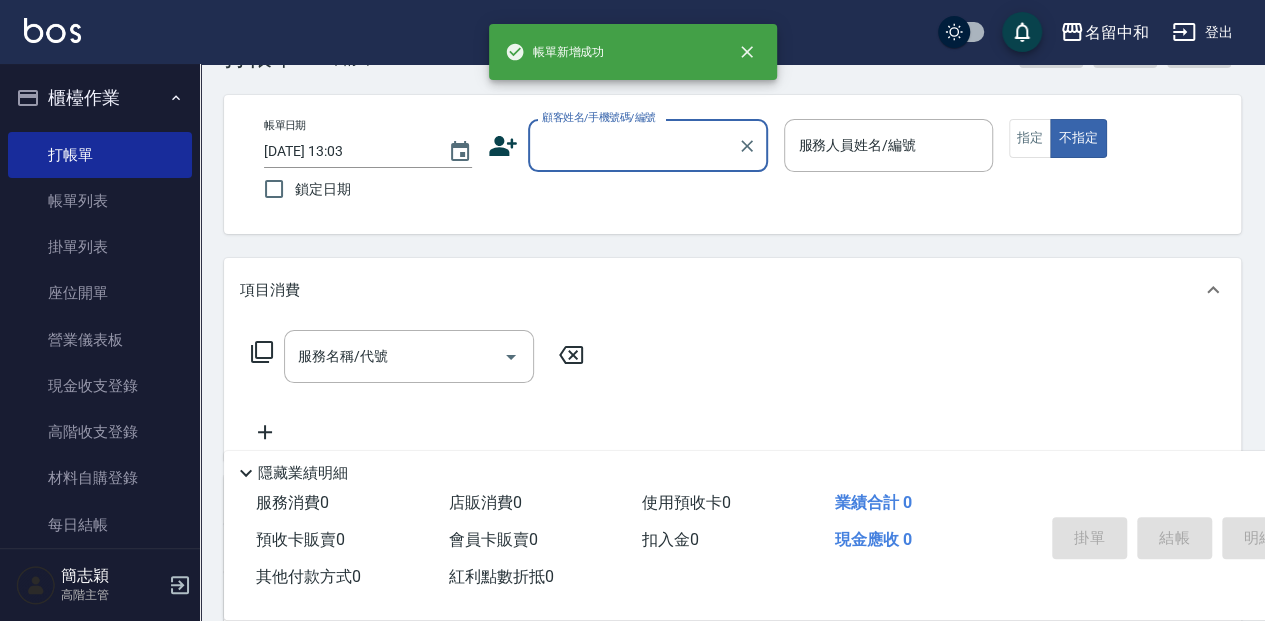click on "顧客姓名/手機號碼/編號" at bounding box center (633, 145) 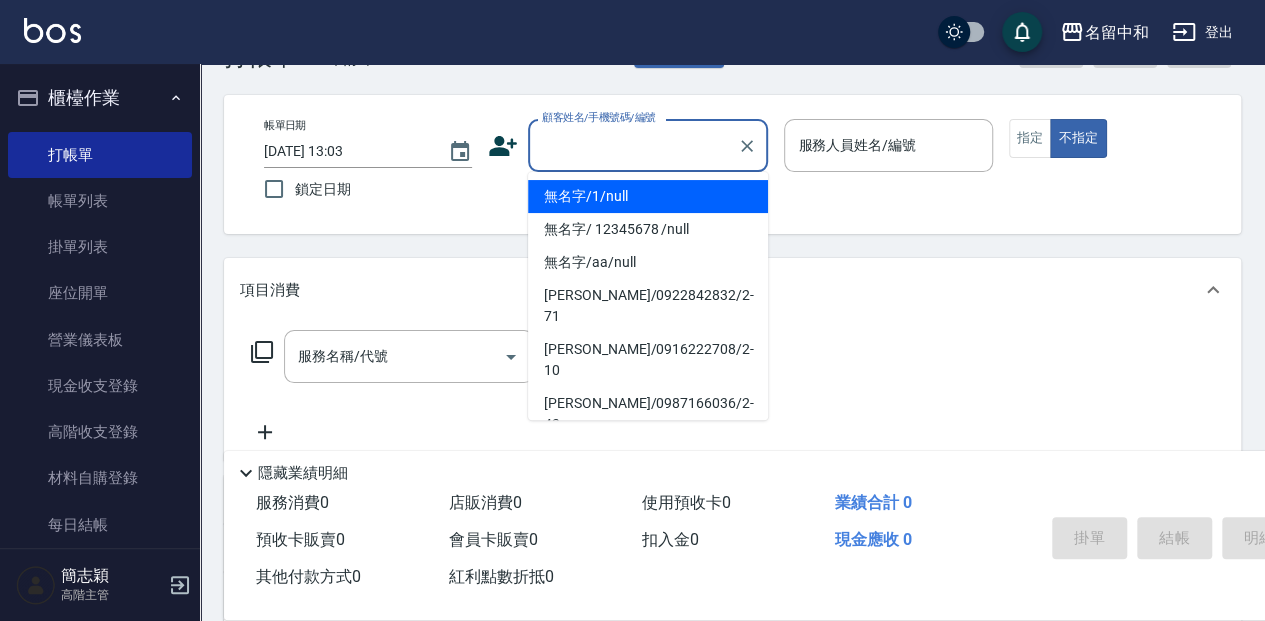 click on "無名字/1/null" at bounding box center (648, 196) 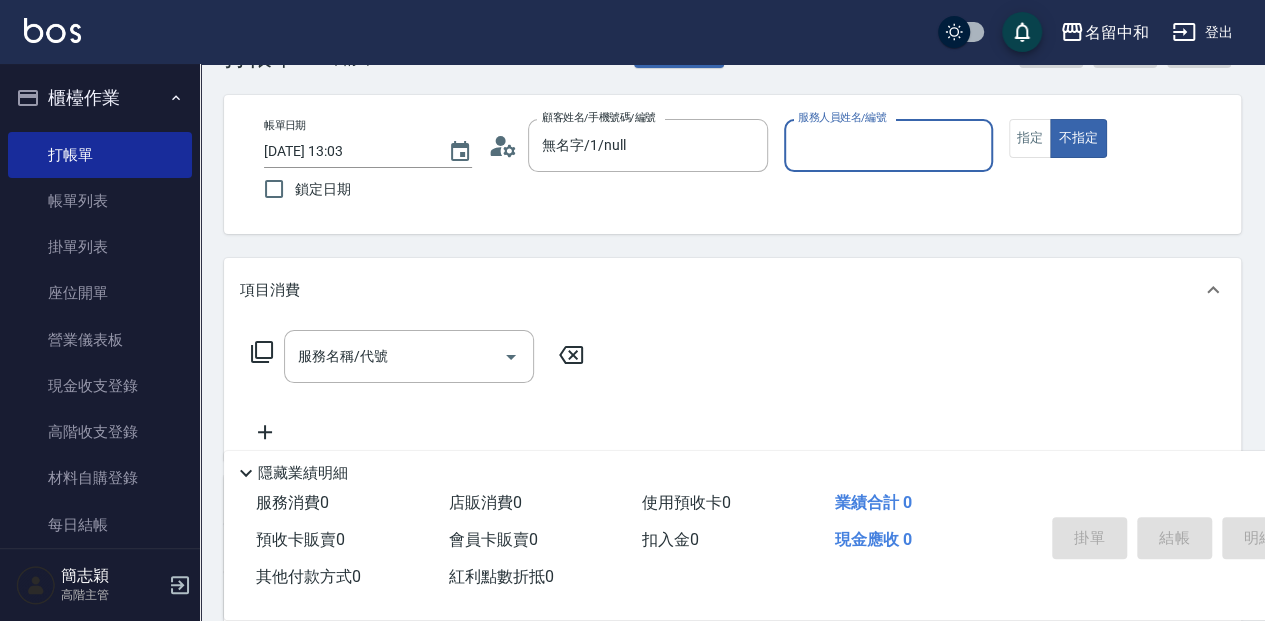 click on "服務人員姓名/編號" at bounding box center (888, 145) 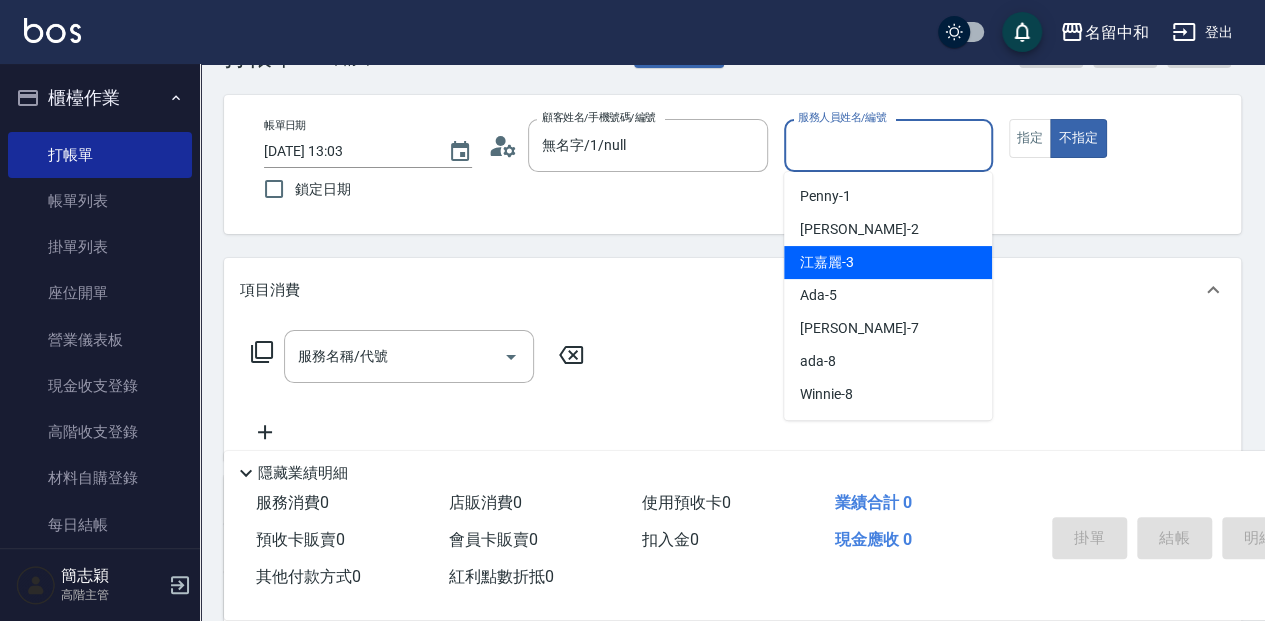 drag, startPoint x: 834, startPoint y: 258, endPoint x: 805, endPoint y: 280, distance: 36.40055 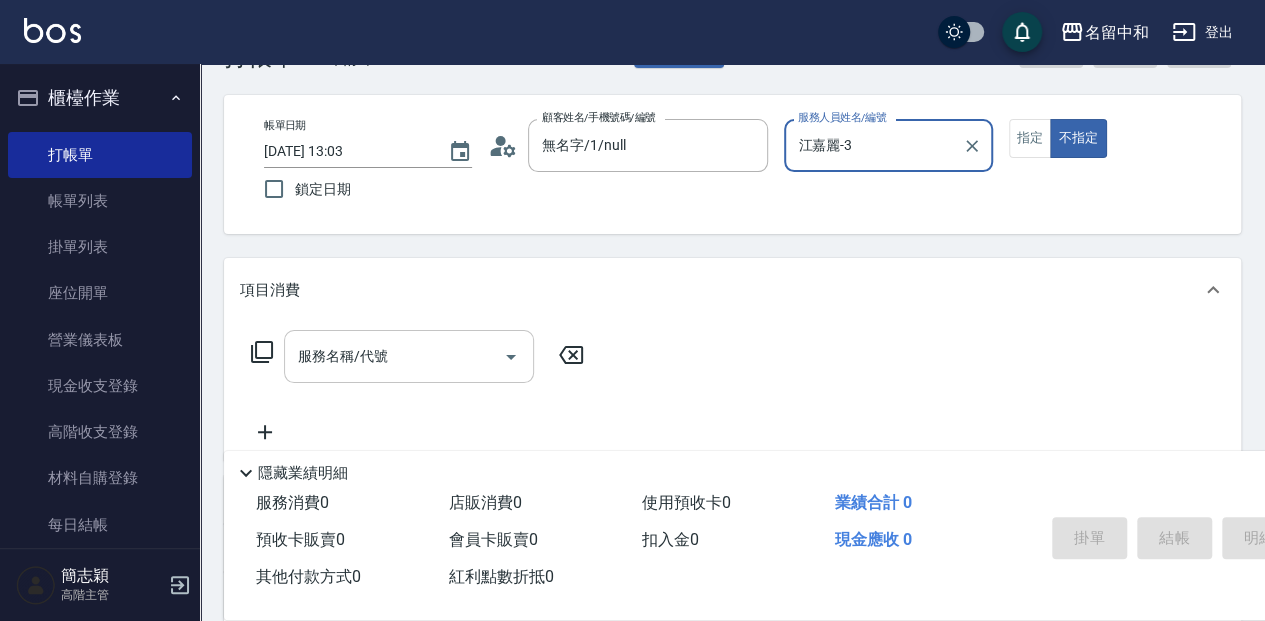 click on "服務名稱/代號 服務名稱/代號" at bounding box center (409, 356) 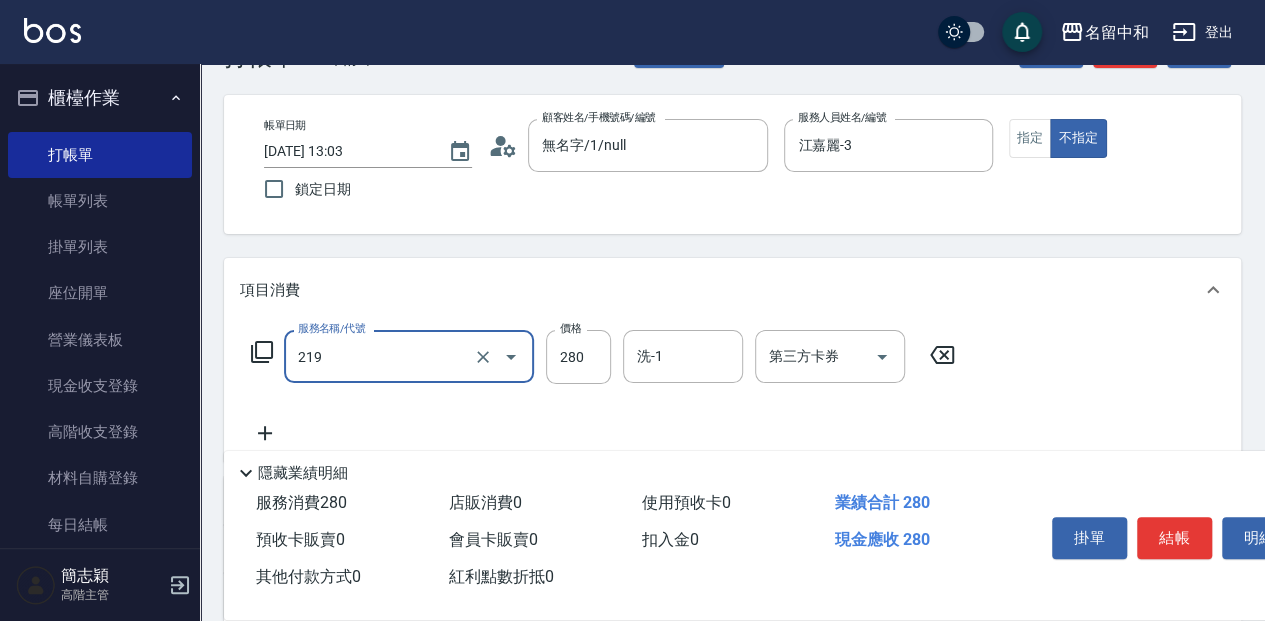 type on "洗髮280(219)" 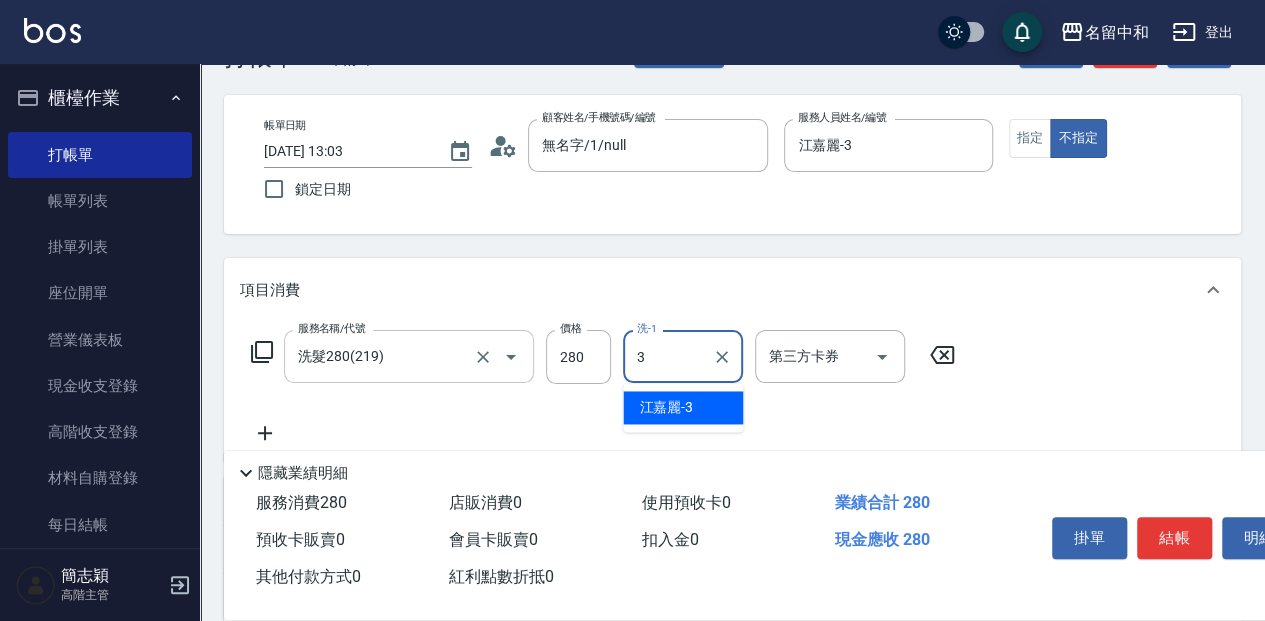 type on "江嘉麗-3" 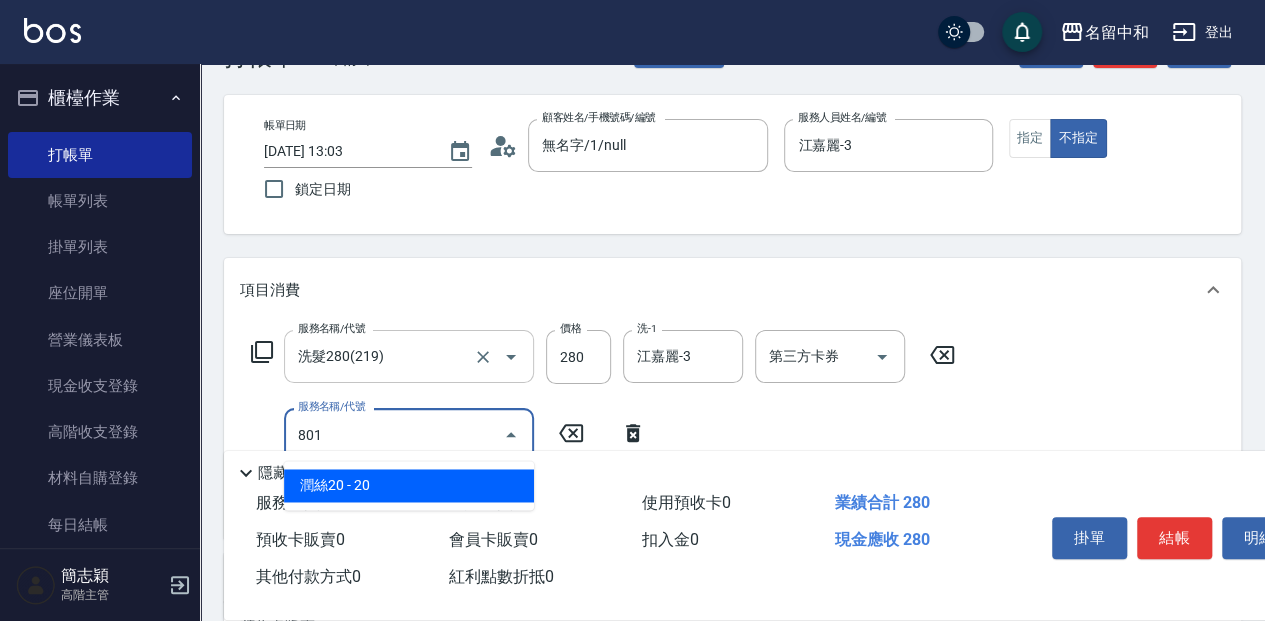 type on "潤絲20(801)" 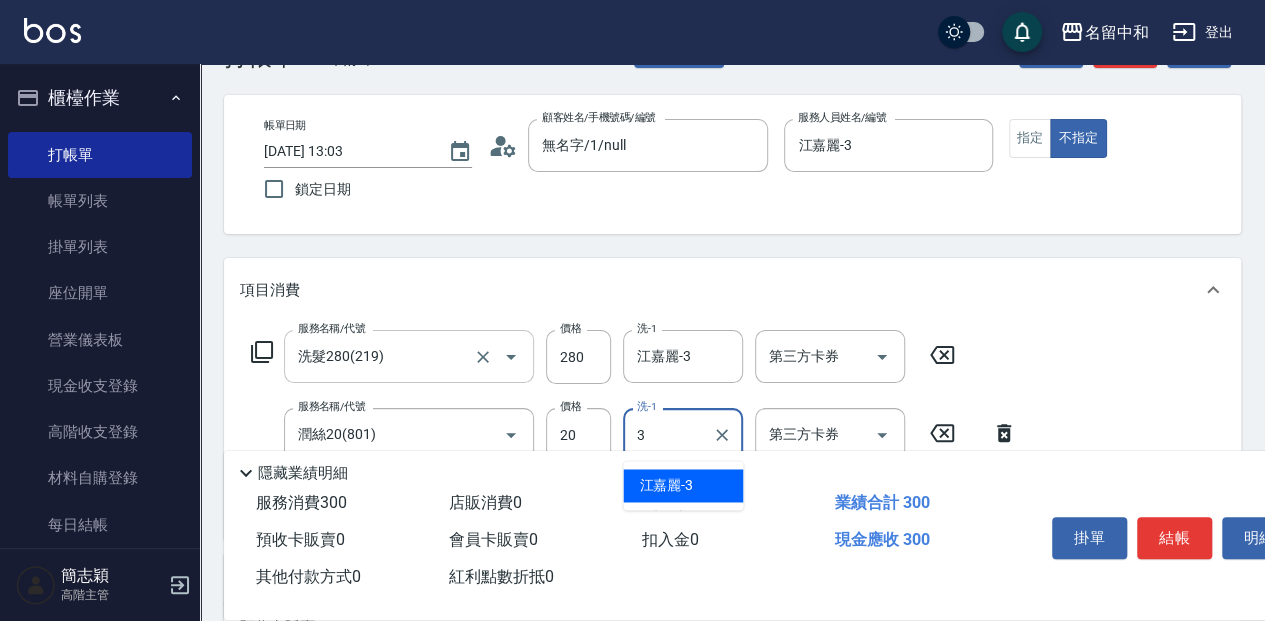 type on "江嘉麗-3" 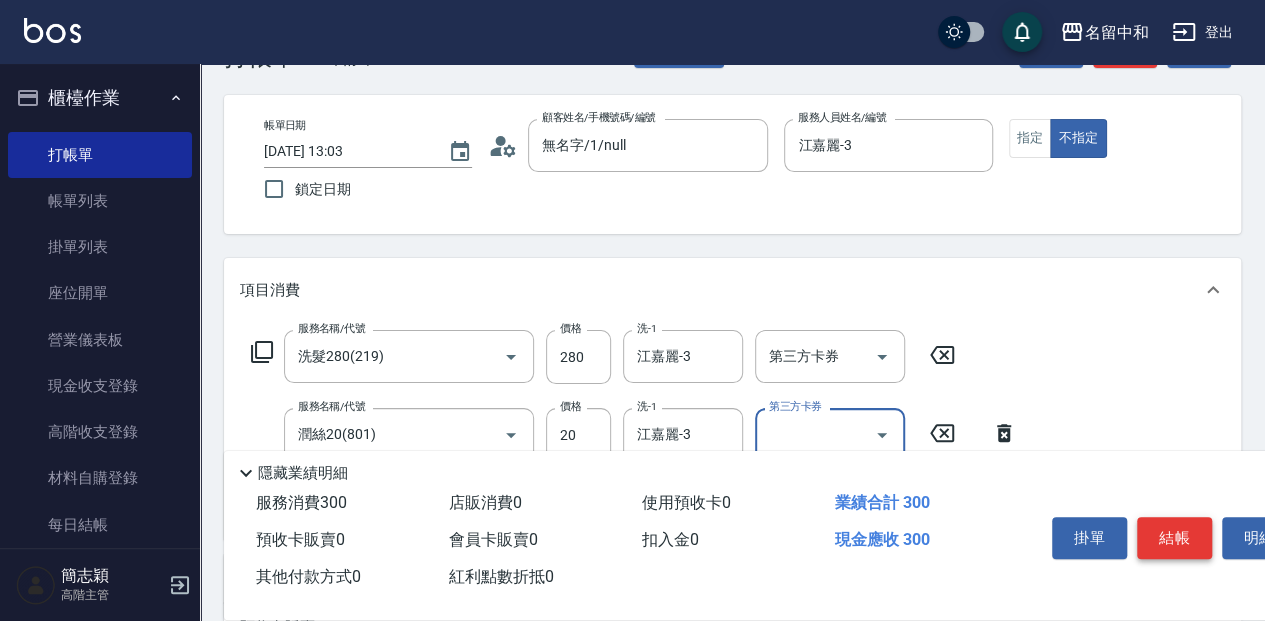 click on "結帳" at bounding box center (1174, 538) 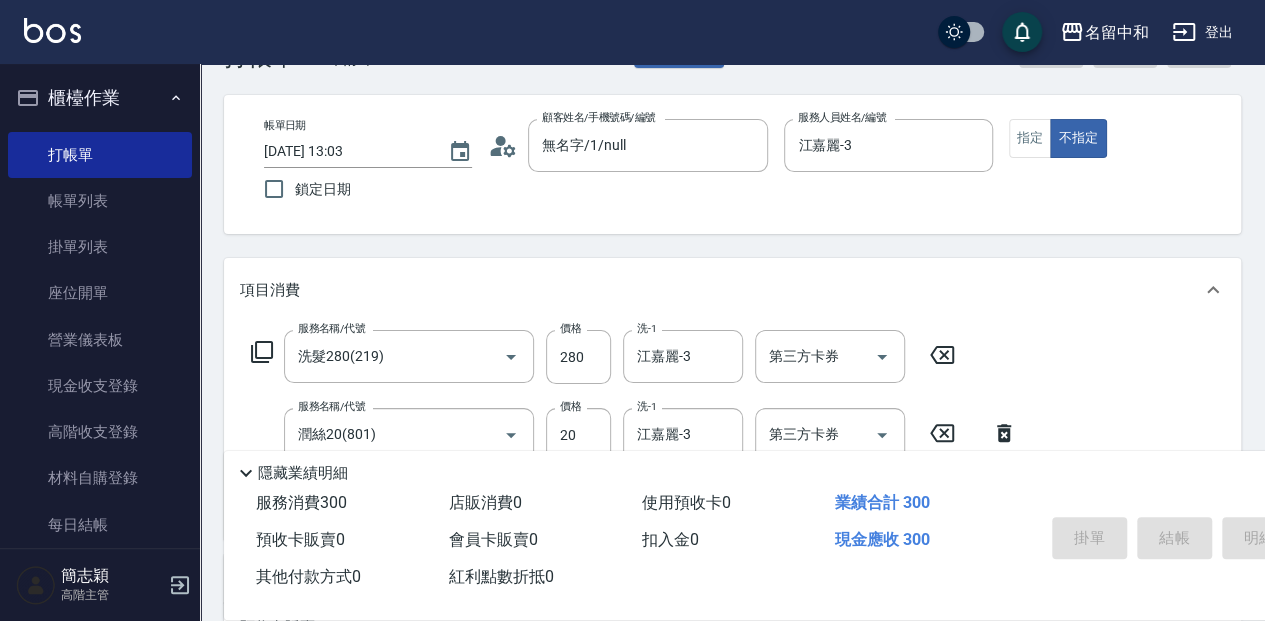 type on "[DATE] 13:04" 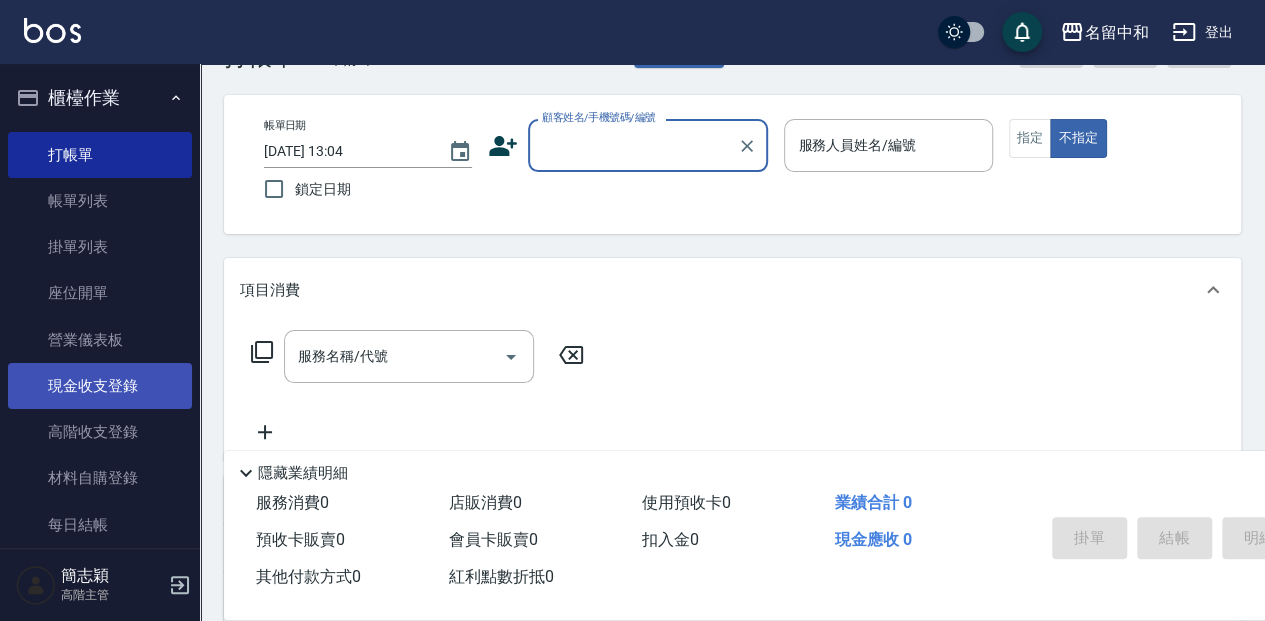click on "現金收支登錄" at bounding box center (100, 386) 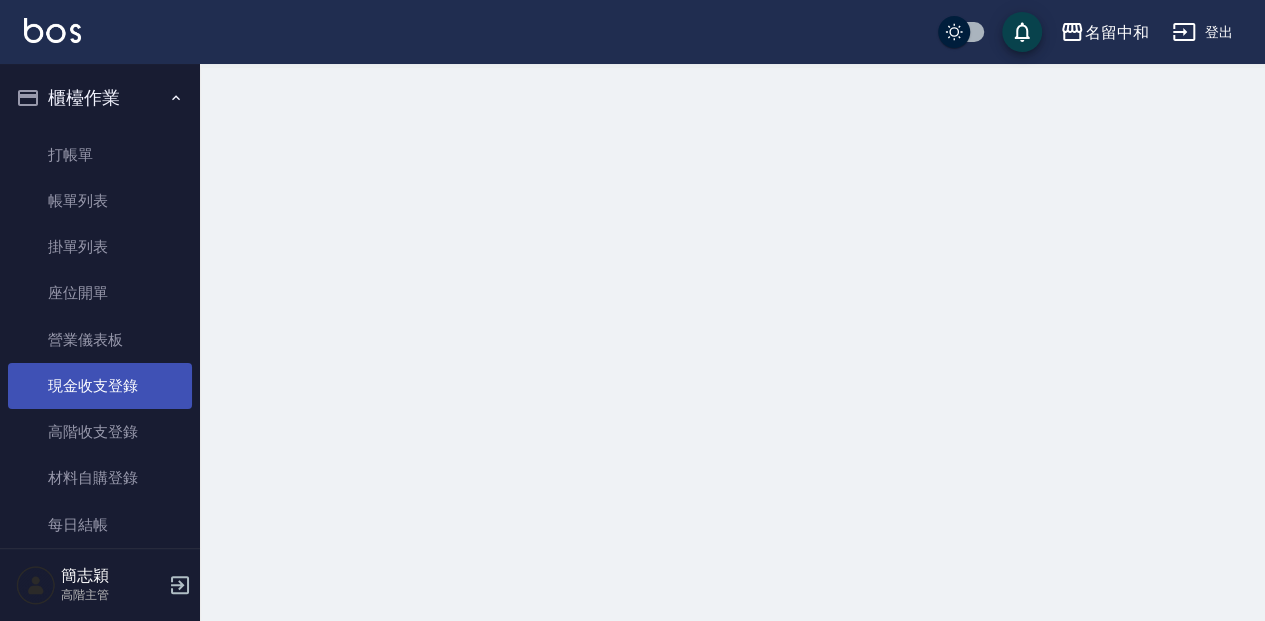 scroll, scrollTop: 0, scrollLeft: 0, axis: both 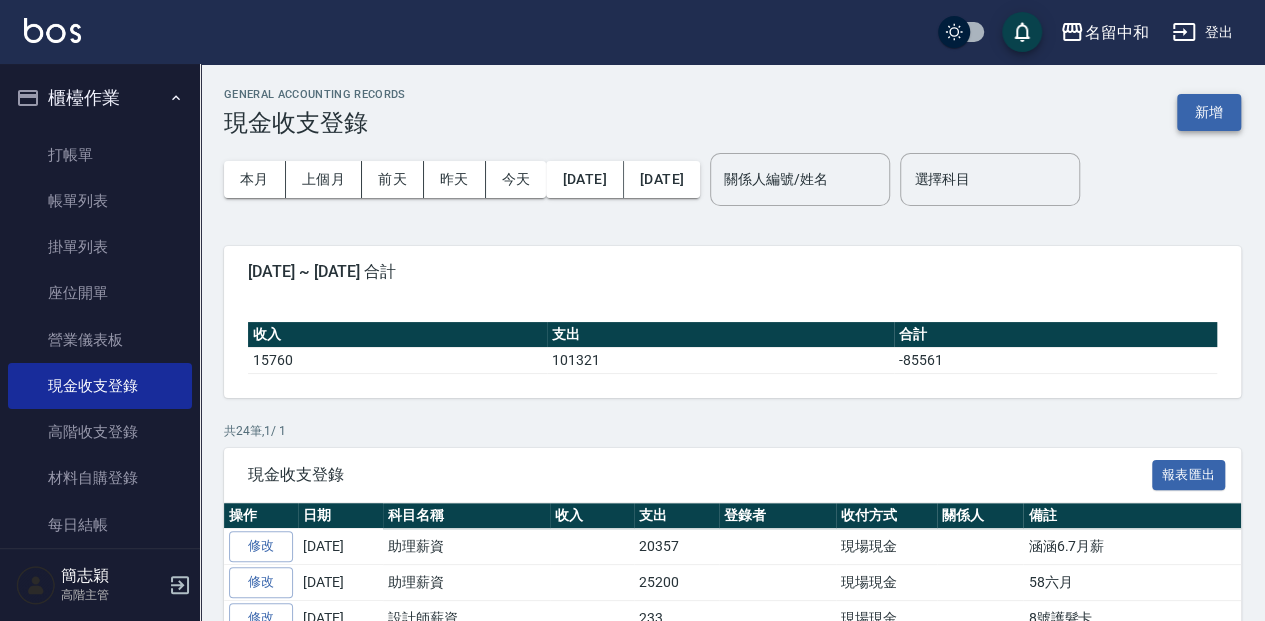click on "新增" at bounding box center (1209, 112) 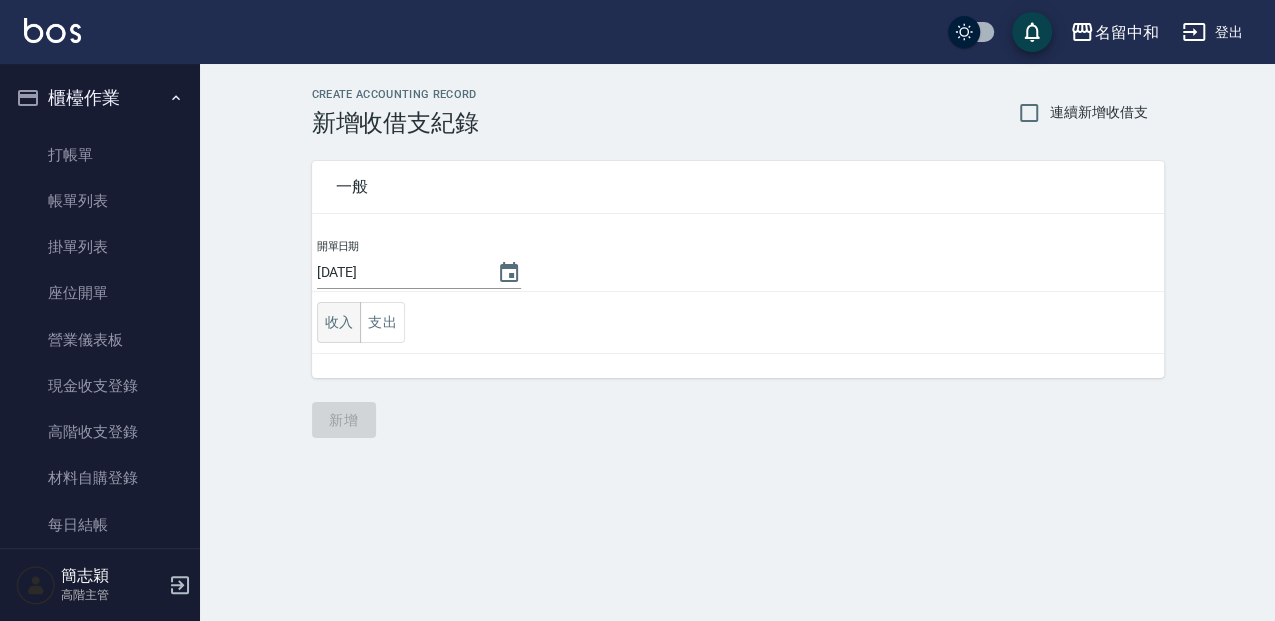 click on "收入" at bounding box center [339, 322] 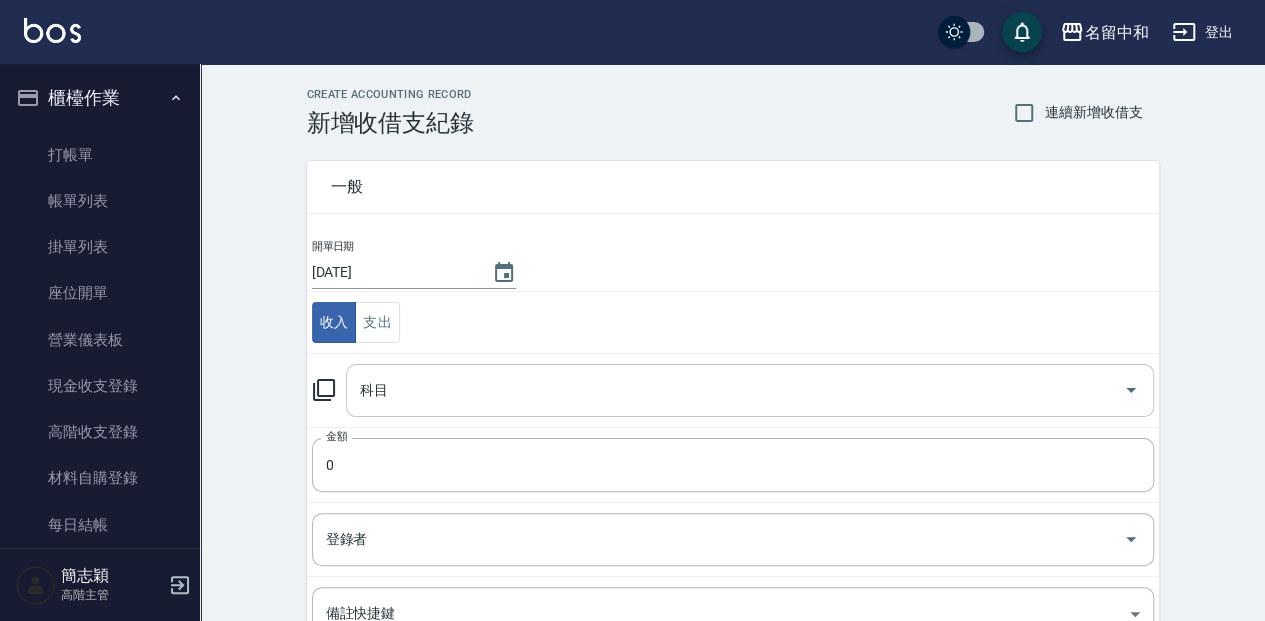 click on "科目 科目" at bounding box center (733, 390) 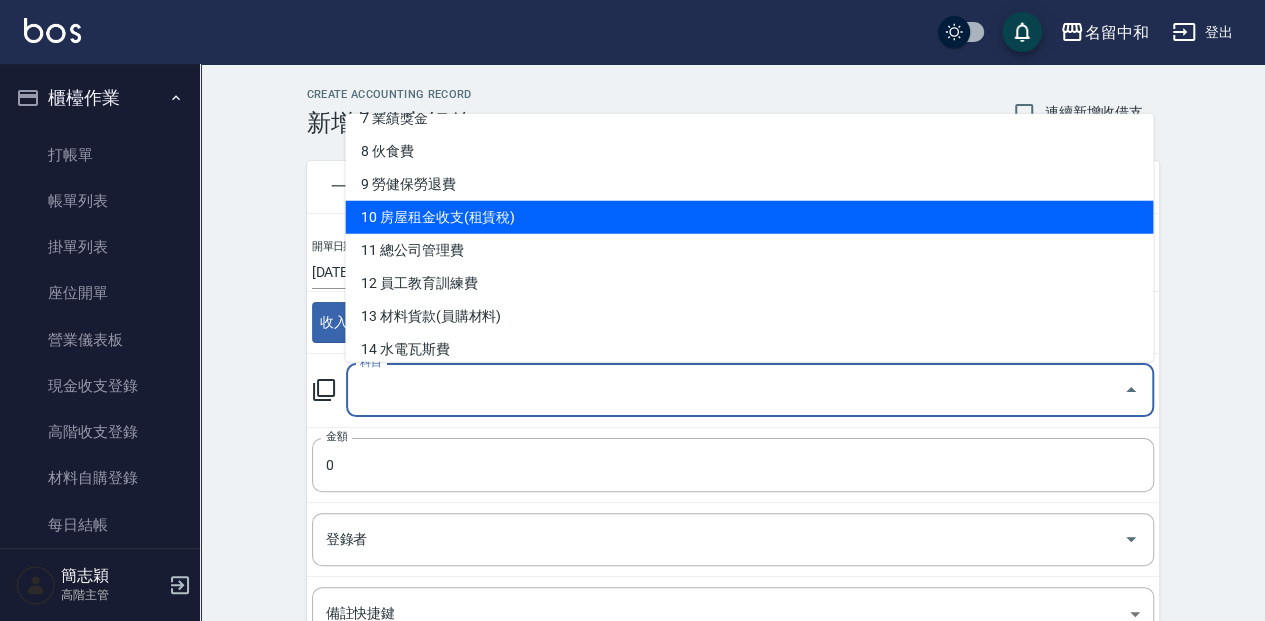 scroll, scrollTop: 333, scrollLeft: 0, axis: vertical 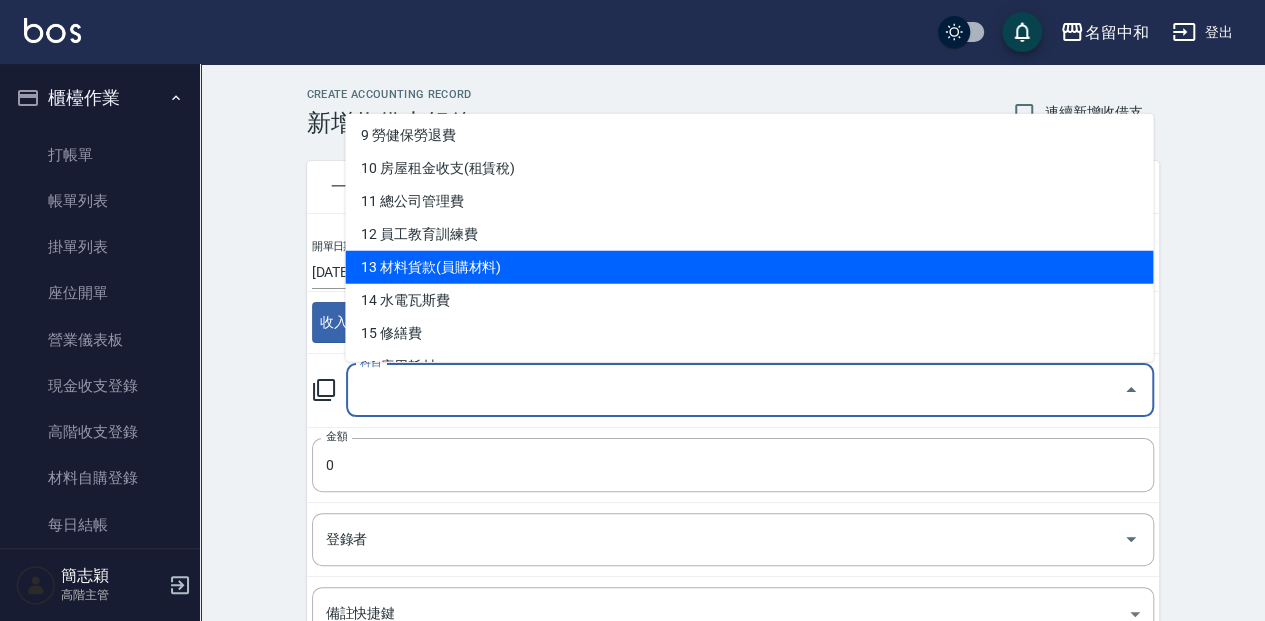 click on "13 材料貨款(員購材料)" at bounding box center (749, 266) 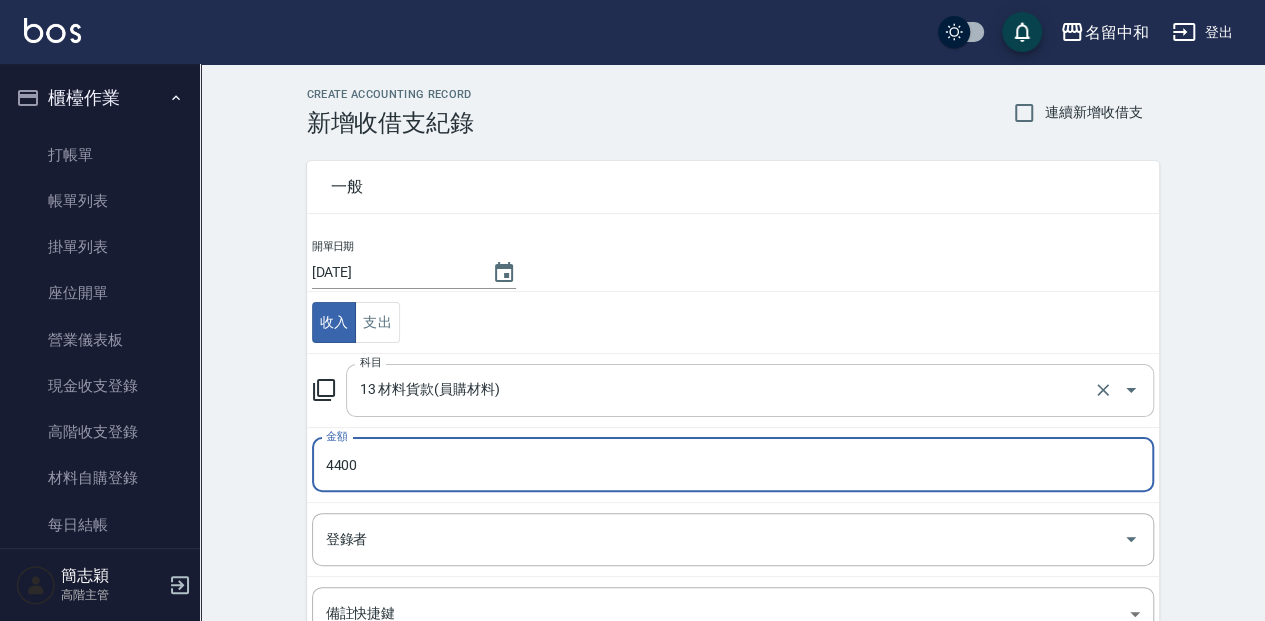 type on "4400" 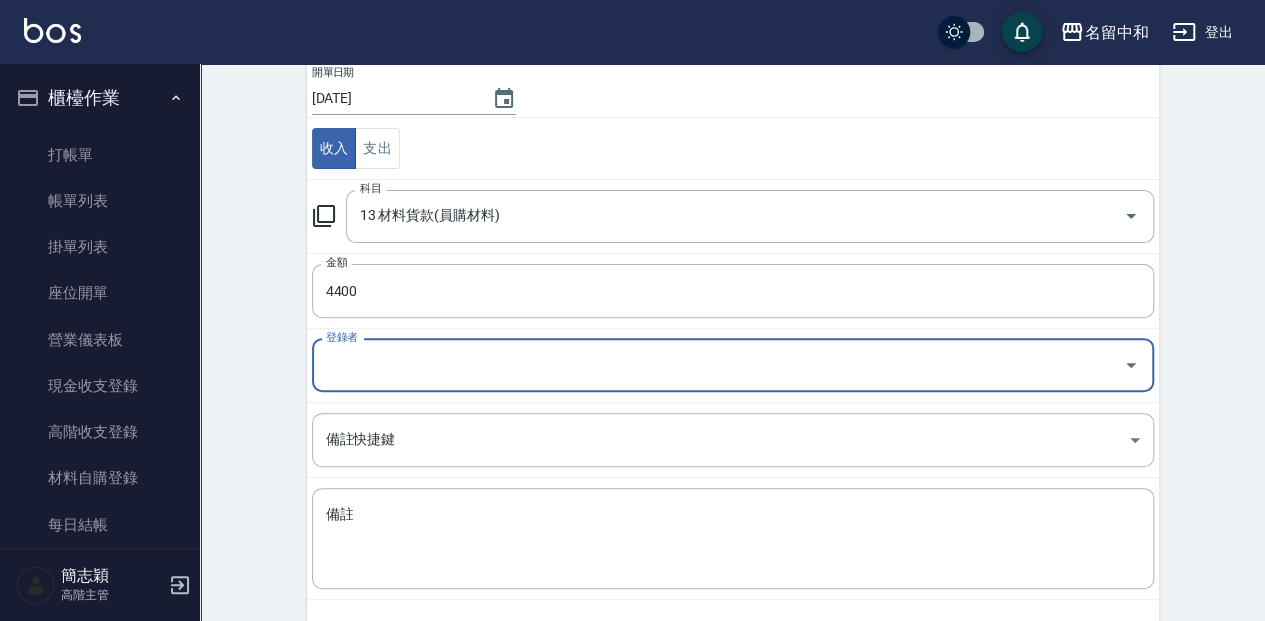 scroll, scrollTop: 258, scrollLeft: 0, axis: vertical 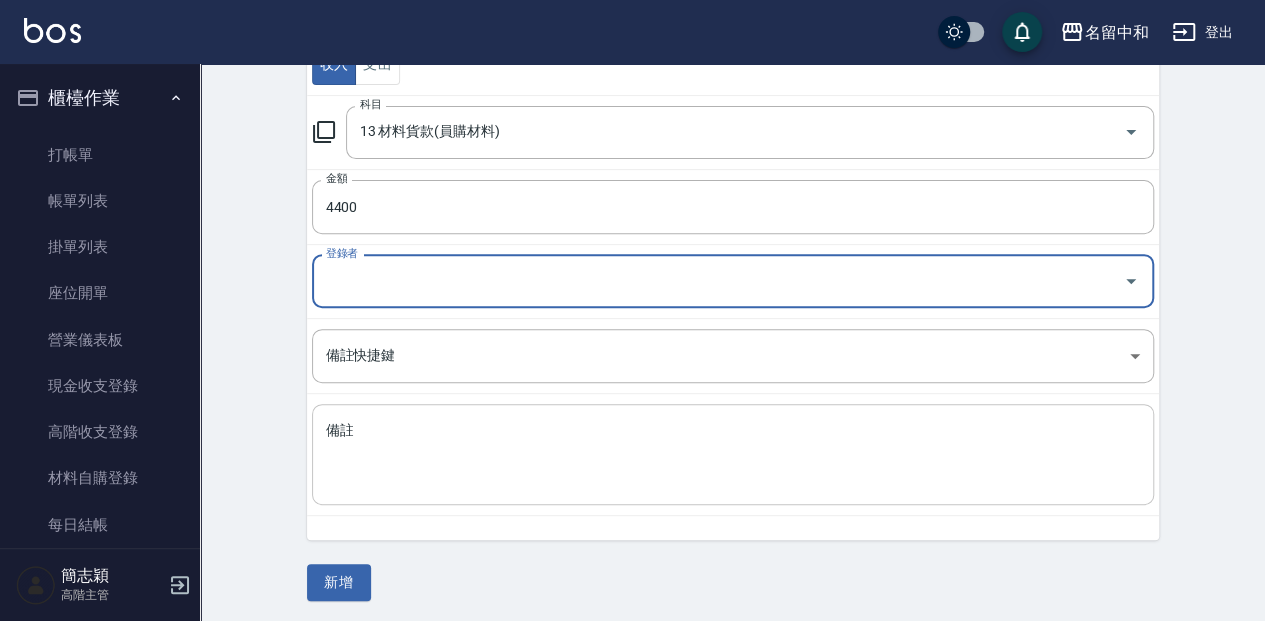 click on "備註" at bounding box center (733, 455) 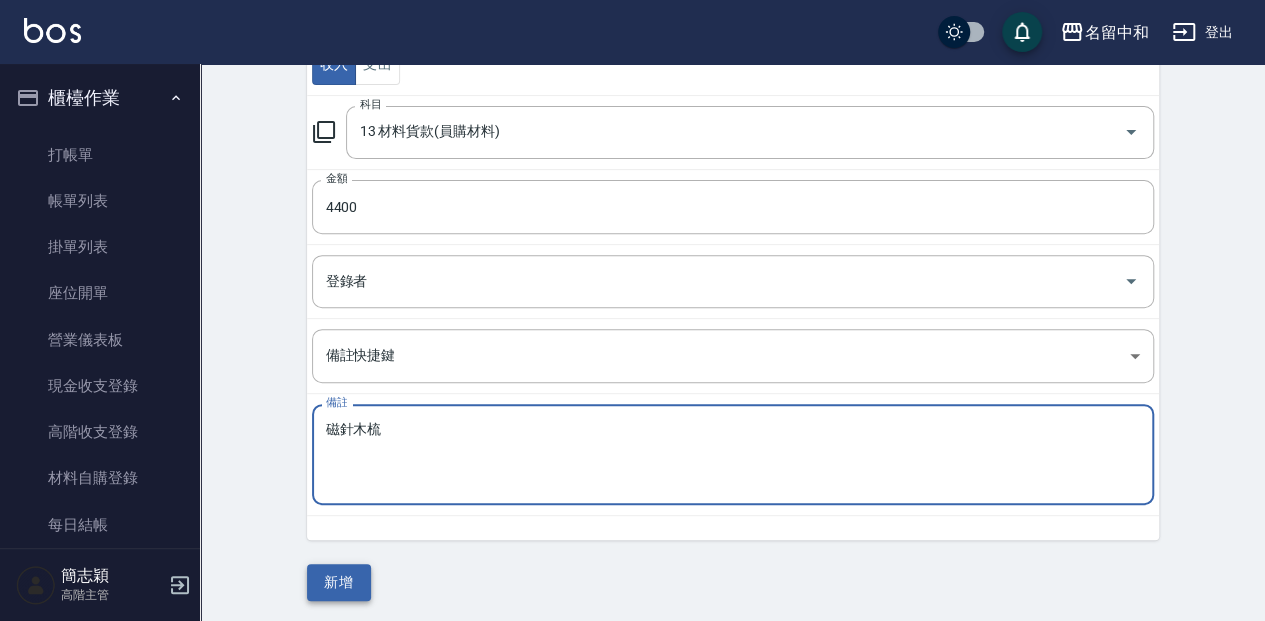 type on "磁針木梳梳" 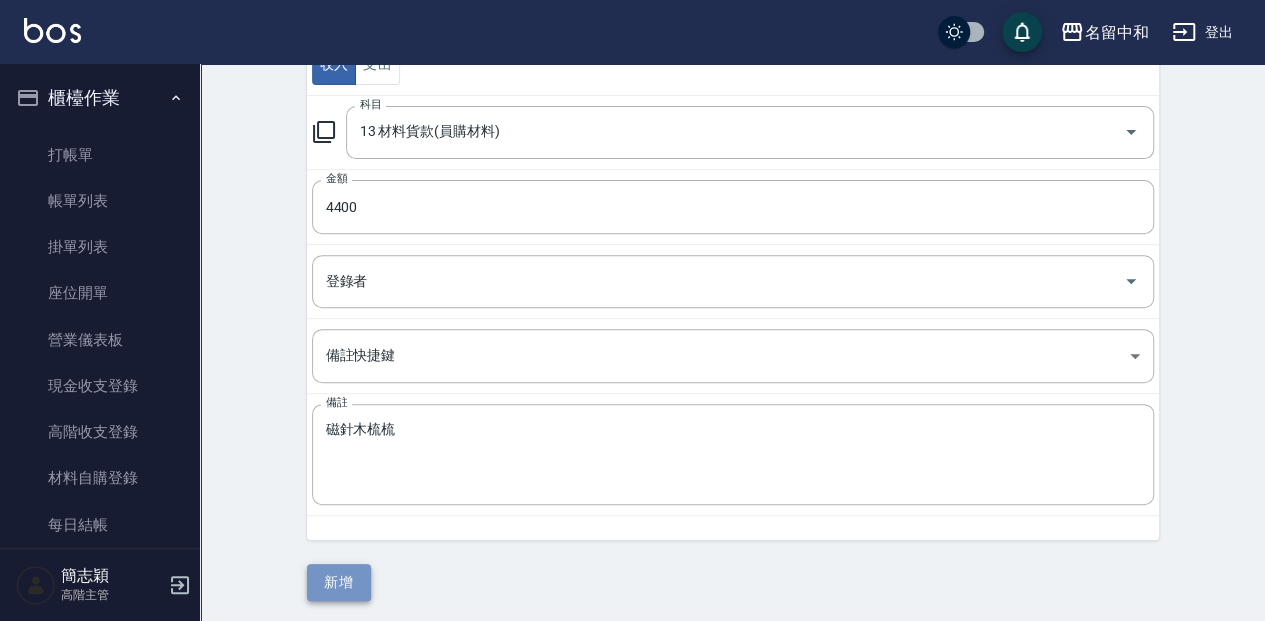 click on "新增" at bounding box center [339, 582] 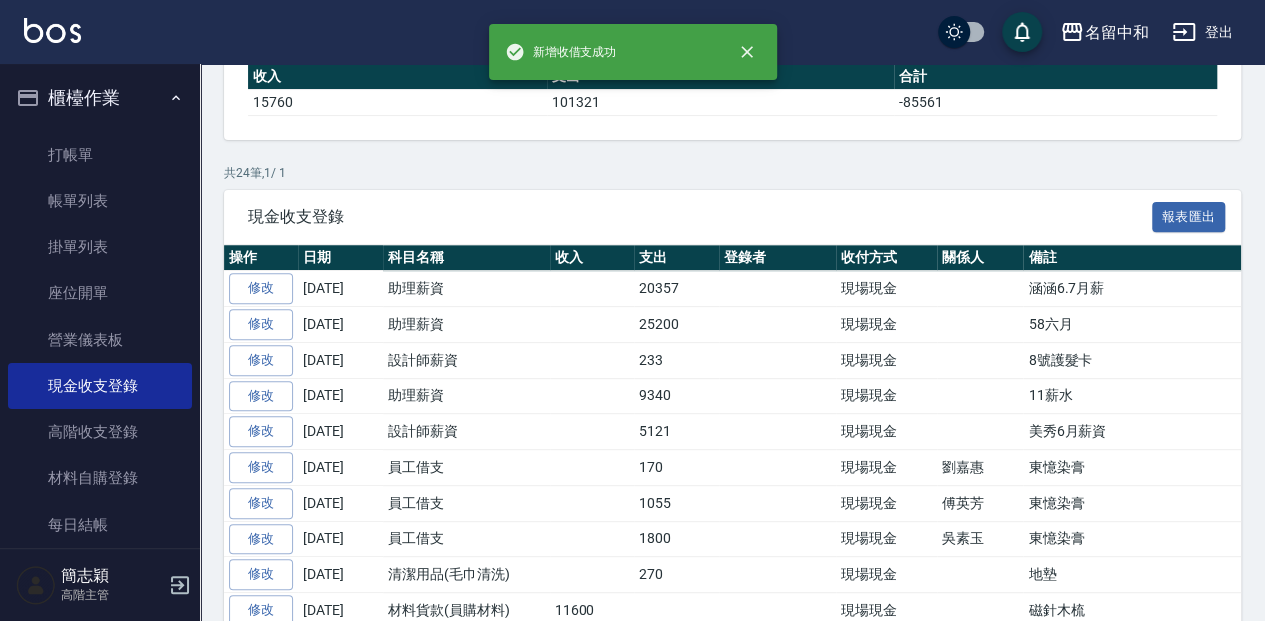 scroll, scrollTop: 0, scrollLeft: 0, axis: both 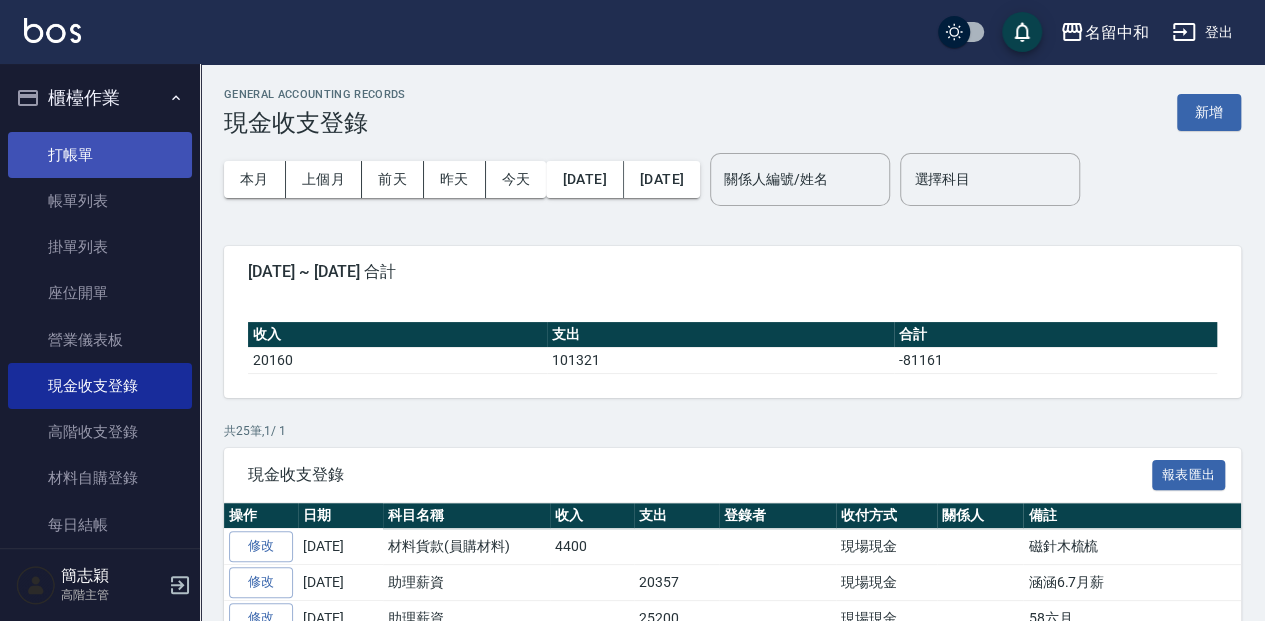 click on "打帳單" at bounding box center (100, 155) 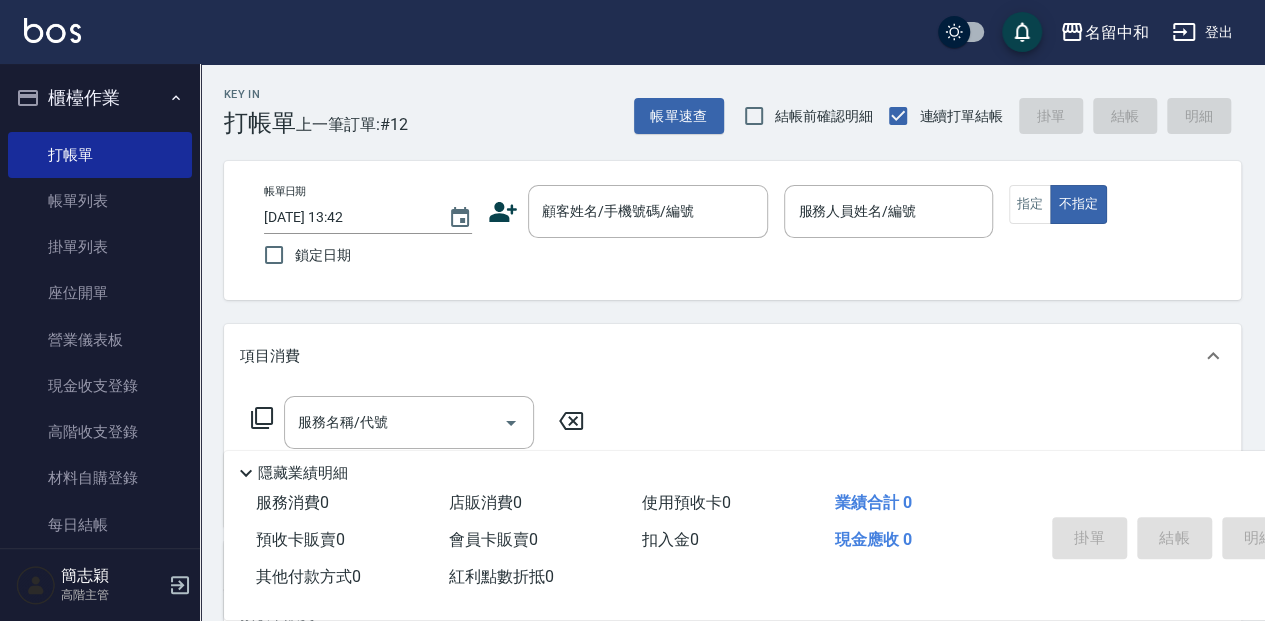 click on "Key In 打帳單 上一筆訂單:#12 帳單速查 結帳前確認明細 連續打單結帳 掛單 結帳 明細 帳單日期 [DATE] 13:42 鎖定日期 顧客姓名/手機號碼/編號 顧客姓名/手機號碼/編號 服務人員姓名/編號 服務人員姓名/編號 指定 不指定 項目消費 服務名稱/代號 服務名稱/代號 店販銷售 服務人員姓名/編號 服務人員姓名/編號 商品代號/名稱 商品代號/名稱 預收卡販賣 卡券名稱/代號 卡券名稱/代號 使用預收卡 其他付款方式 其他付款方式 其他付款方式 備註及來源 備註 備註 訂單來源 ​ 訂單來源 隱藏業績明細 服務消費  0 店販消費  0 使用預收卡  0 業績合計   0 預收卡販賣  0 會員卡販賣  0 扣入金  0 現金應收   0 其他付款方式  0 紅利點數折抵  0 掛單 結帳 明細" at bounding box center [732, 518] 